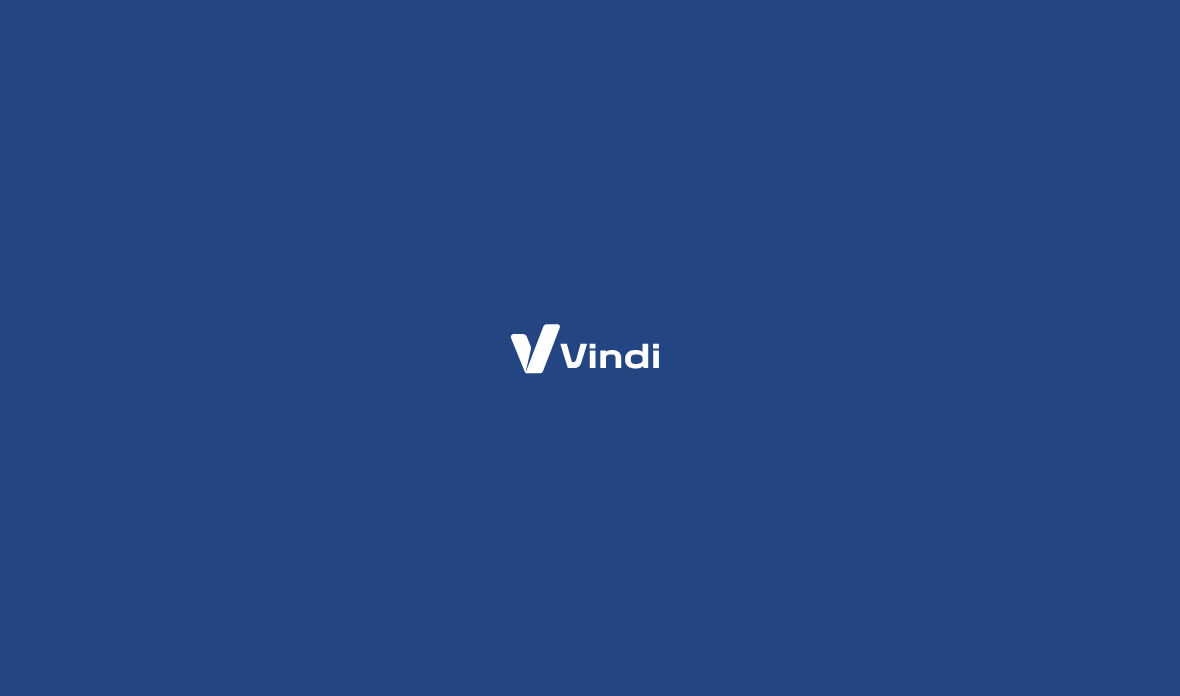 scroll, scrollTop: 0, scrollLeft: 0, axis: both 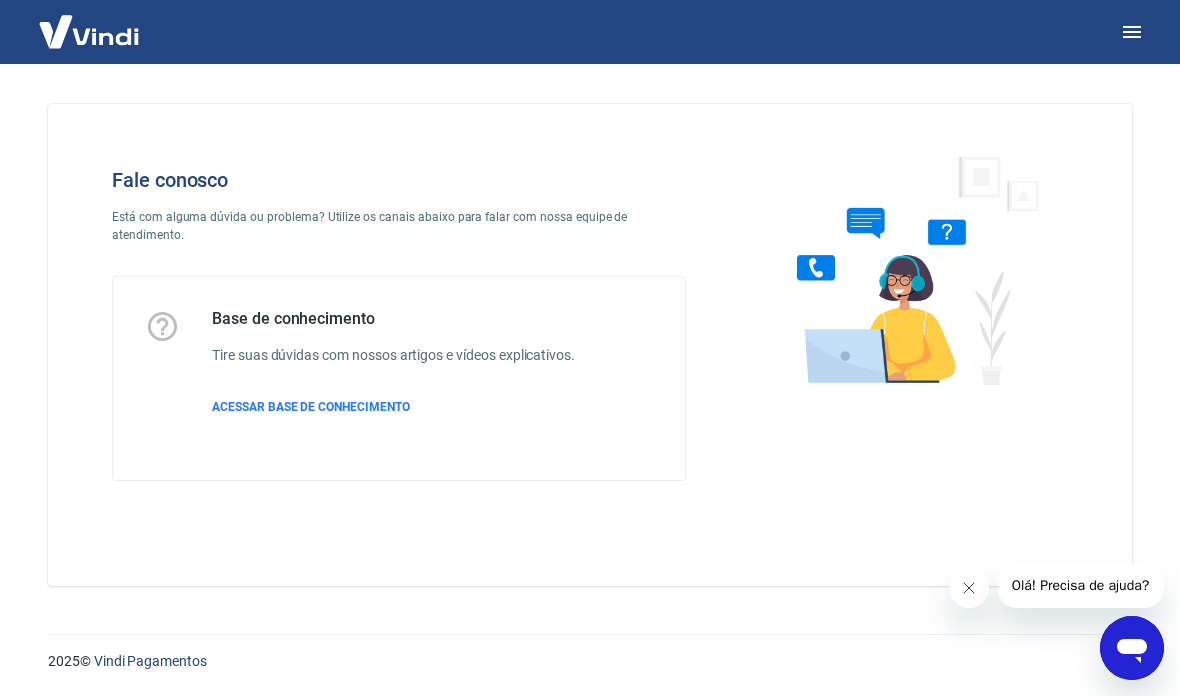 click at bounding box center (969, 588) 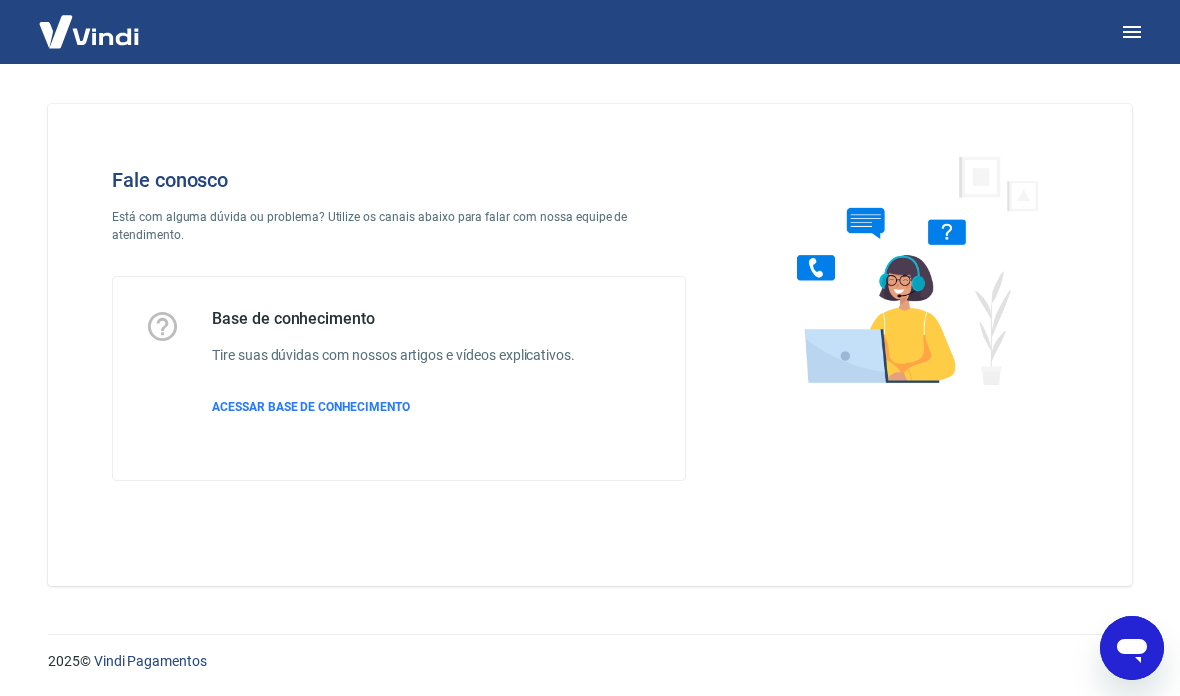 click on "2025  ©   Vindi Pagamentos" at bounding box center [590, 653] 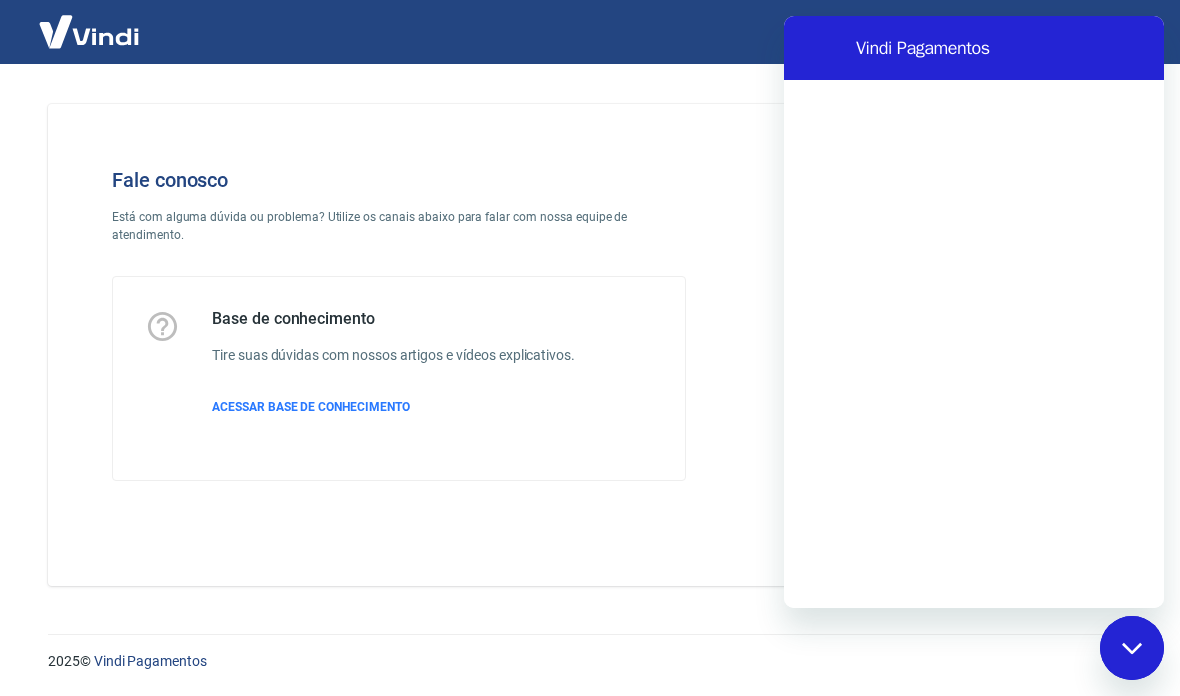 scroll, scrollTop: 0, scrollLeft: 0, axis: both 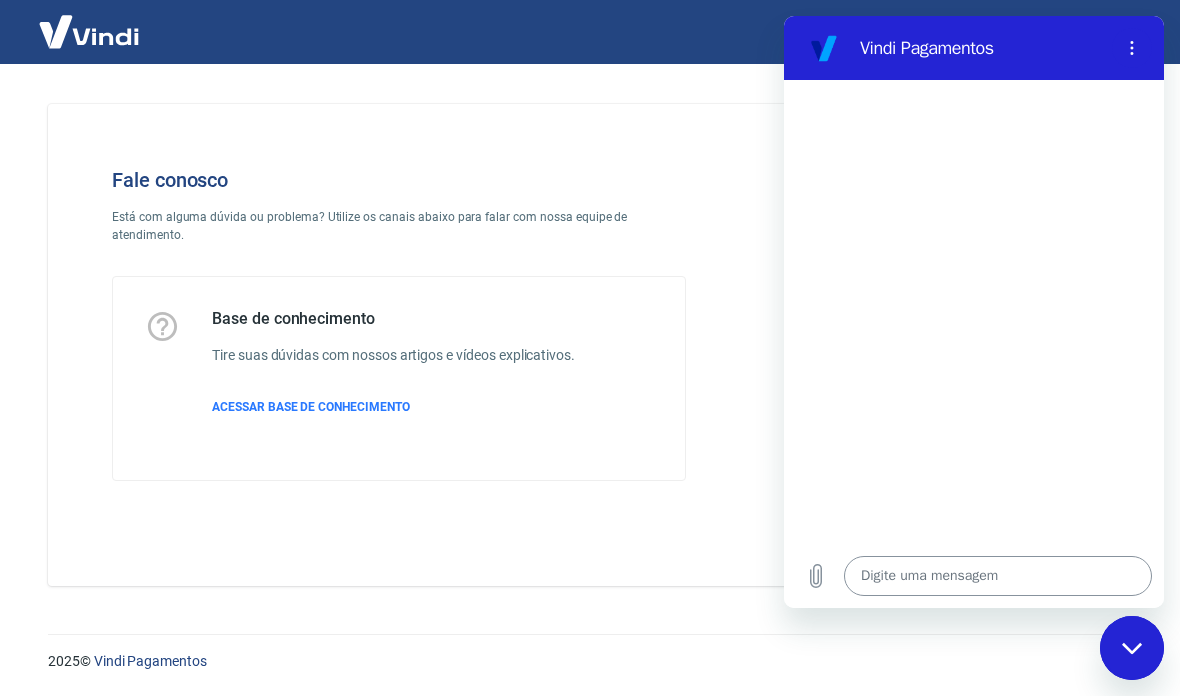 click at bounding box center [998, 576] 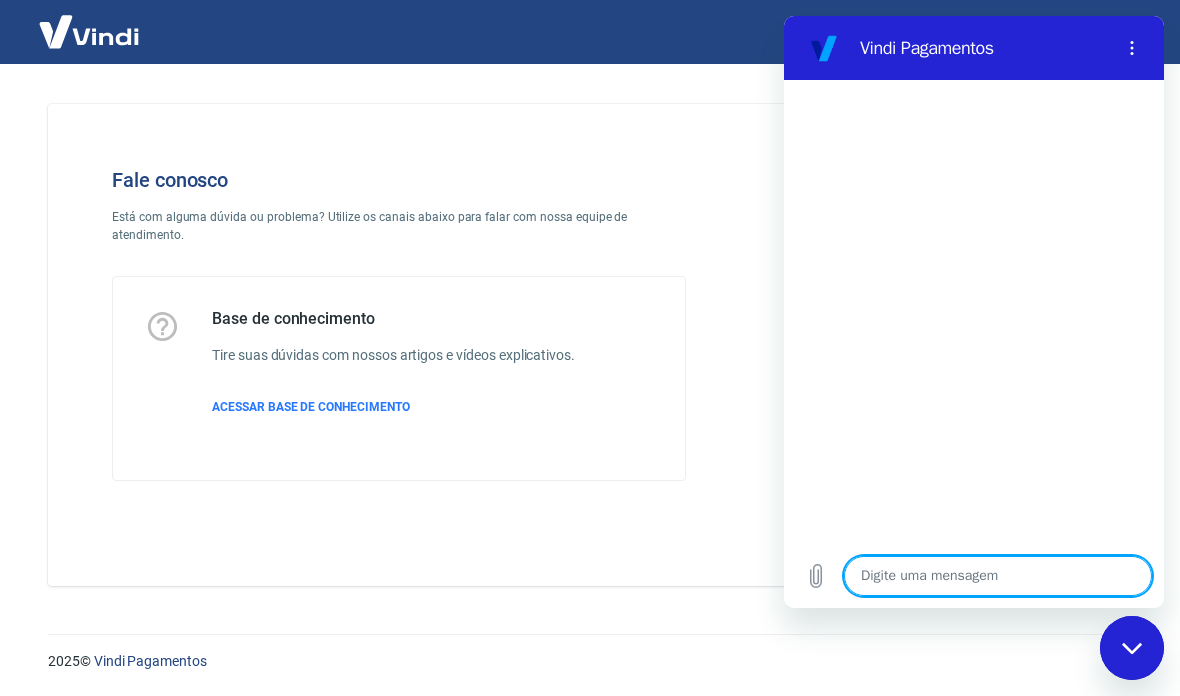 type on "o" 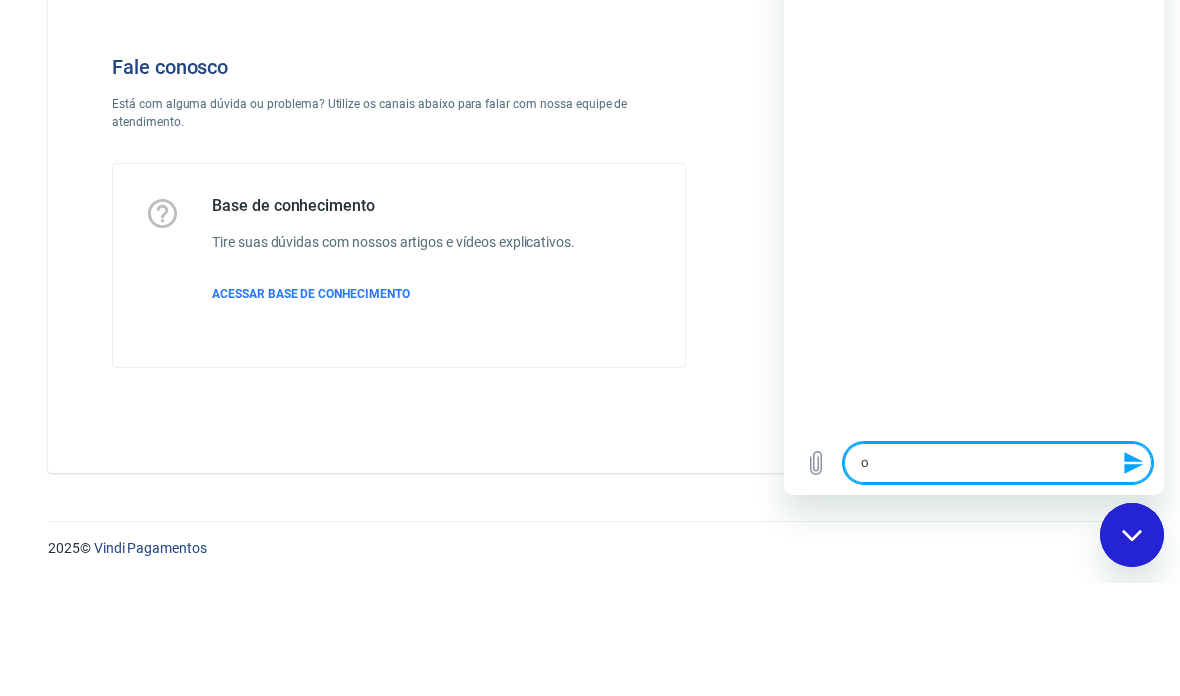 type on "oi" 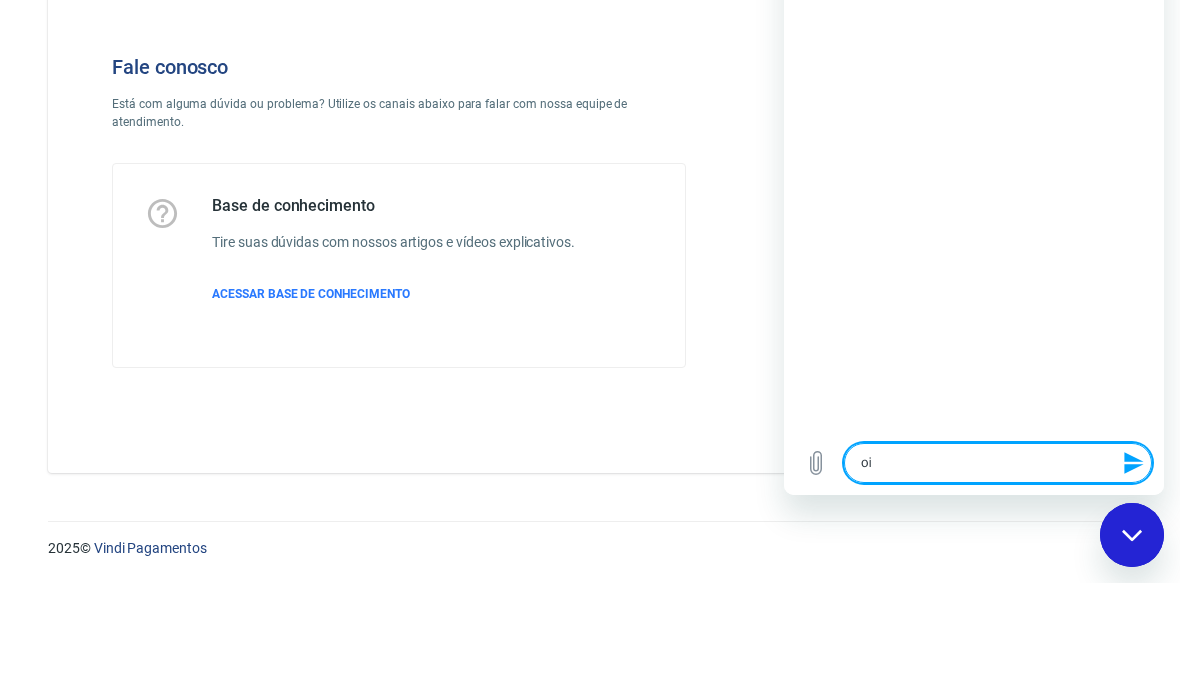 type on "oio" 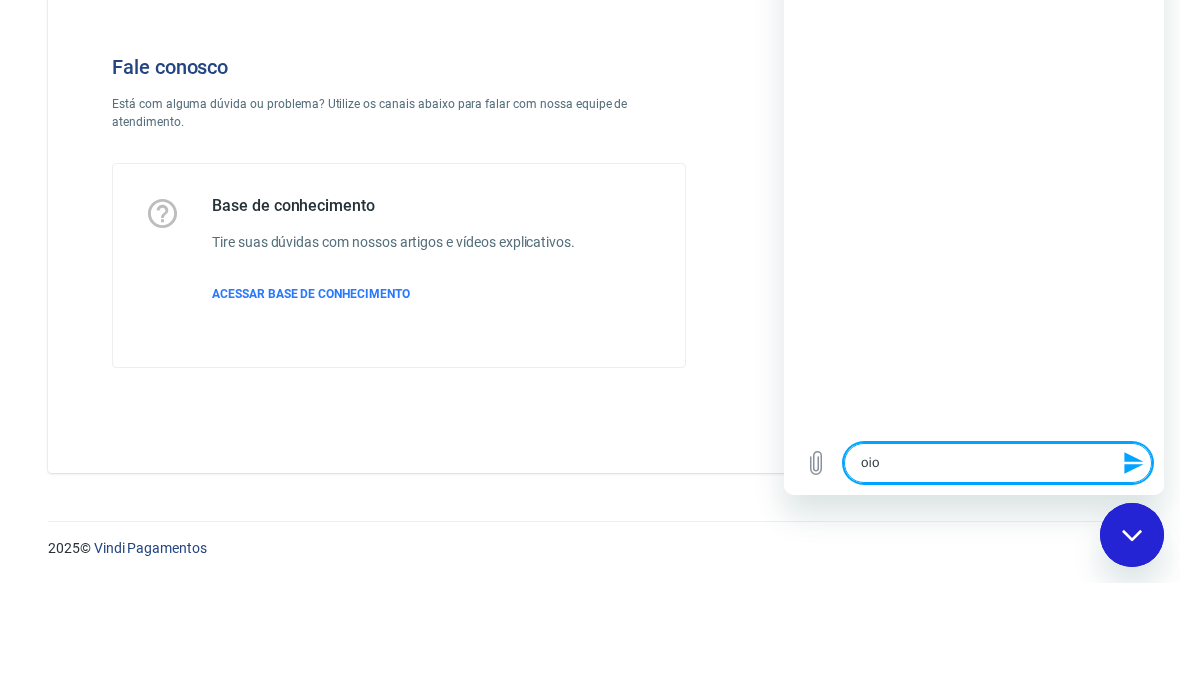 type on "oioi" 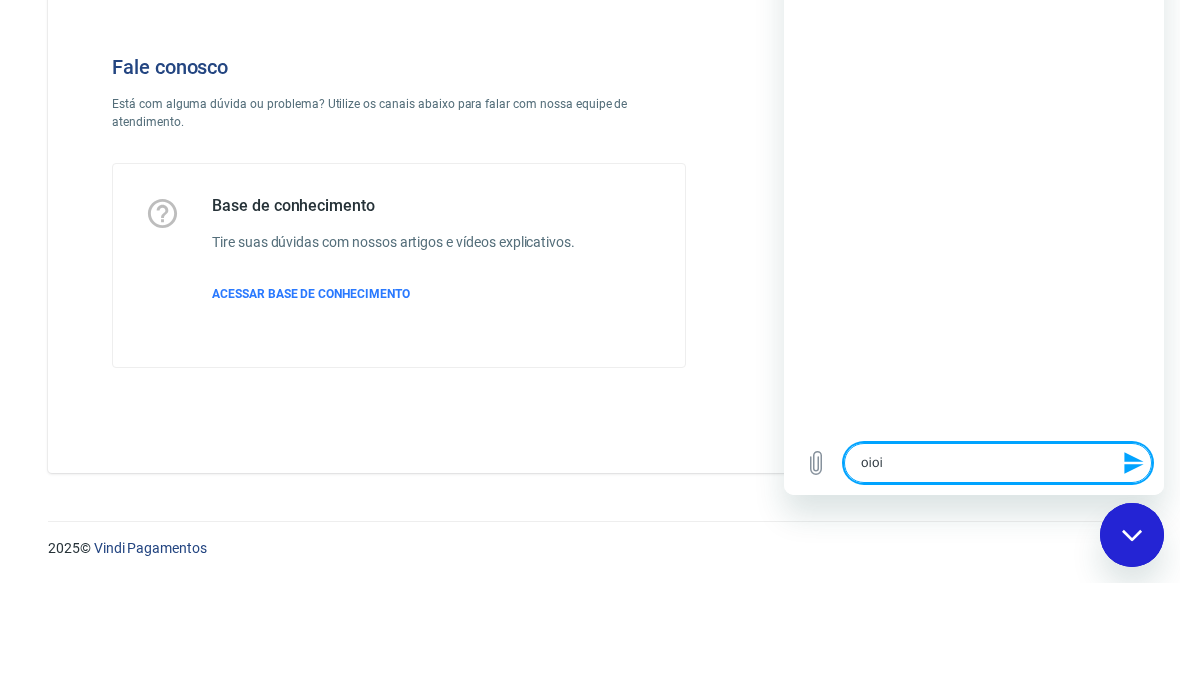 type on "oioi" 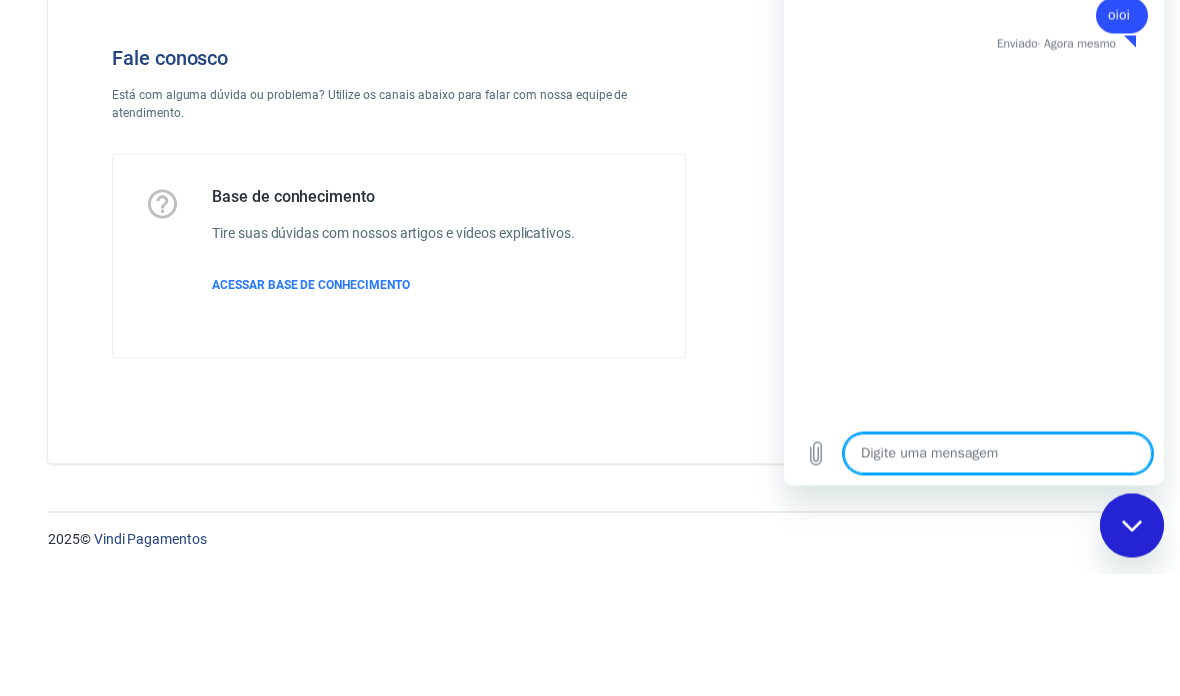 click at bounding box center [998, 454] 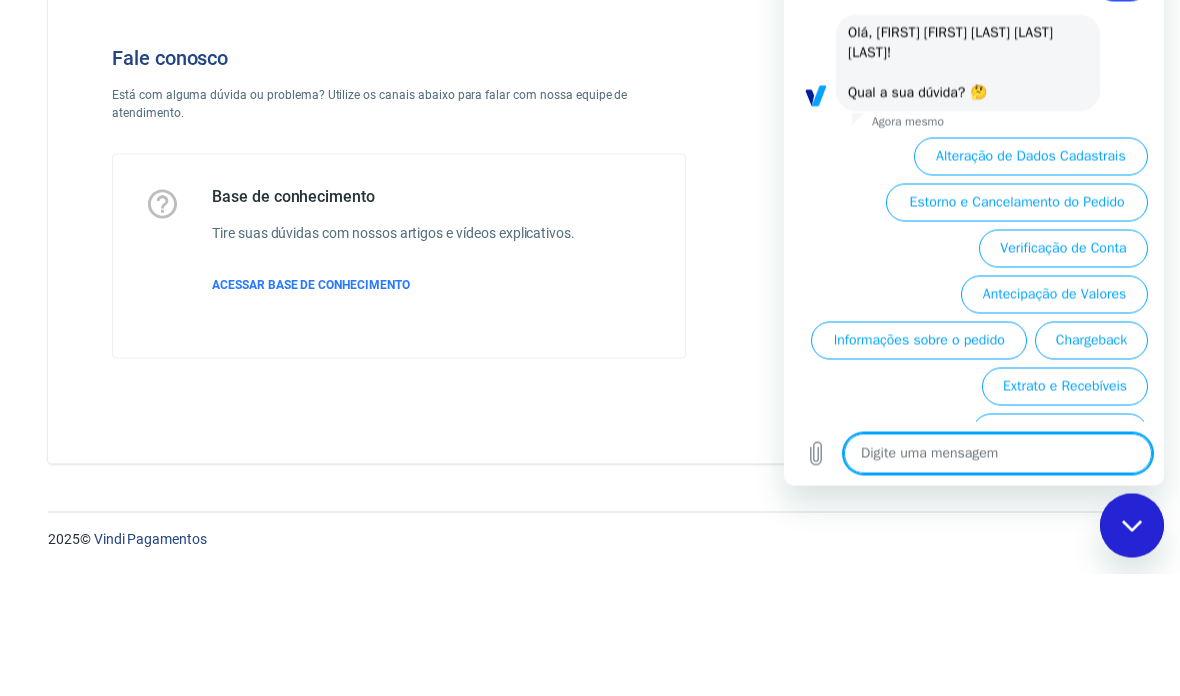 scroll, scrollTop: 33, scrollLeft: 0, axis: vertical 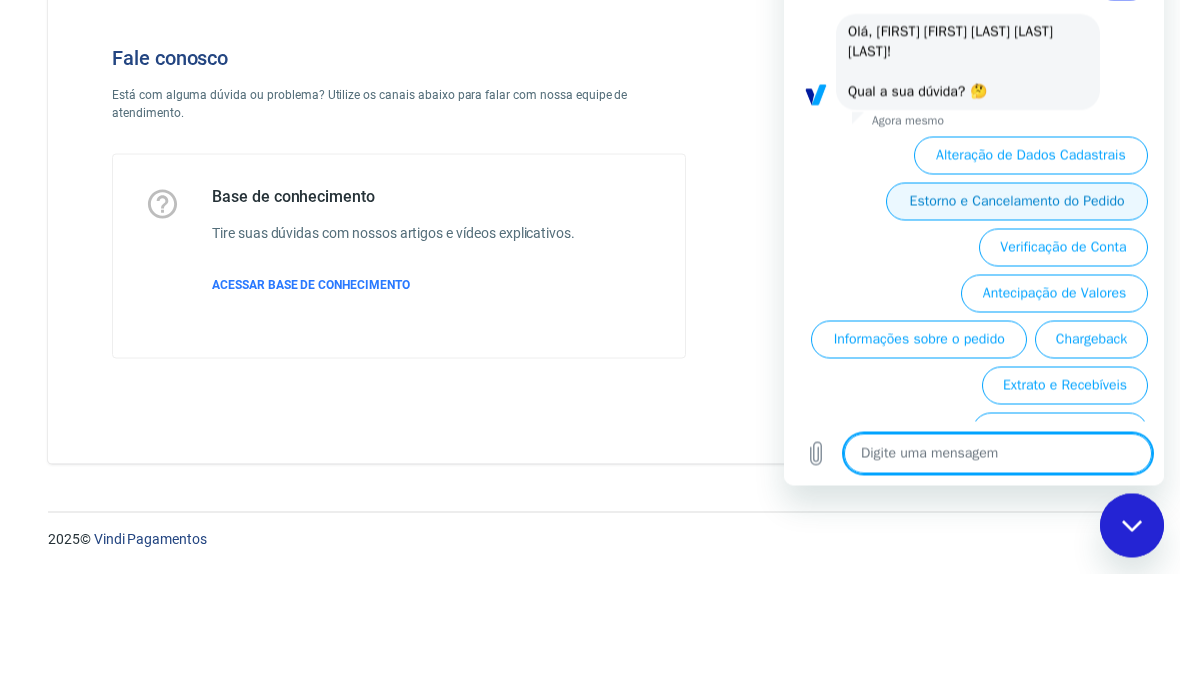 click on "Estorno e Cancelamento do Pedido" at bounding box center [1017, 202] 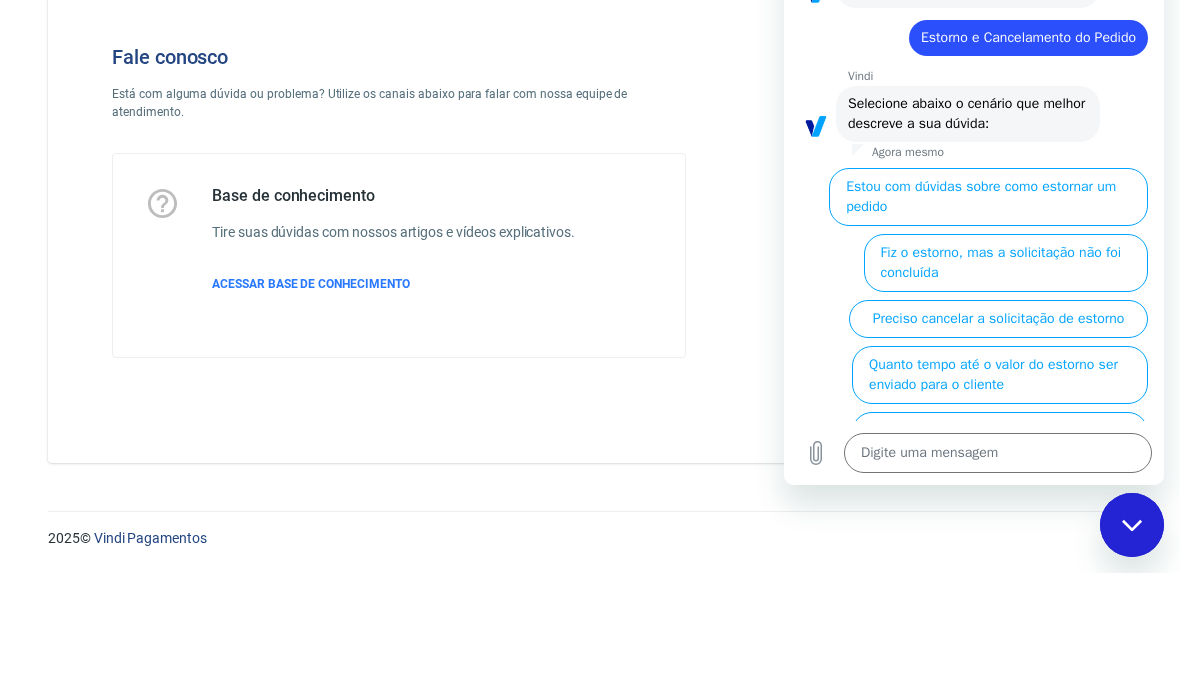 scroll, scrollTop: 155, scrollLeft: 0, axis: vertical 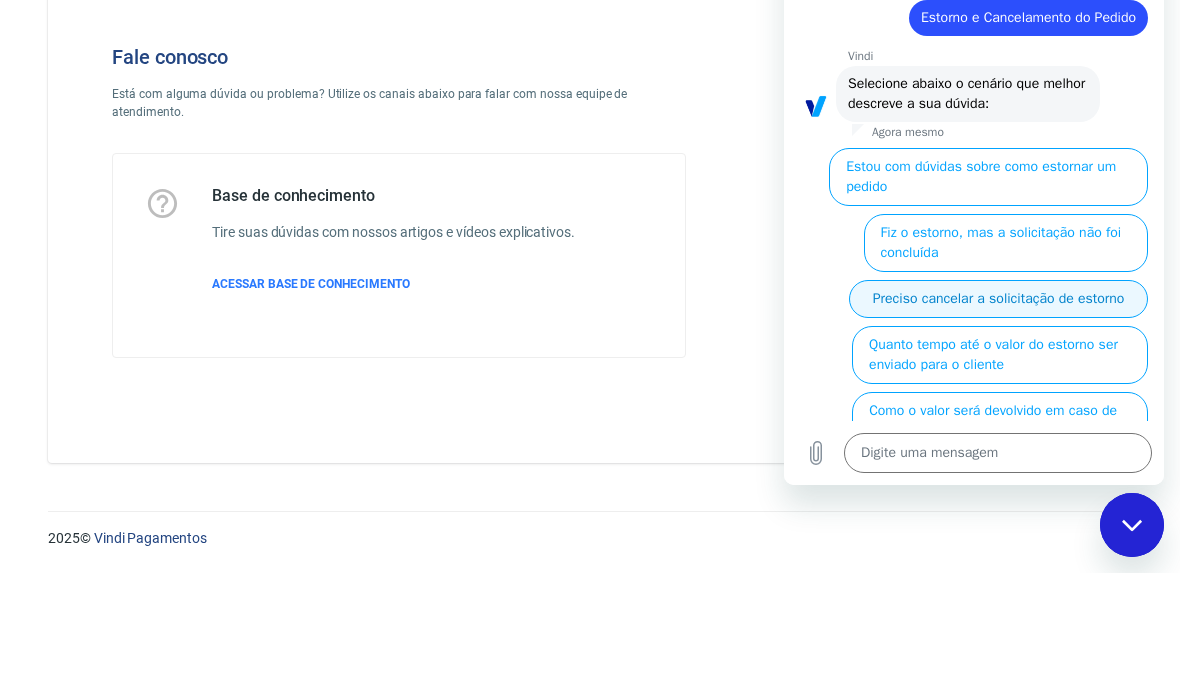 click on "Preciso cancelar a solicitação de estorno" at bounding box center (998, 299) 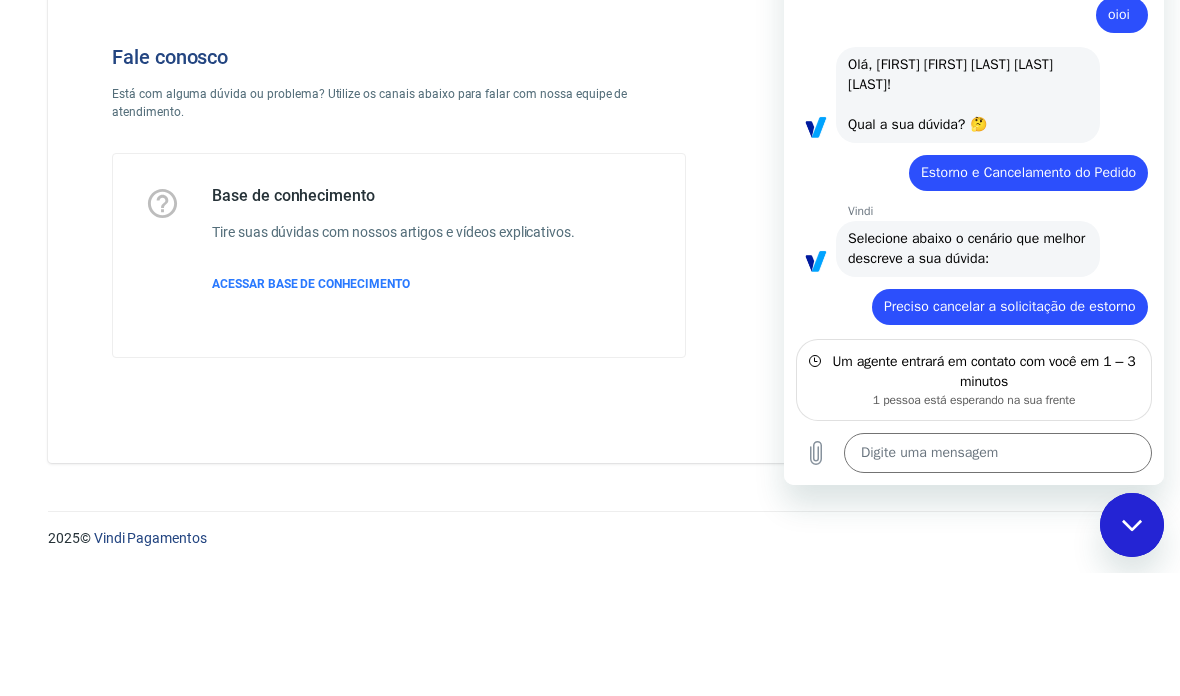 type on "x" 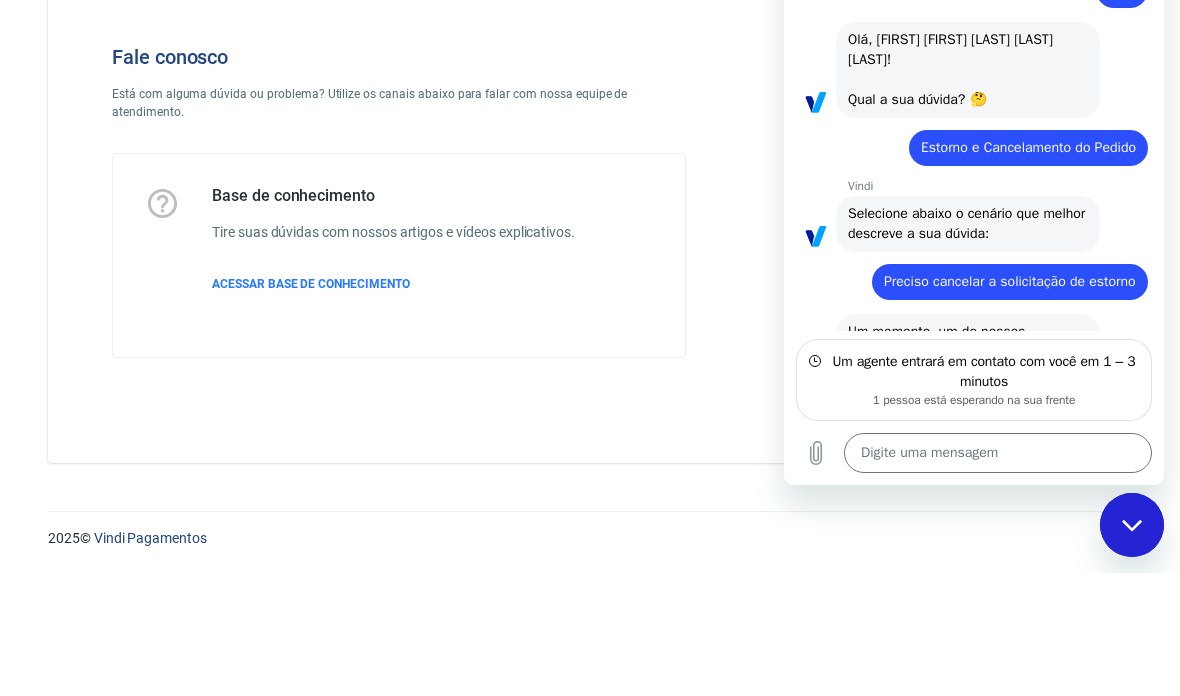 scroll, scrollTop: 27, scrollLeft: 0, axis: vertical 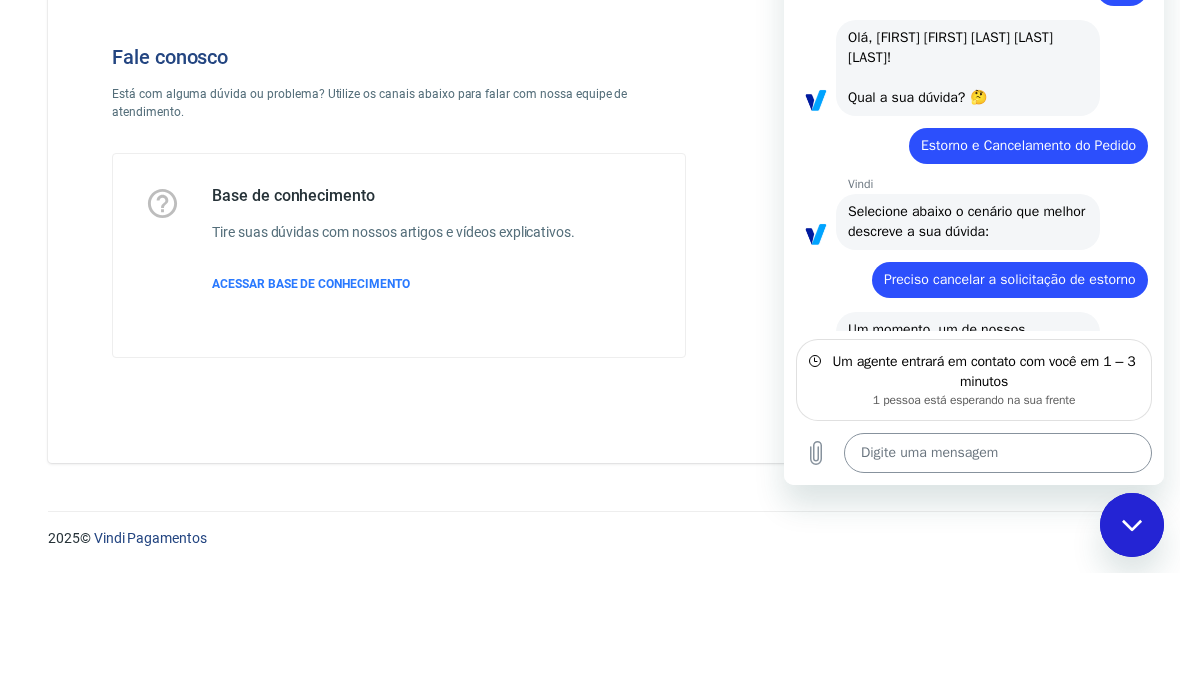 click at bounding box center (998, 453) 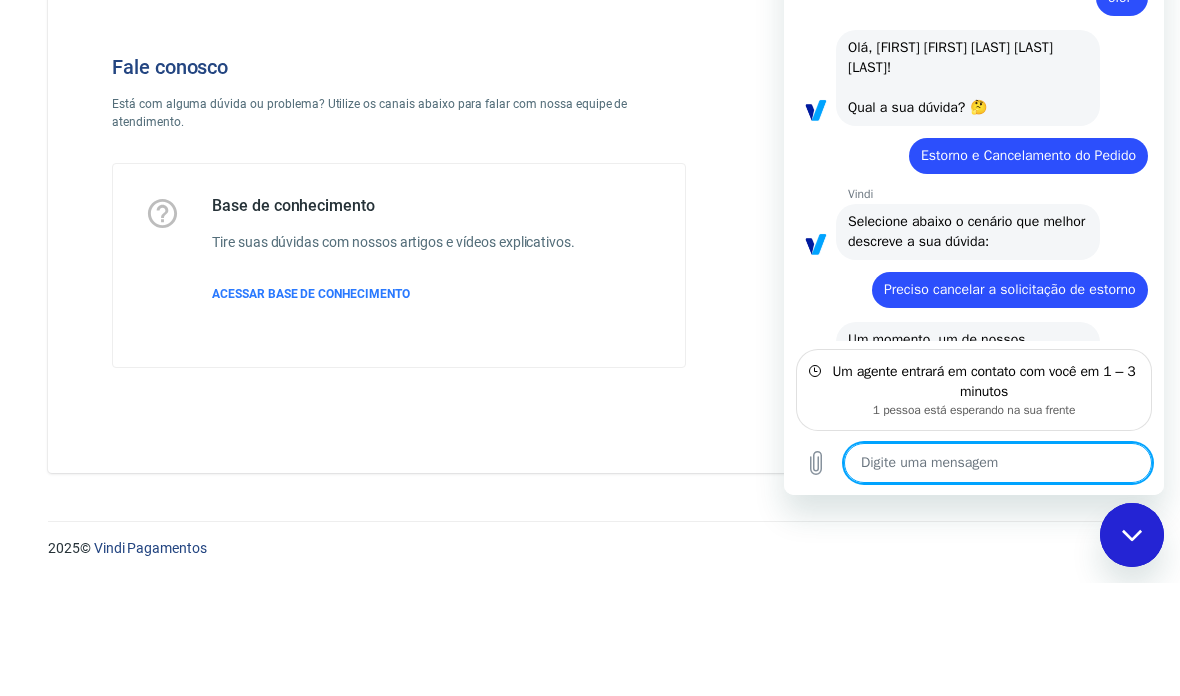 type on "f" 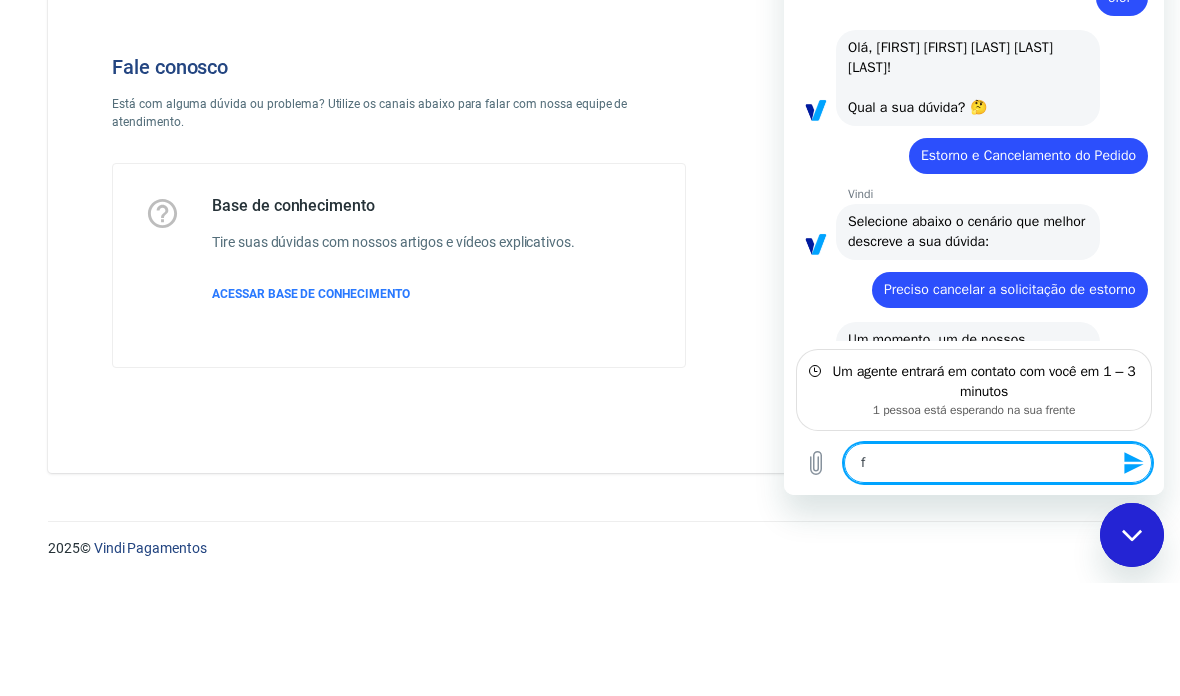 type on "fi" 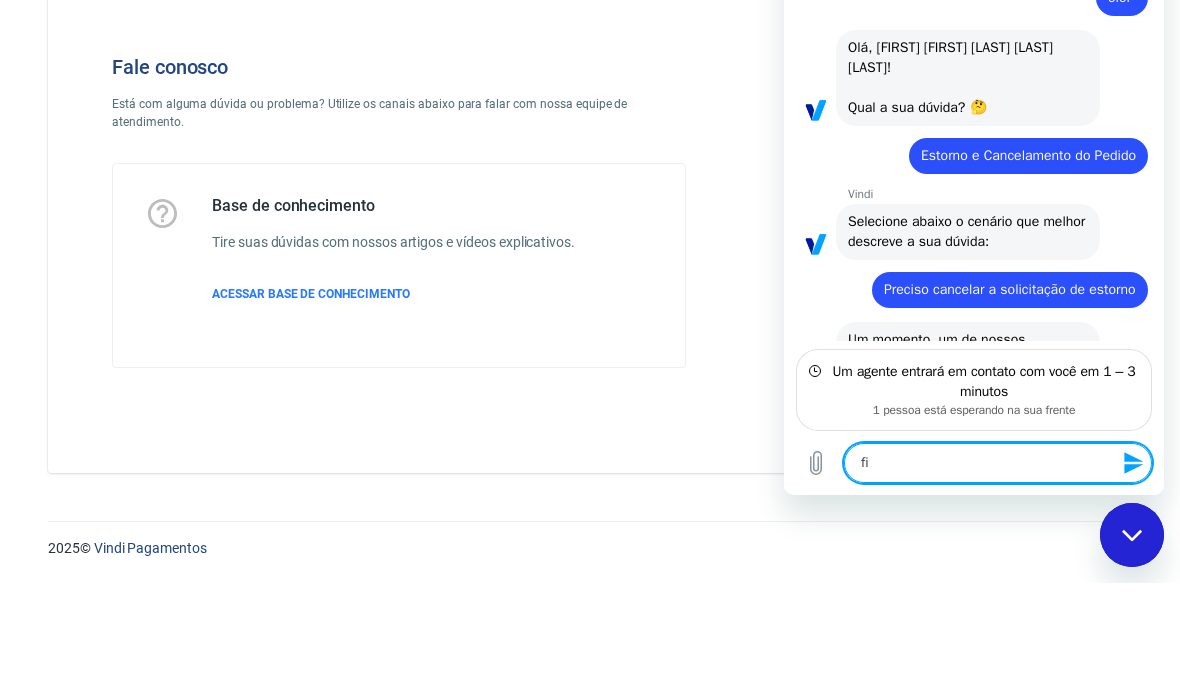 type on "fiz" 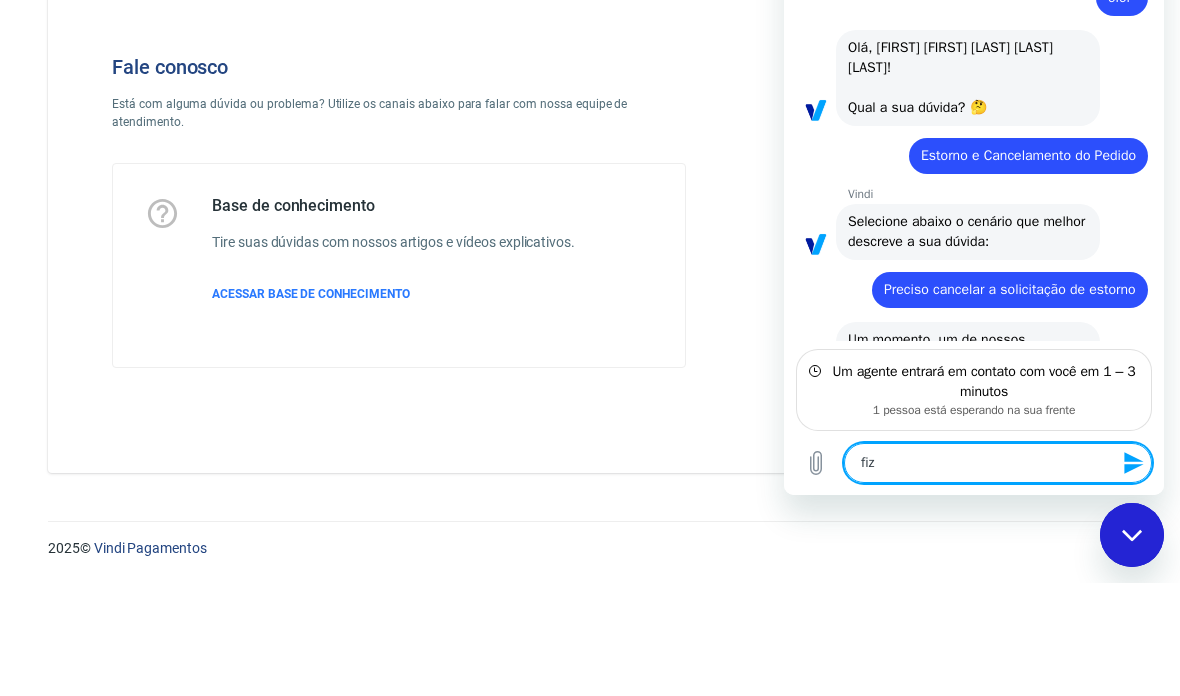 type on "fiz" 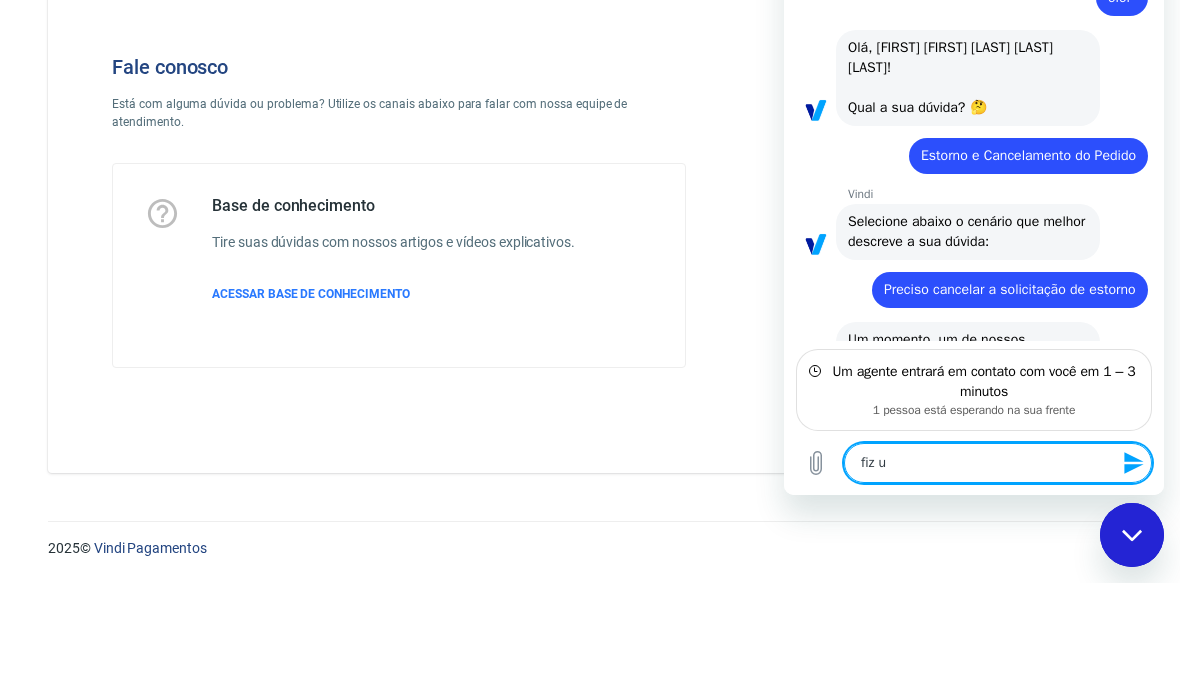 type on "fiz um" 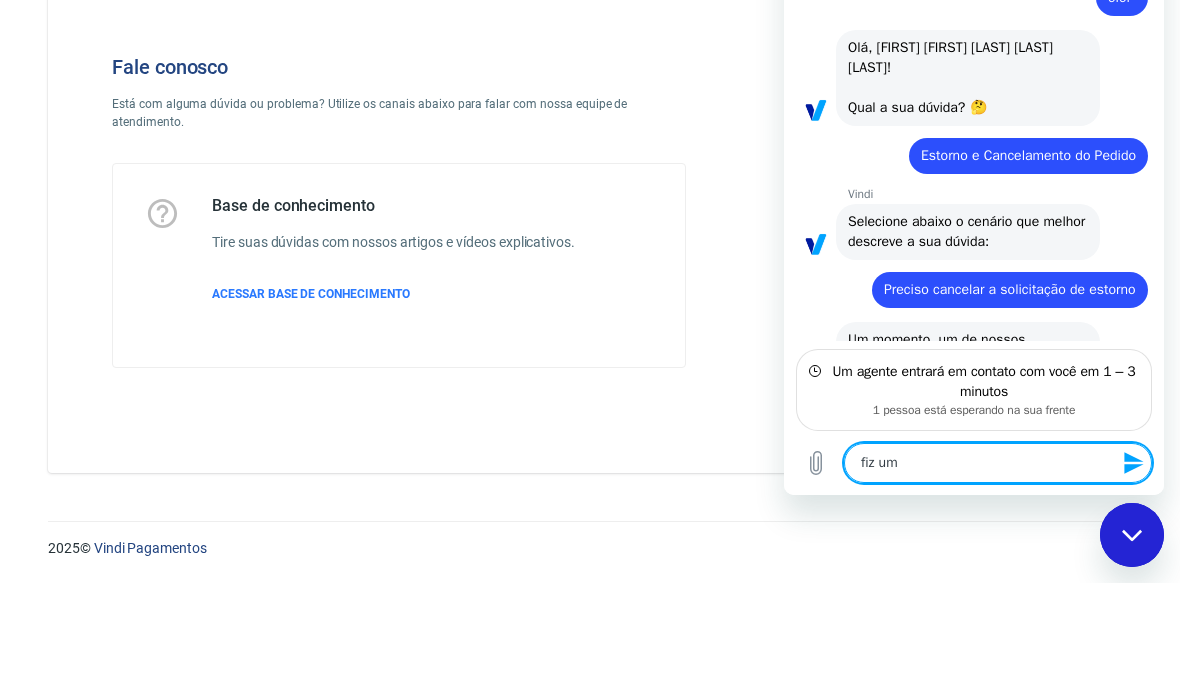 type on "fiz um" 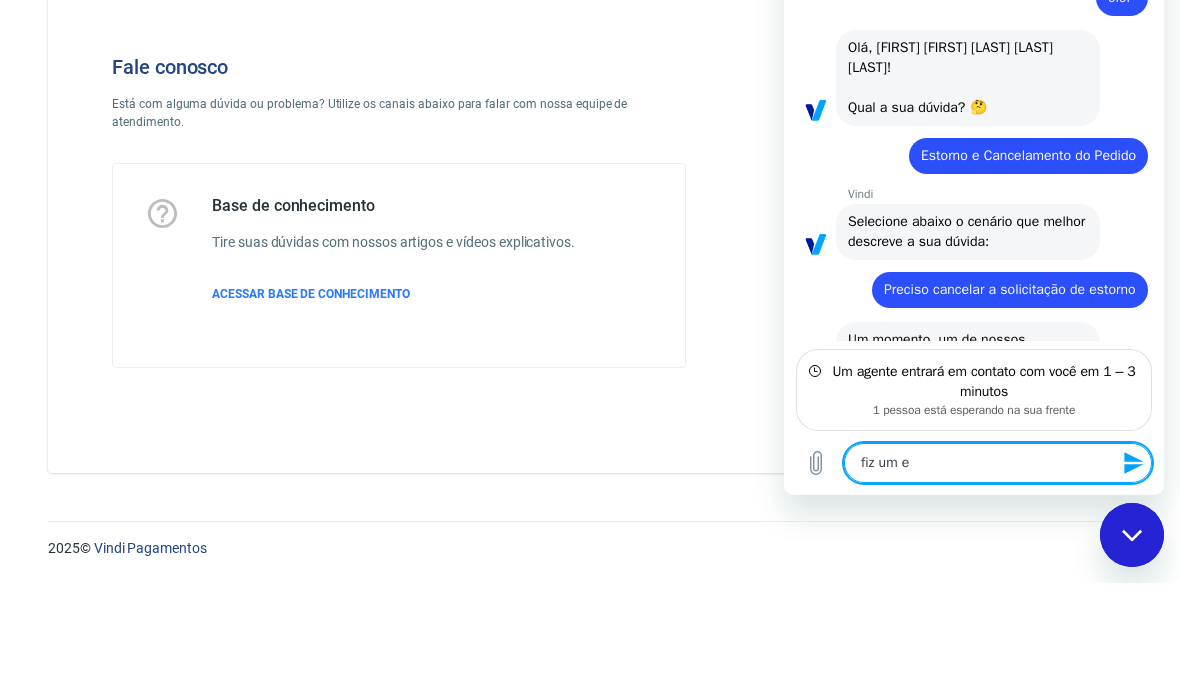 type on "fiz um es" 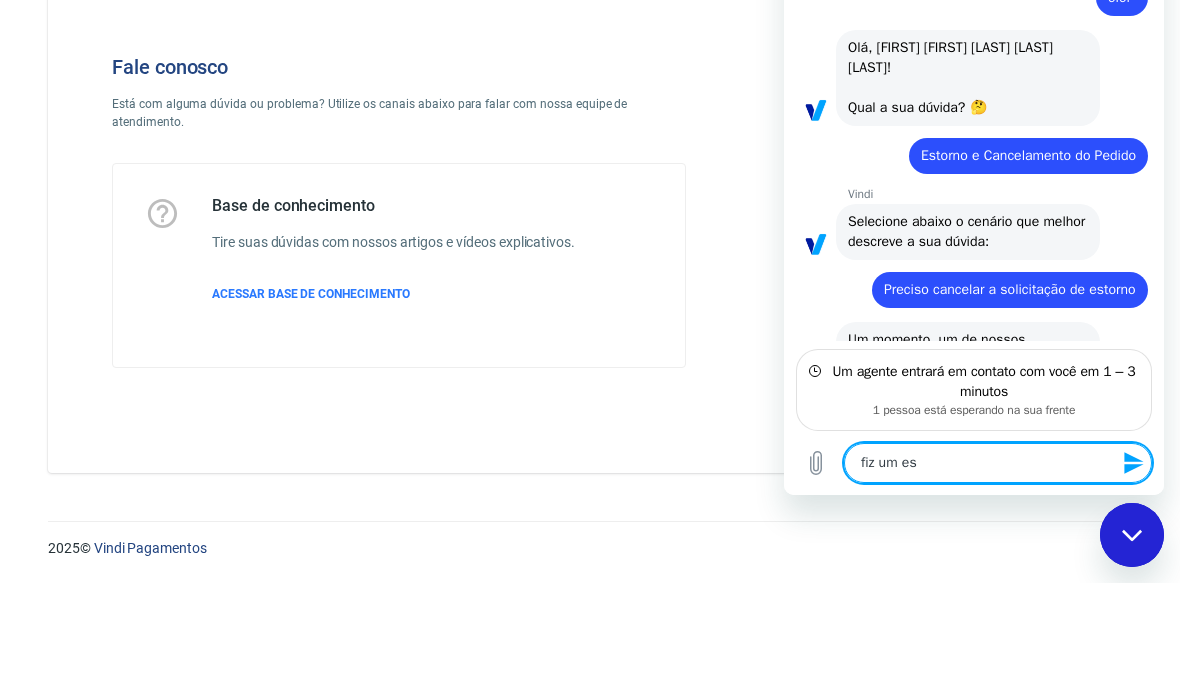 type on "fiz um est" 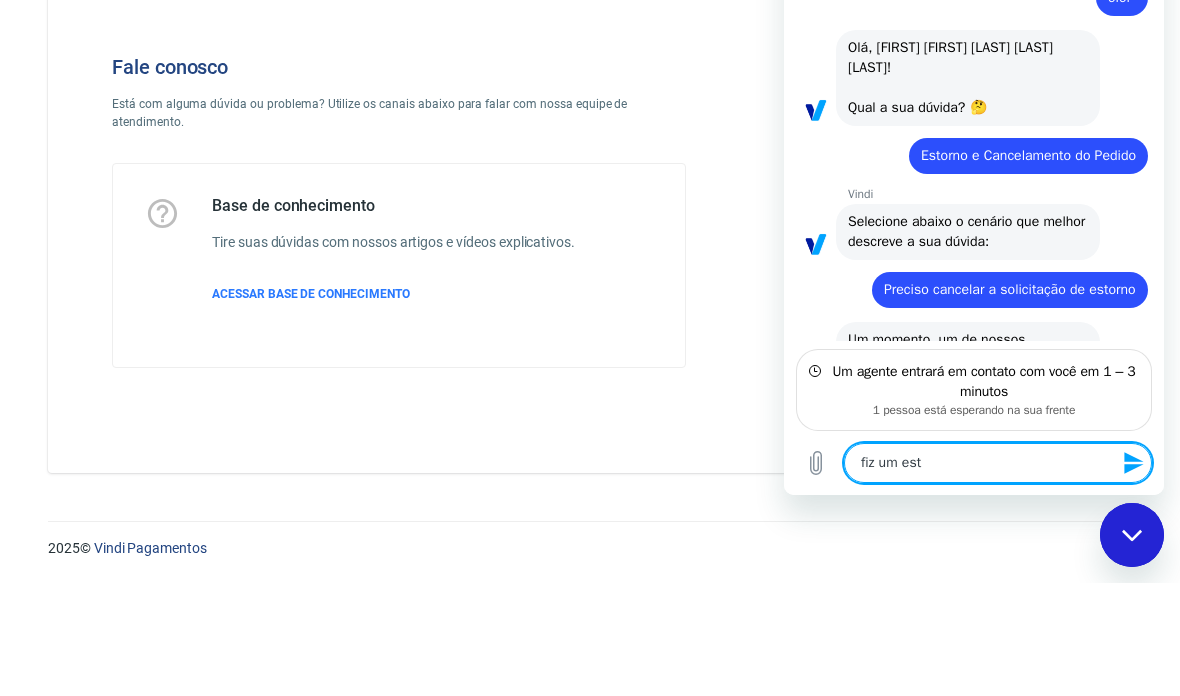type on "fiz um esto" 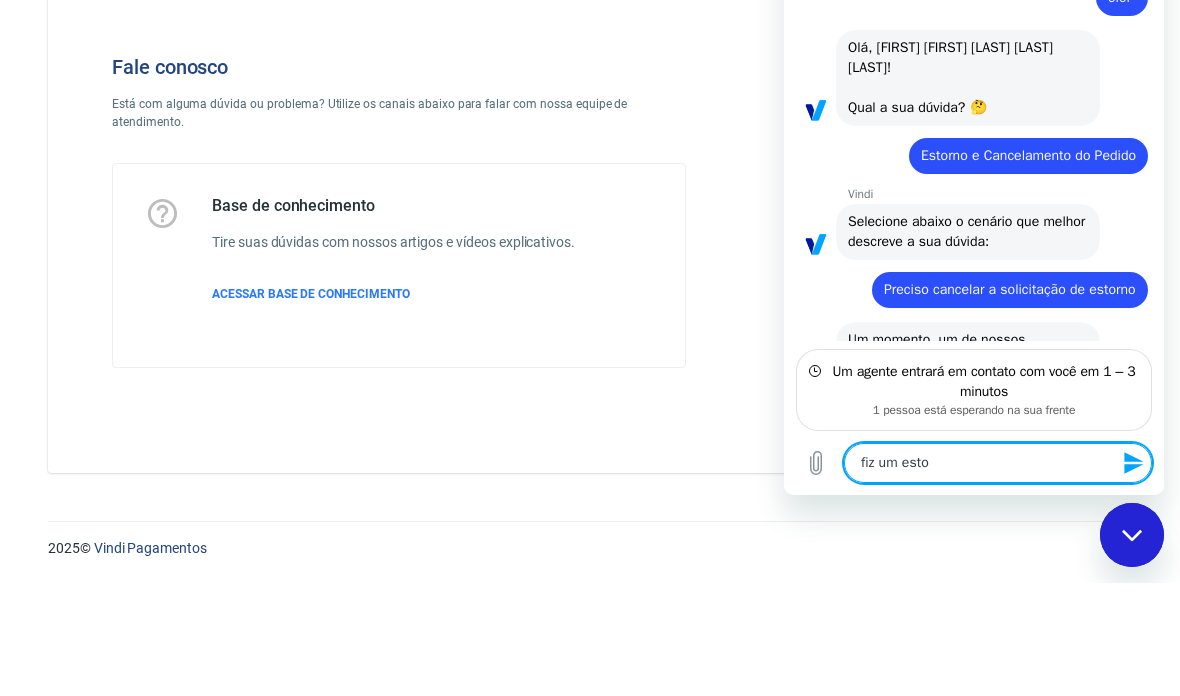 type on "fiz um estor" 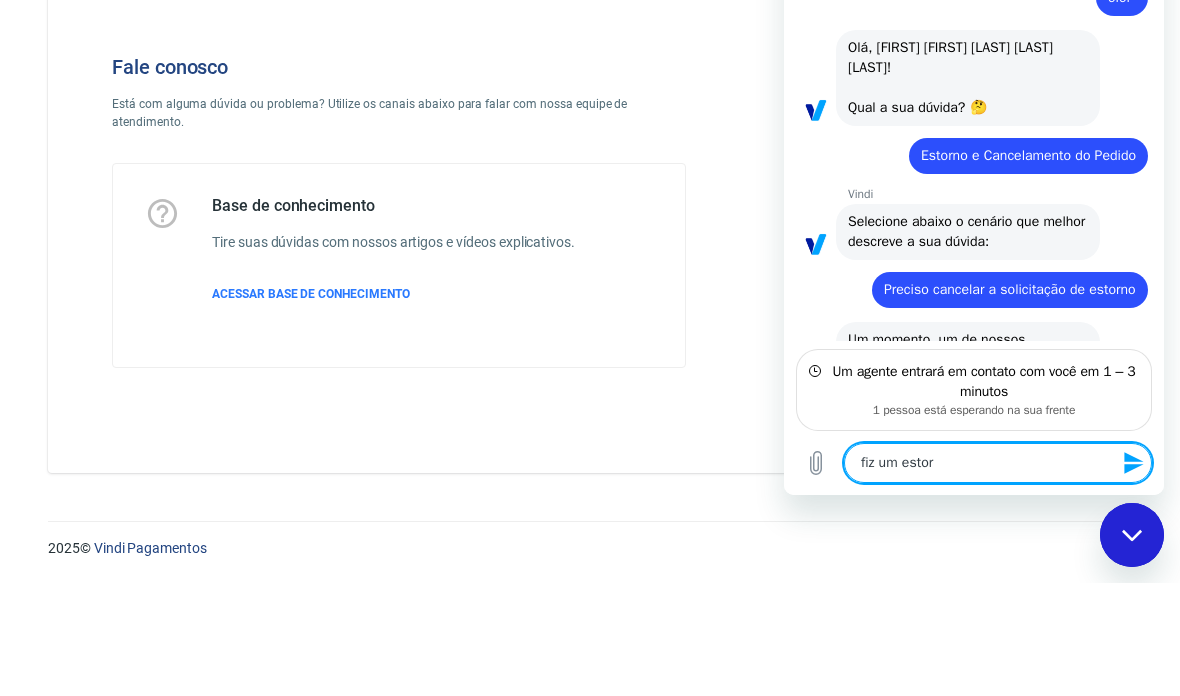 type on "fiz um estorn" 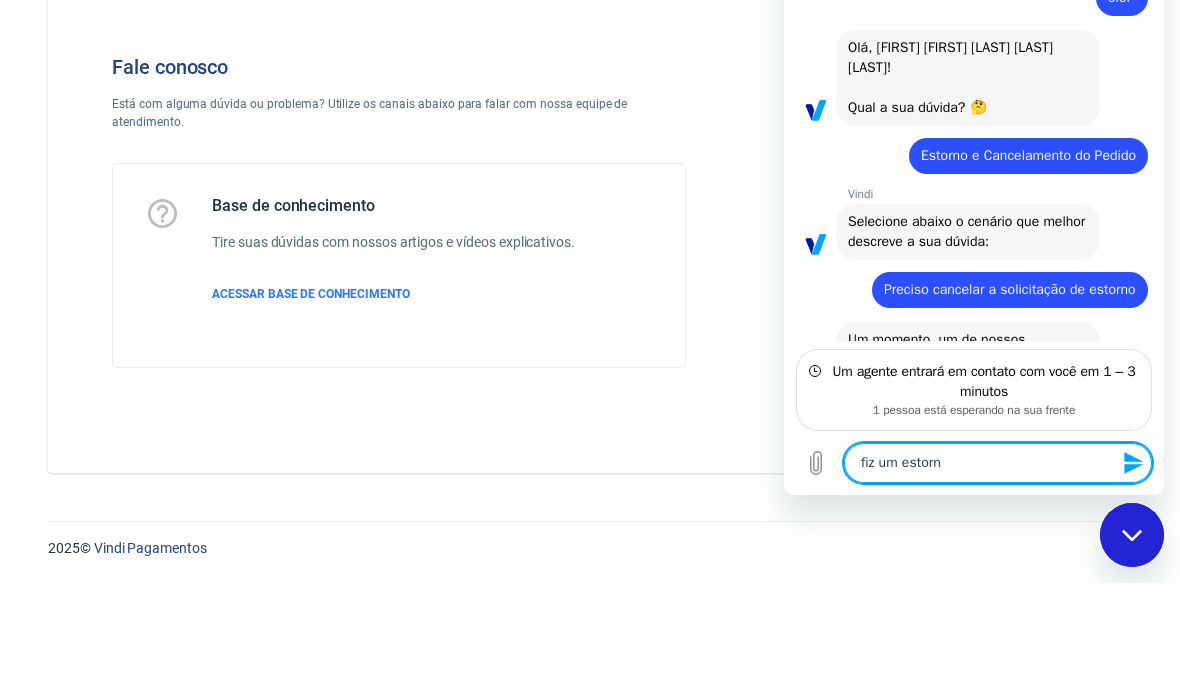 type on "fiz um estorno" 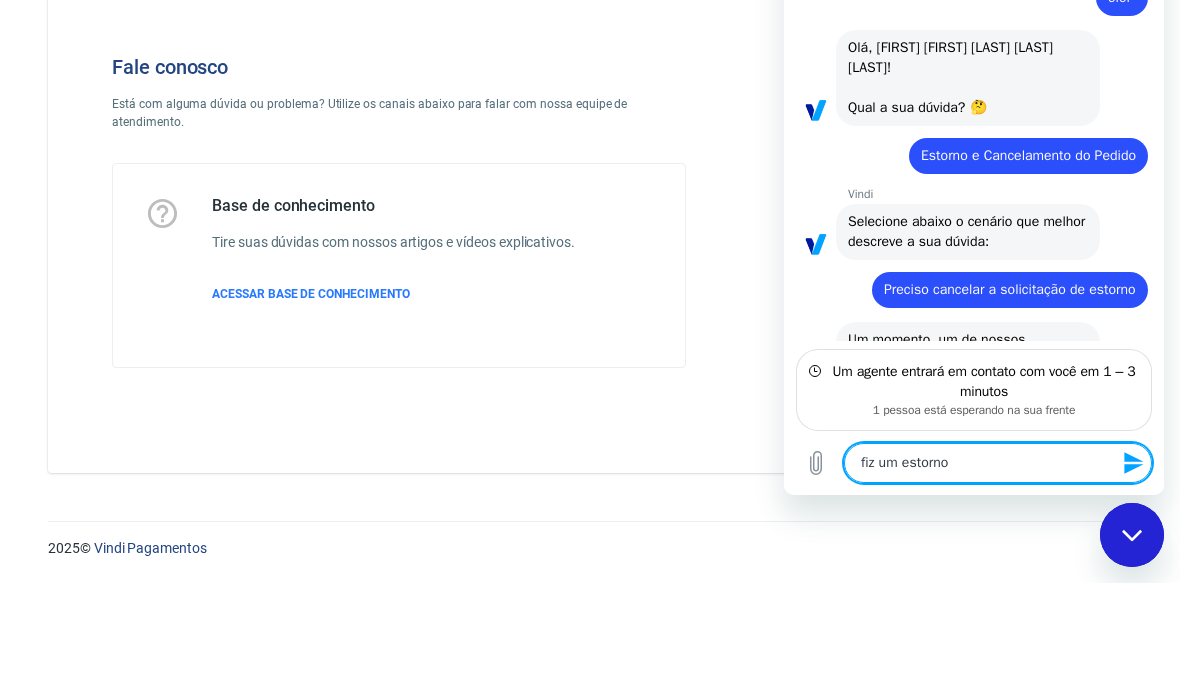 type on "fiz um estorno" 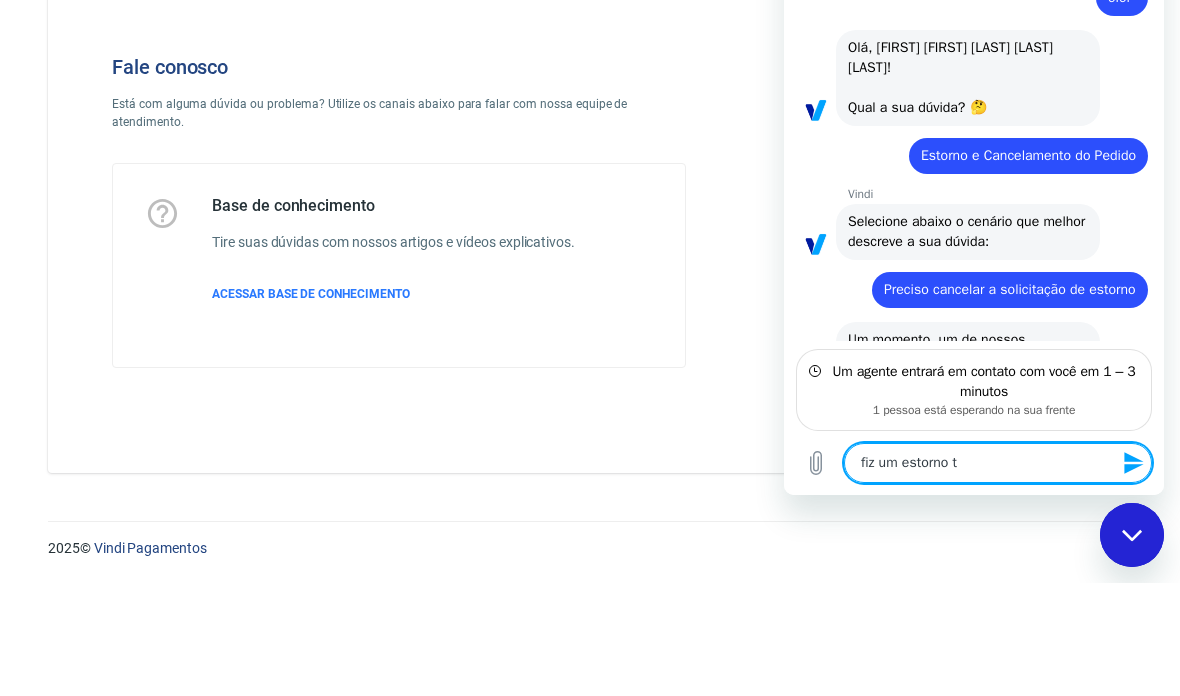 type on "fiz um estorno to" 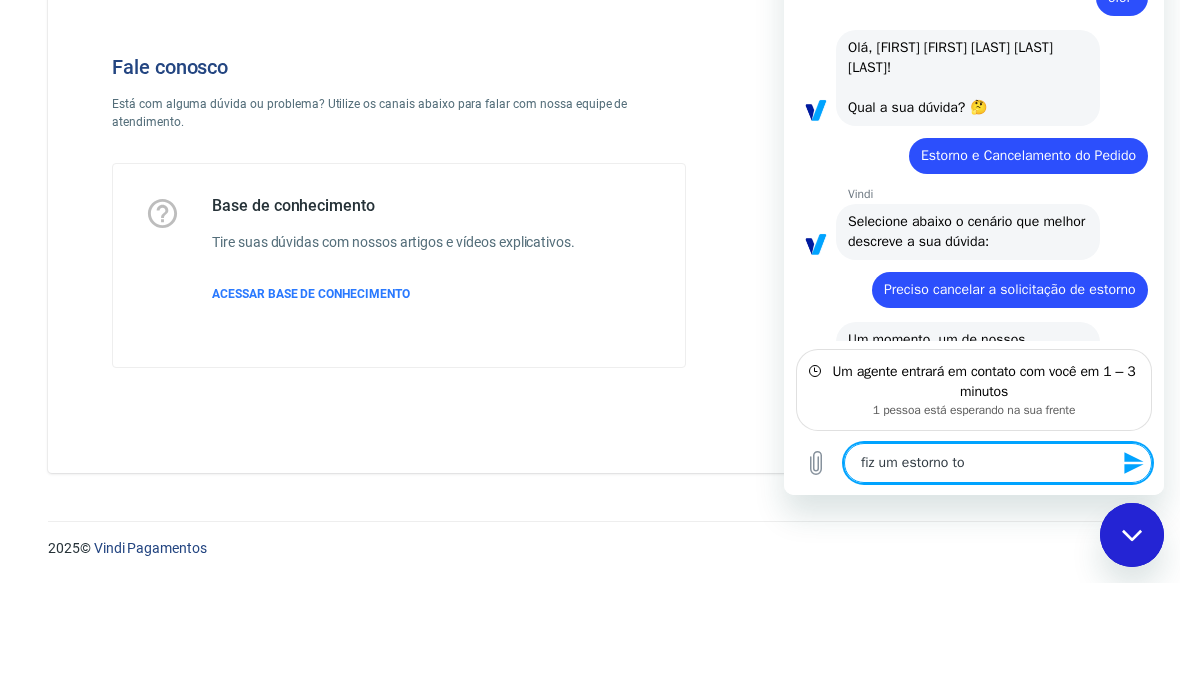 type on "fiz um estorno tot" 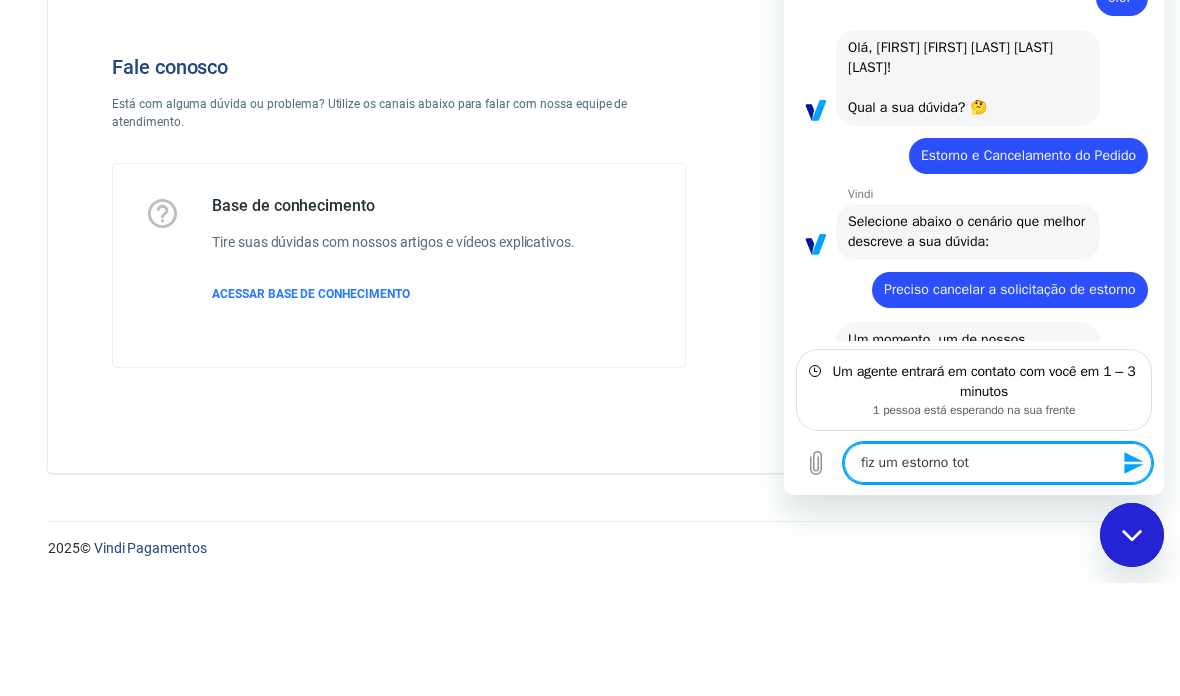 type on "fiz um estorno tota" 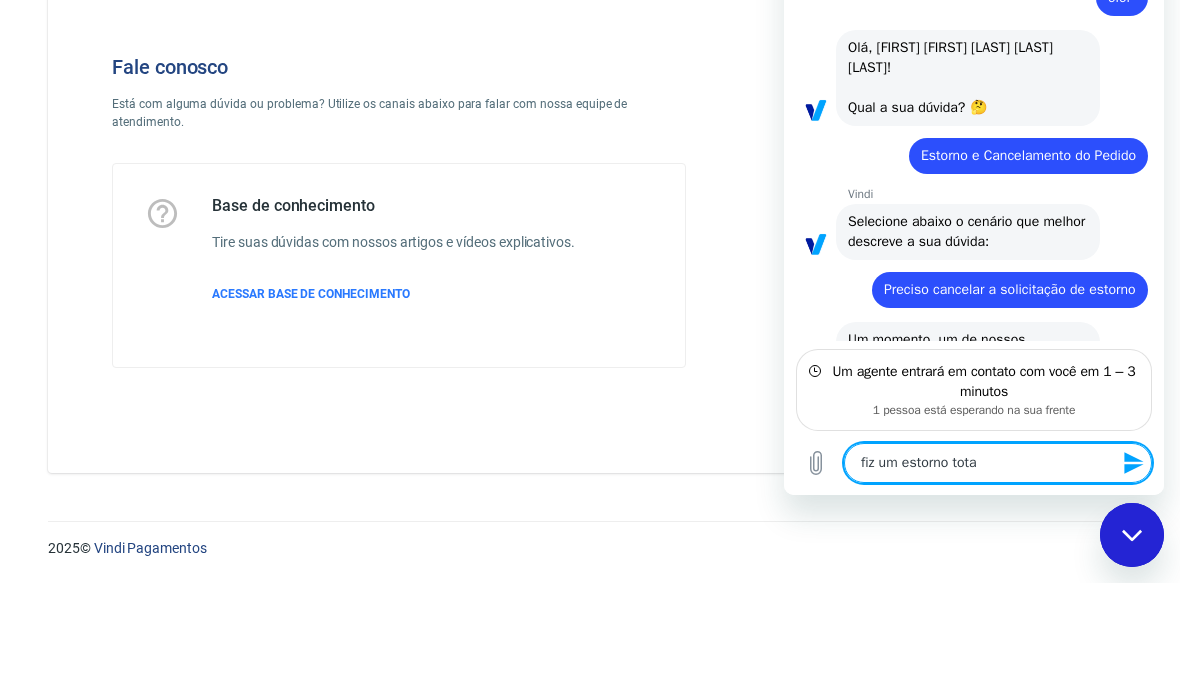 type on "fiz um estorno total" 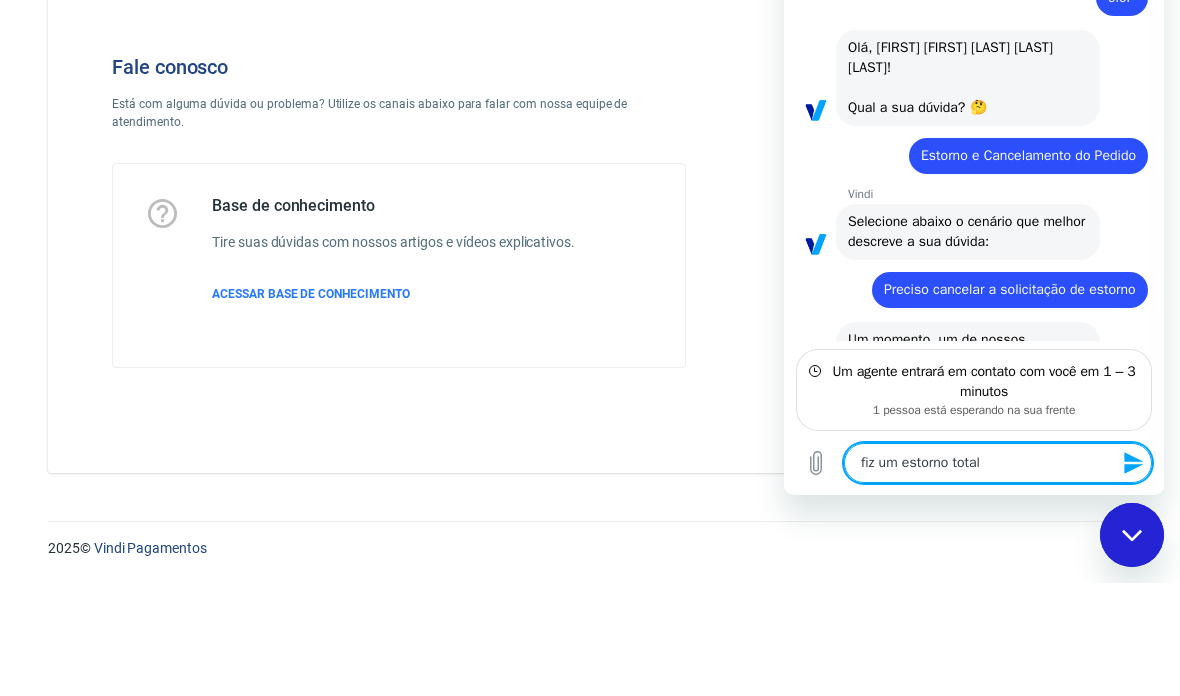 type on "fiz um estorno total" 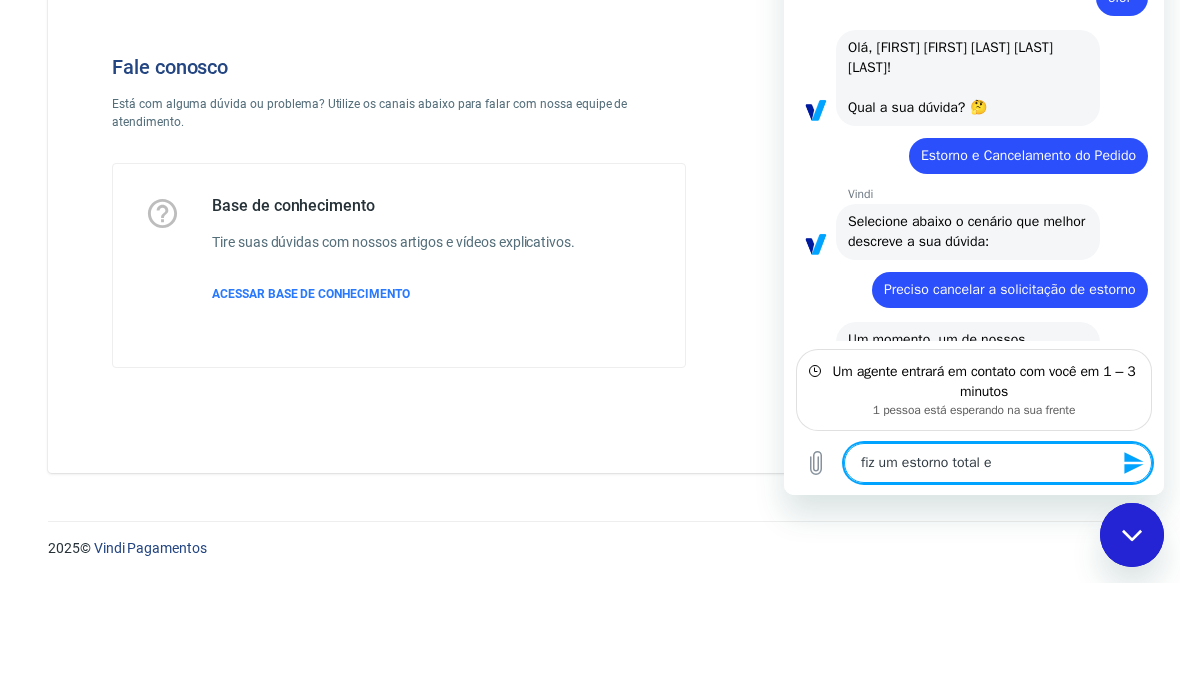 type on "fiz um estorno total e" 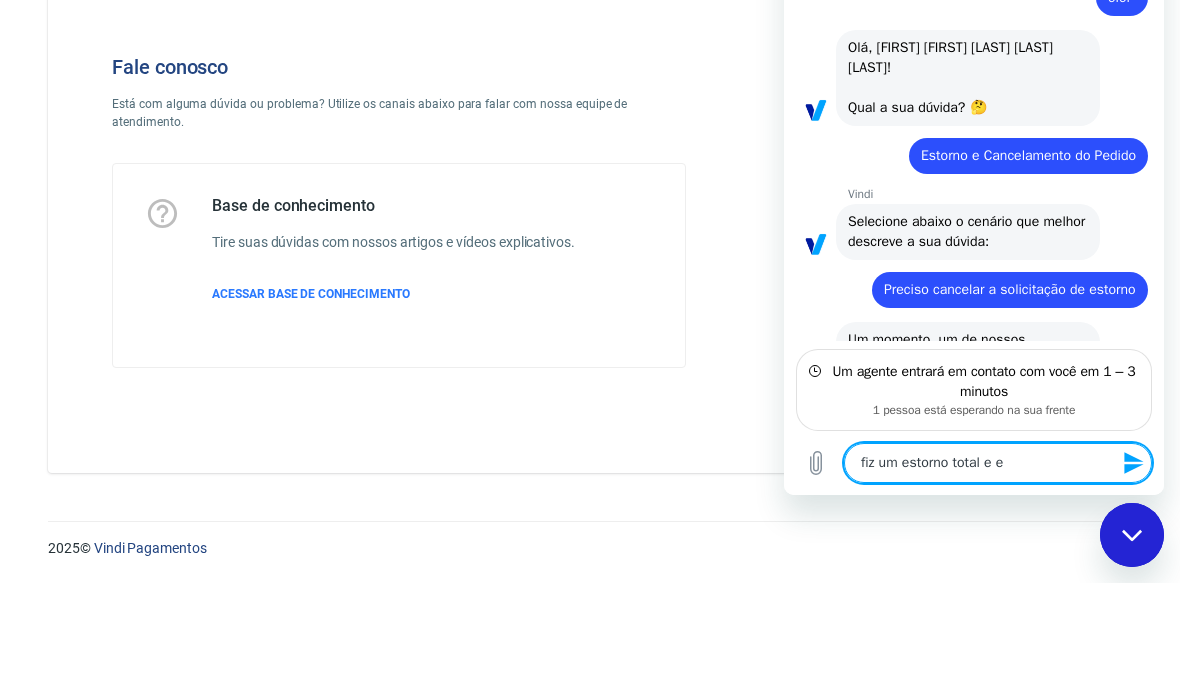 type on "fiz um estorno total e er" 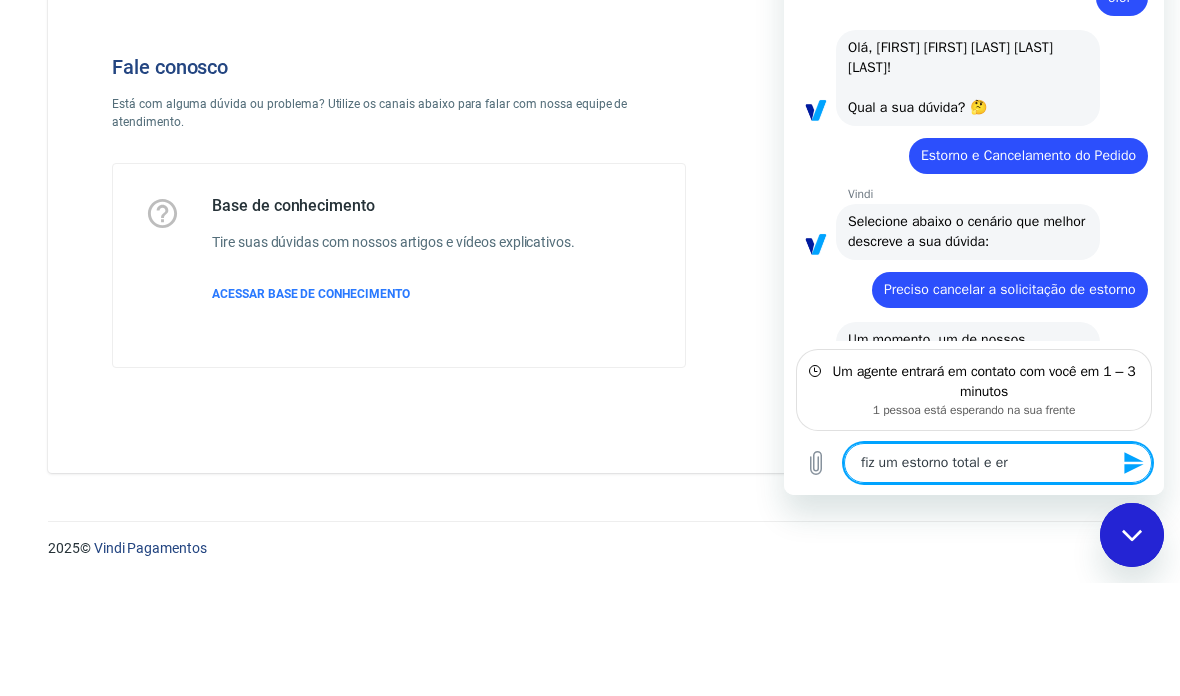 type on "fiz um estorno total e era" 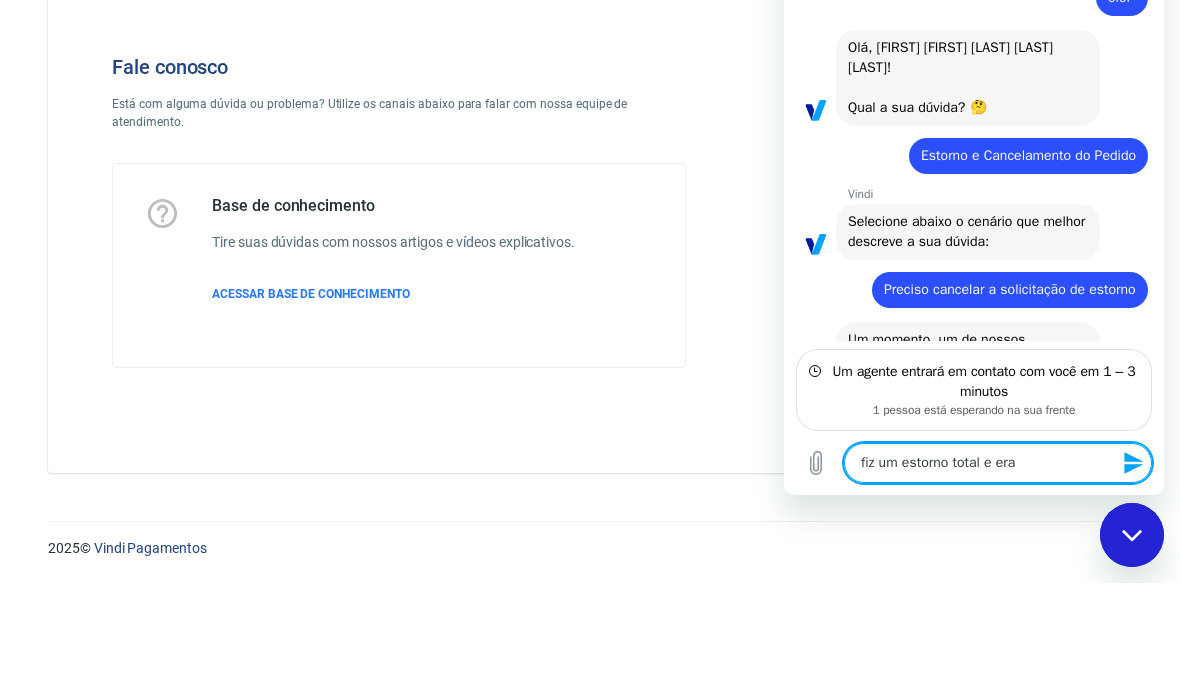 type on "fiz um estorno total e era" 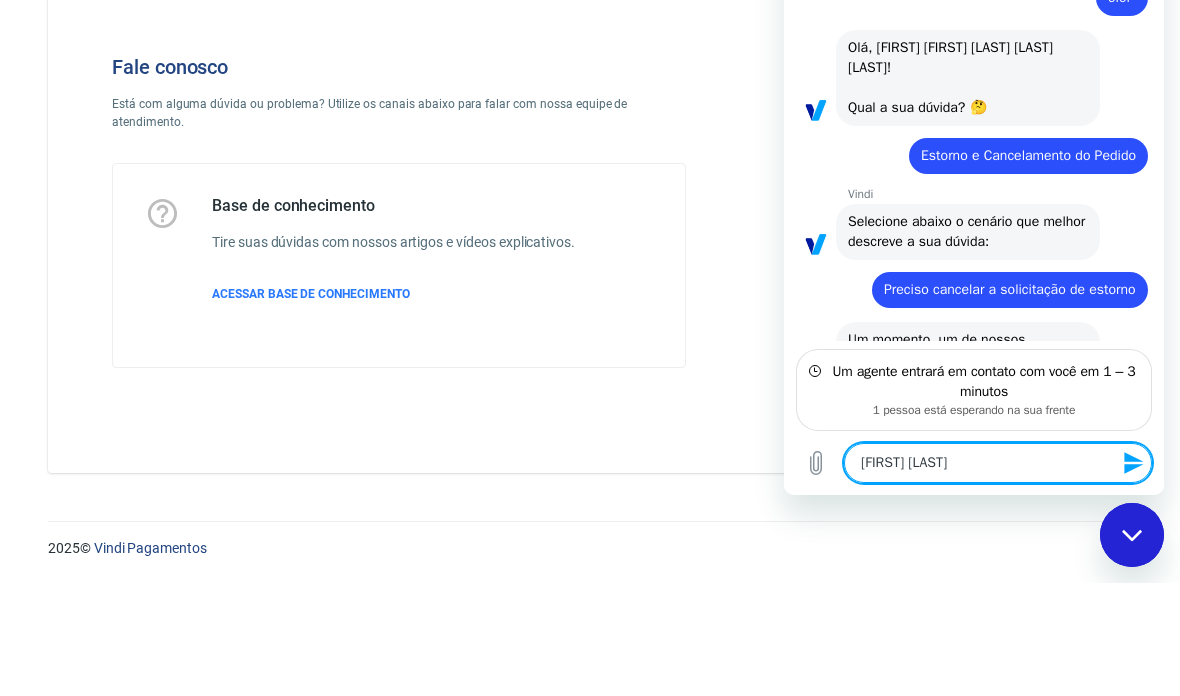 type on "fiz um estorno total e era pa" 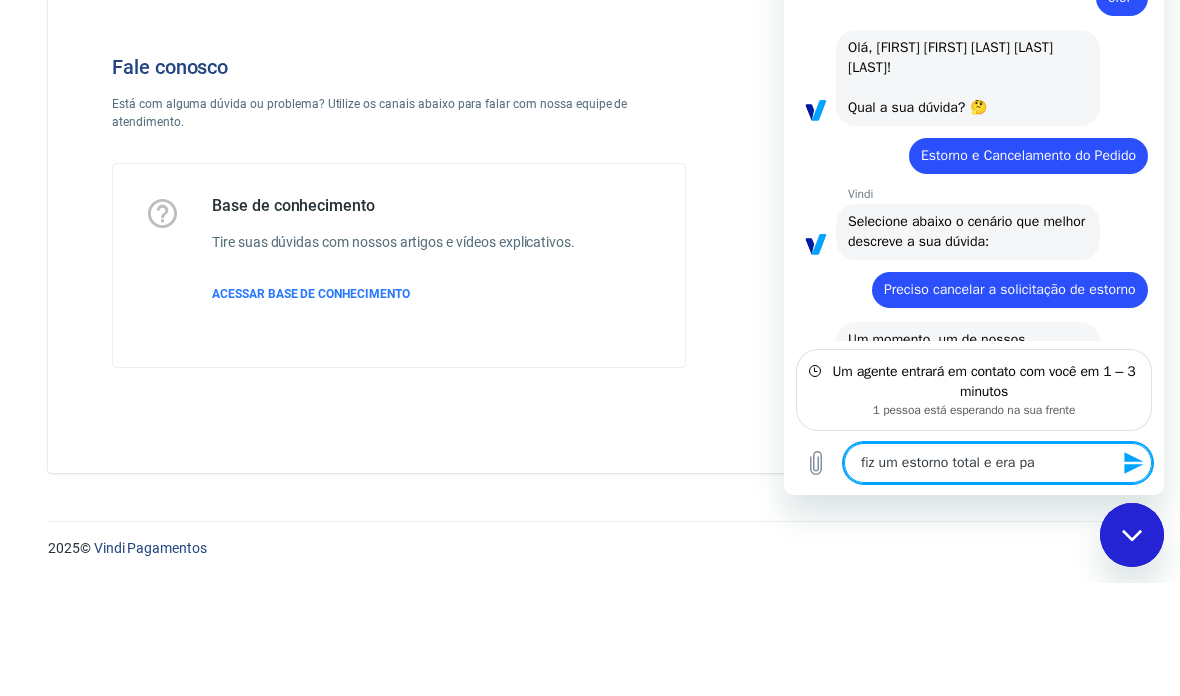 type on "fiz um estorno total e era par" 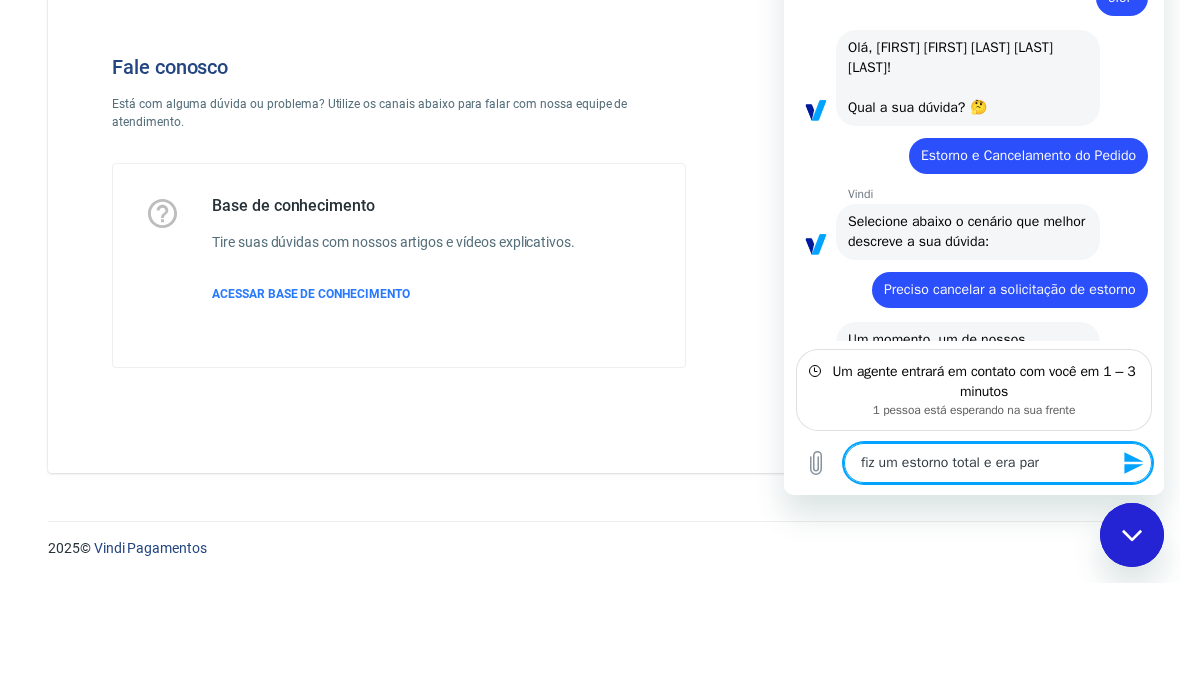 type on "fiz um estorno total e era para" 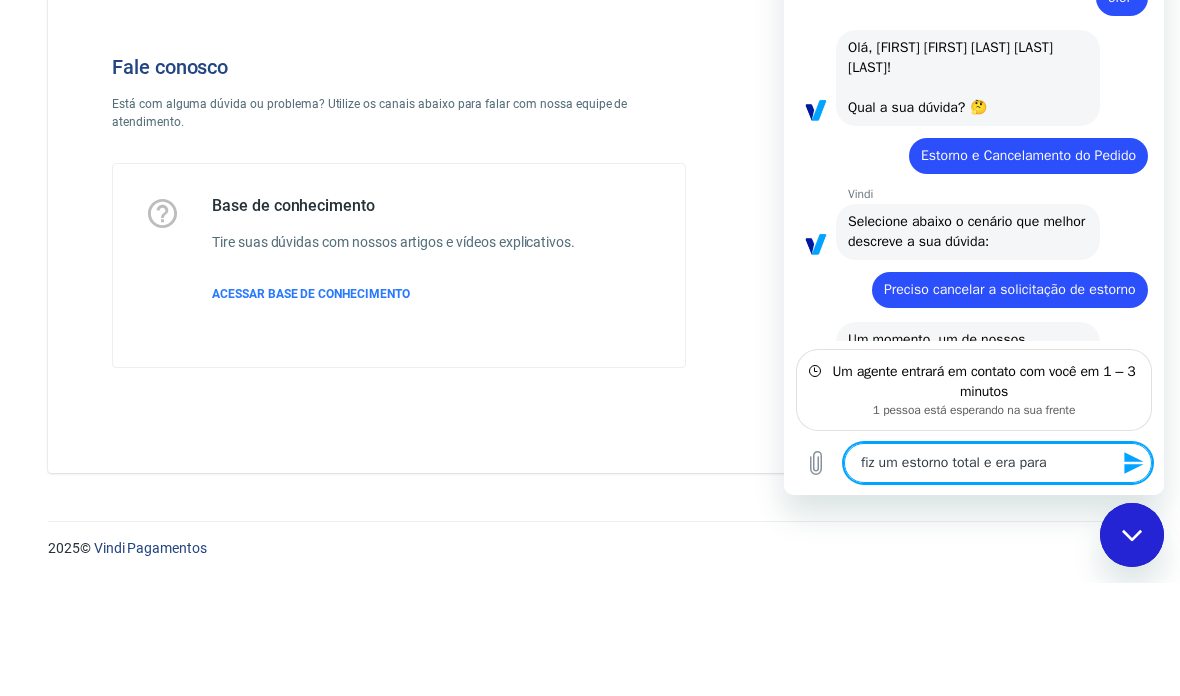 type on "fiz um estorno total e era para" 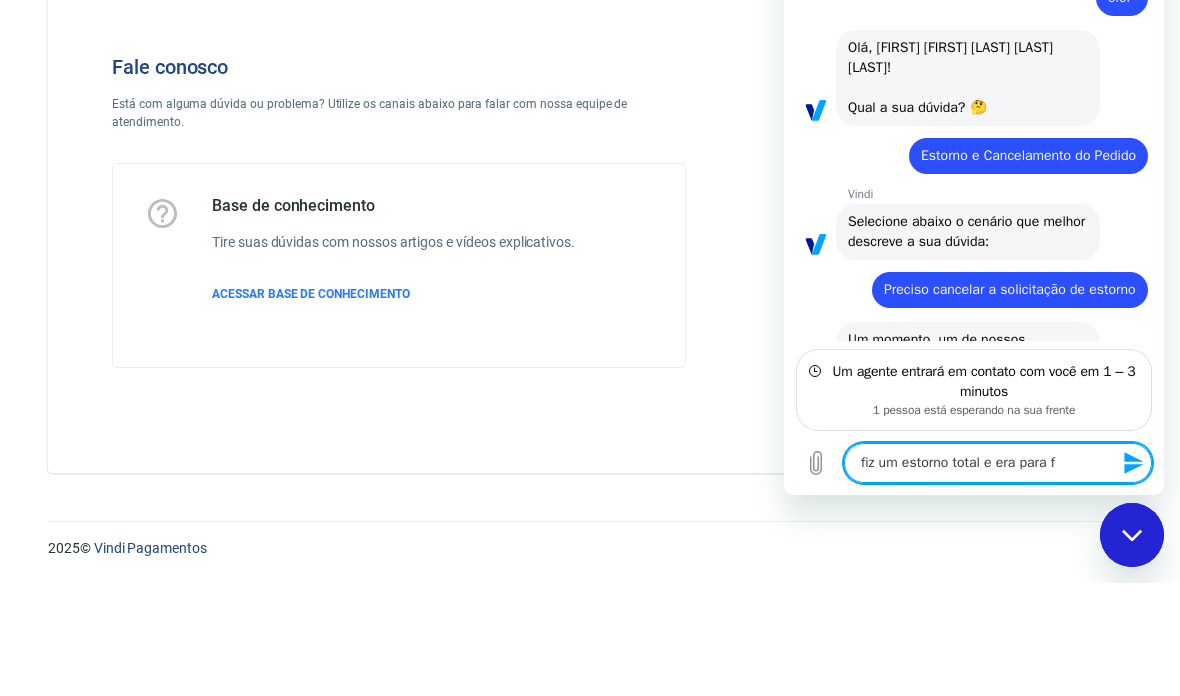 type on "fiz um estorno total e era para fa" 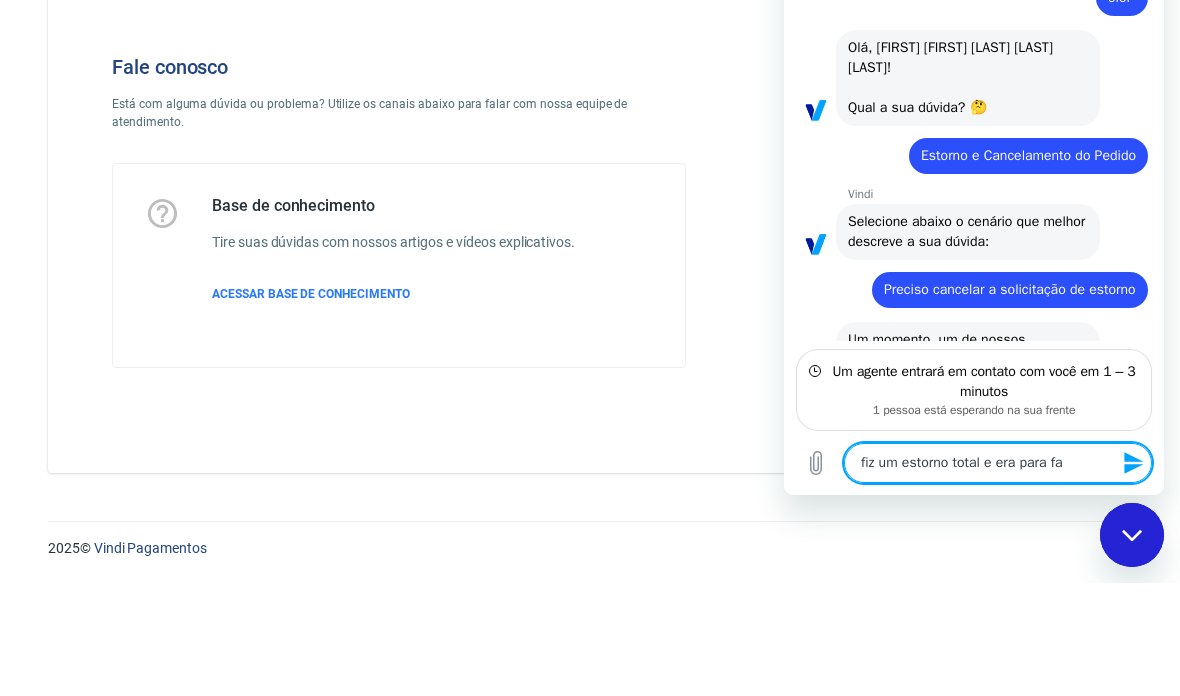 type on "fiz um estorno total e era para faz" 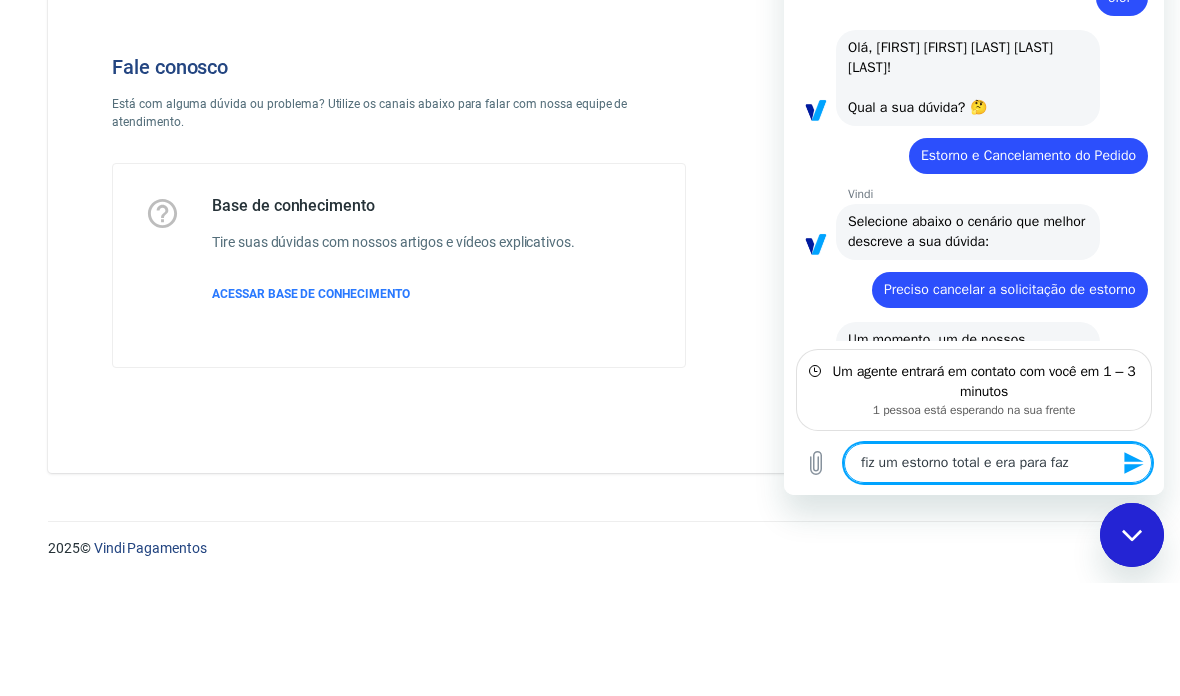 type on "fiz um estorno total e era para faze" 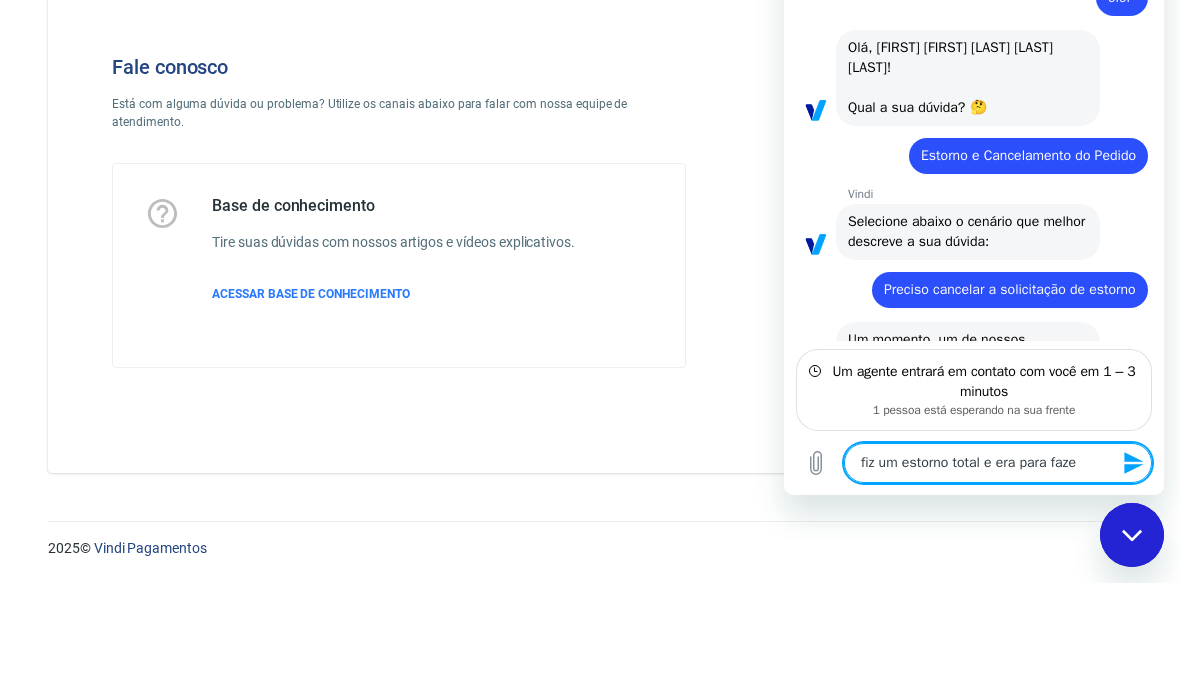 type on "fiz um estorno total e era para fazer" 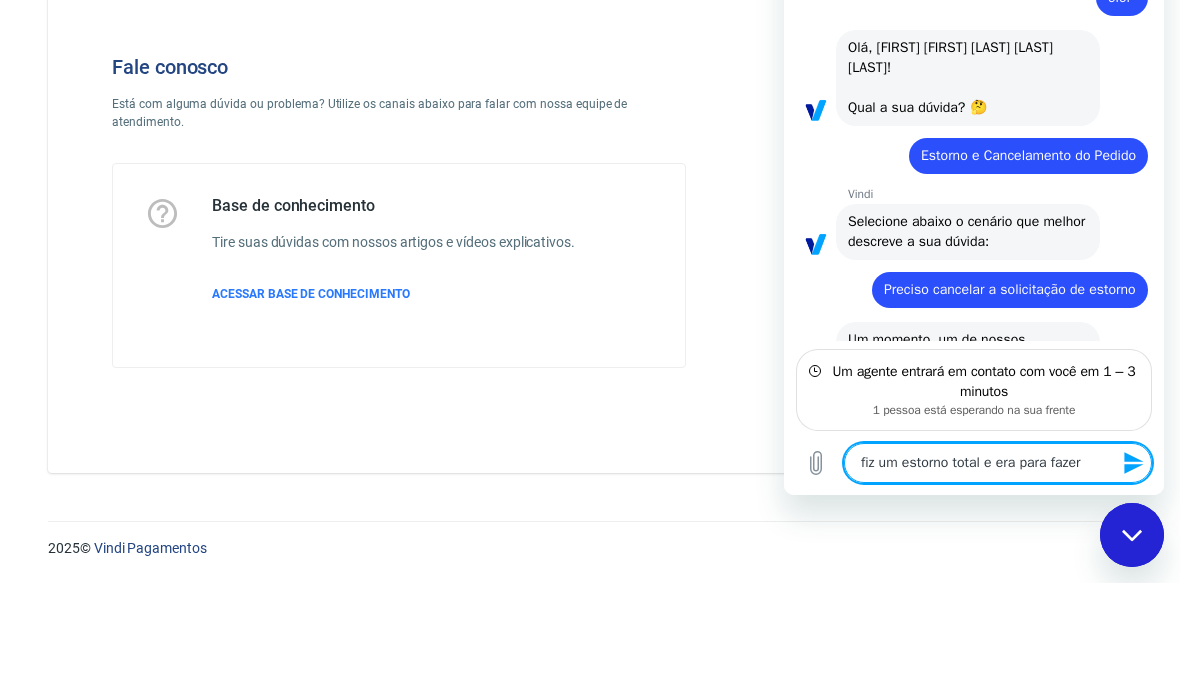 type on "fiz um estorno total e era para fazer" 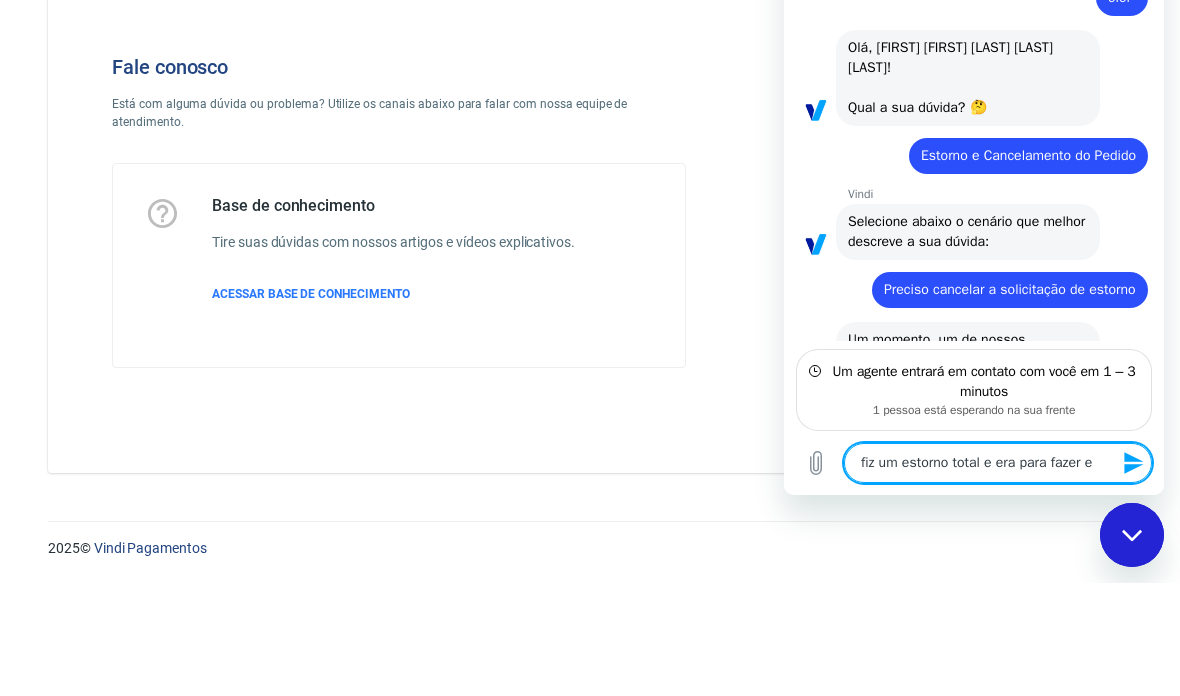 type on "fiz um estorno total e era para fazer es" 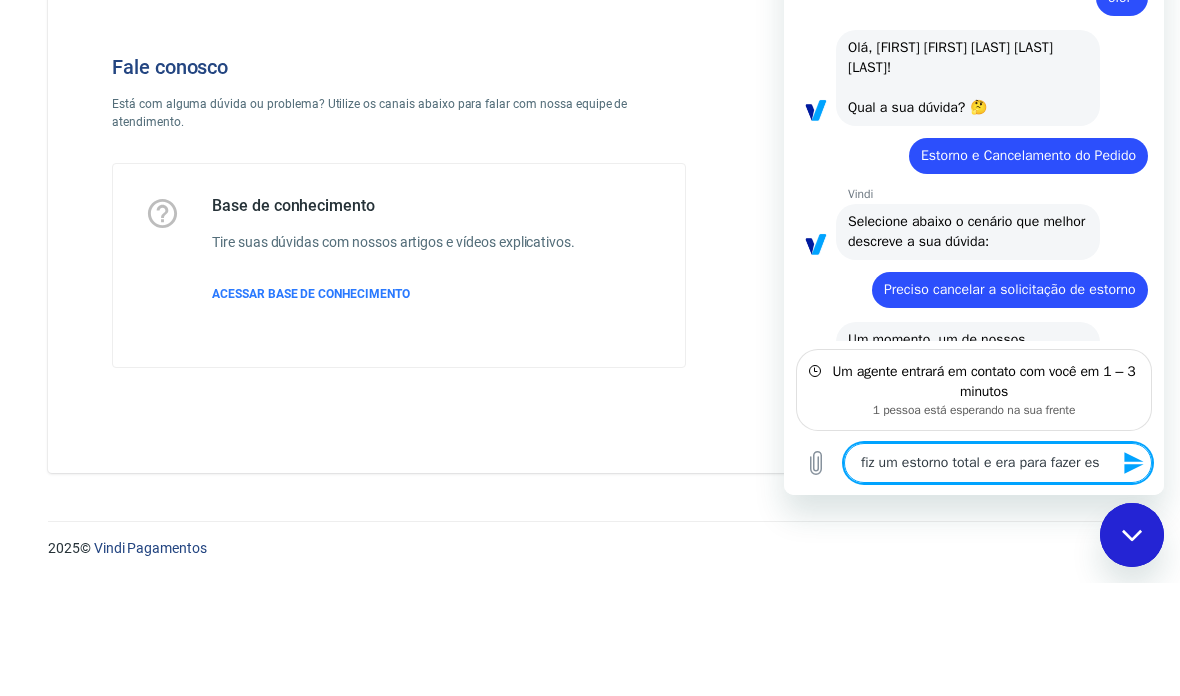 type on "fiz um estorno total e era para fazer est" 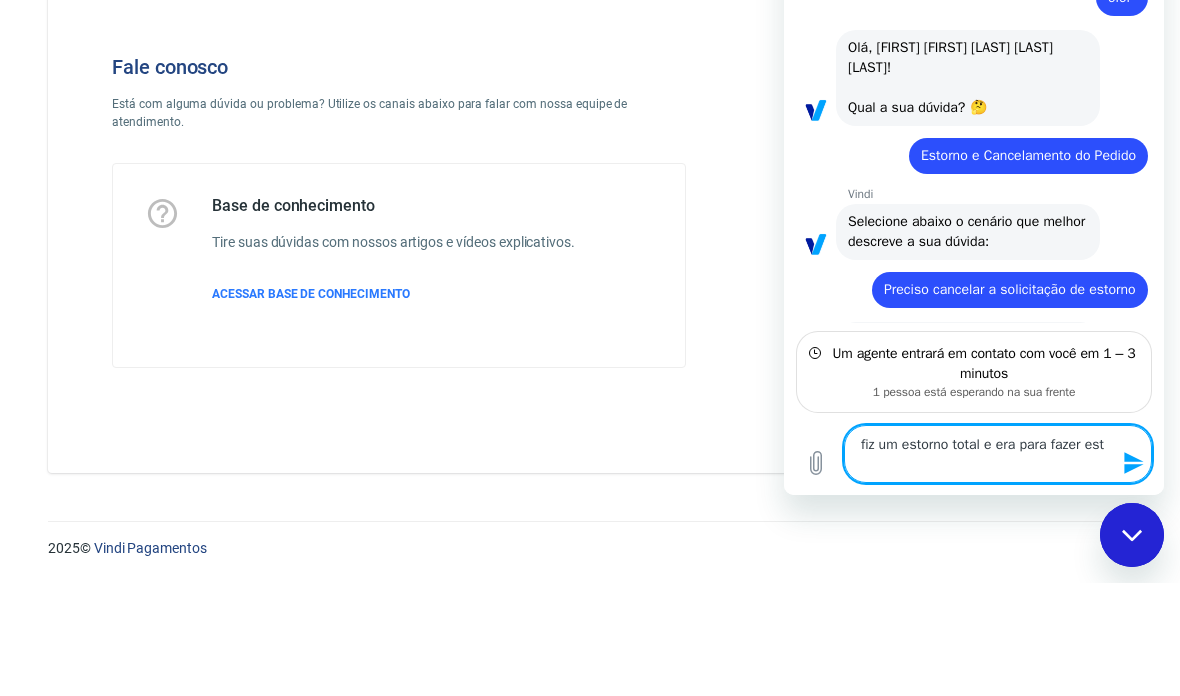 type on "fiz um estorno total e era para fazer esto" 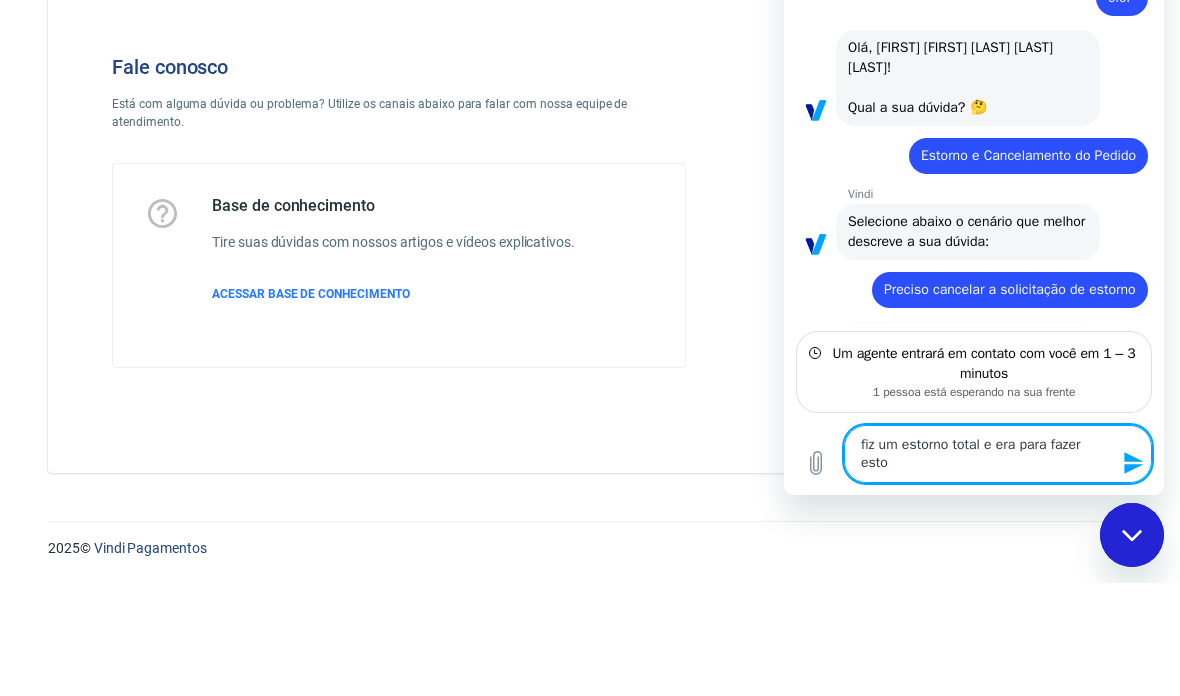 type on "fiz um estorno total e era para fazer estor" 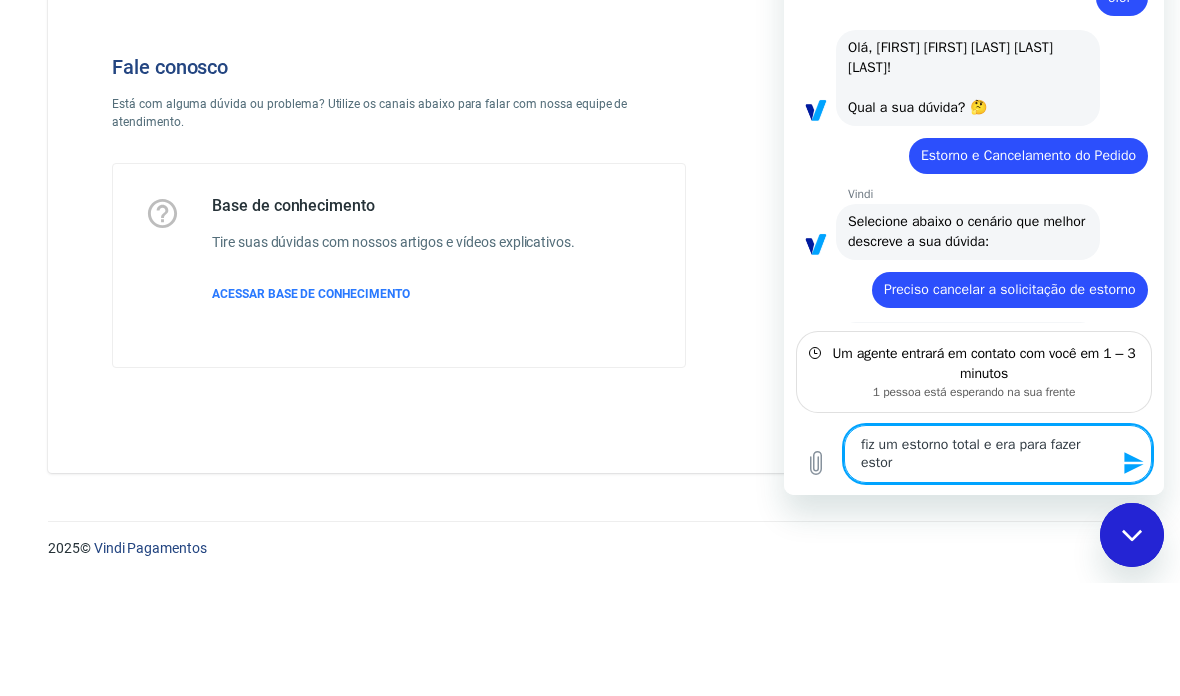 type on "fiz um estorno total e era para fazer estorn" 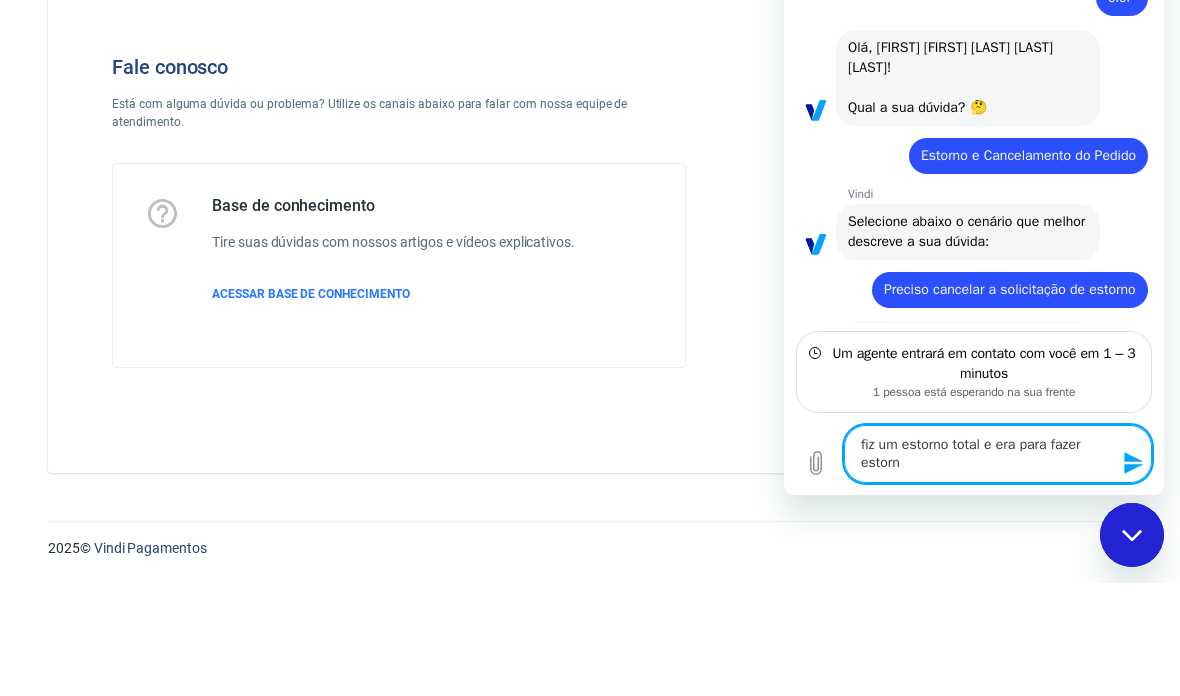 type on "fiz um estorno total e era para fazer estorno" 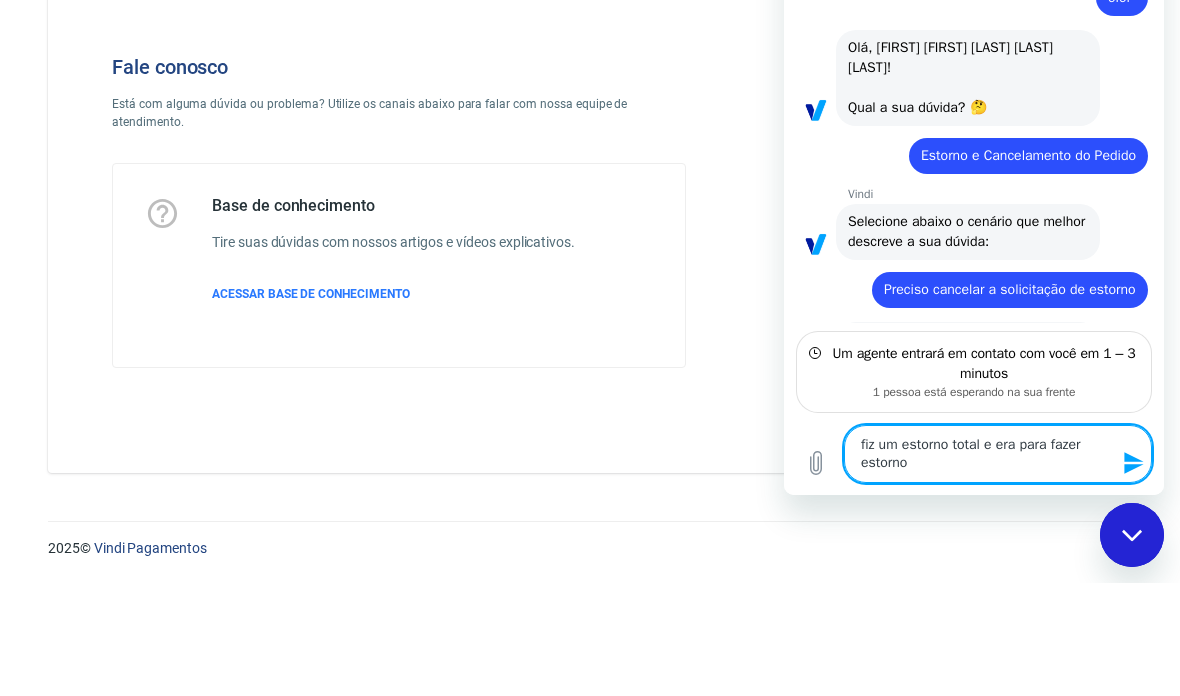 type on "fiz um estorno total e era para fazer estorno" 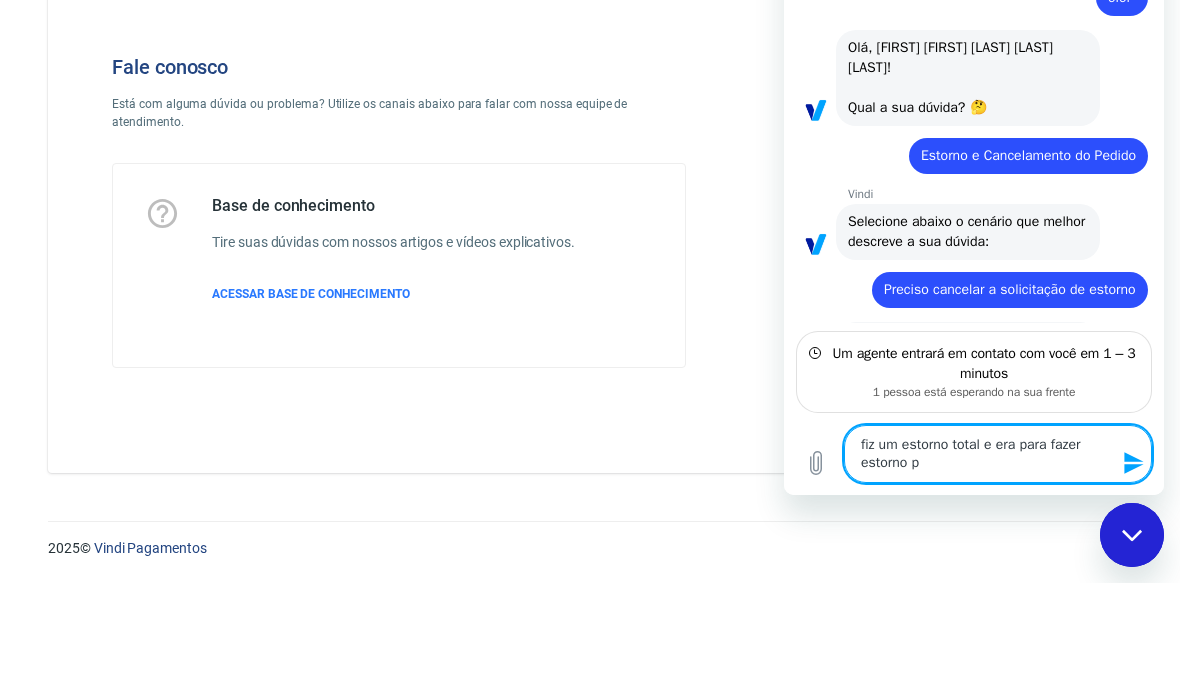 type on "fiz um estorno total e era para fazer estorno pa" 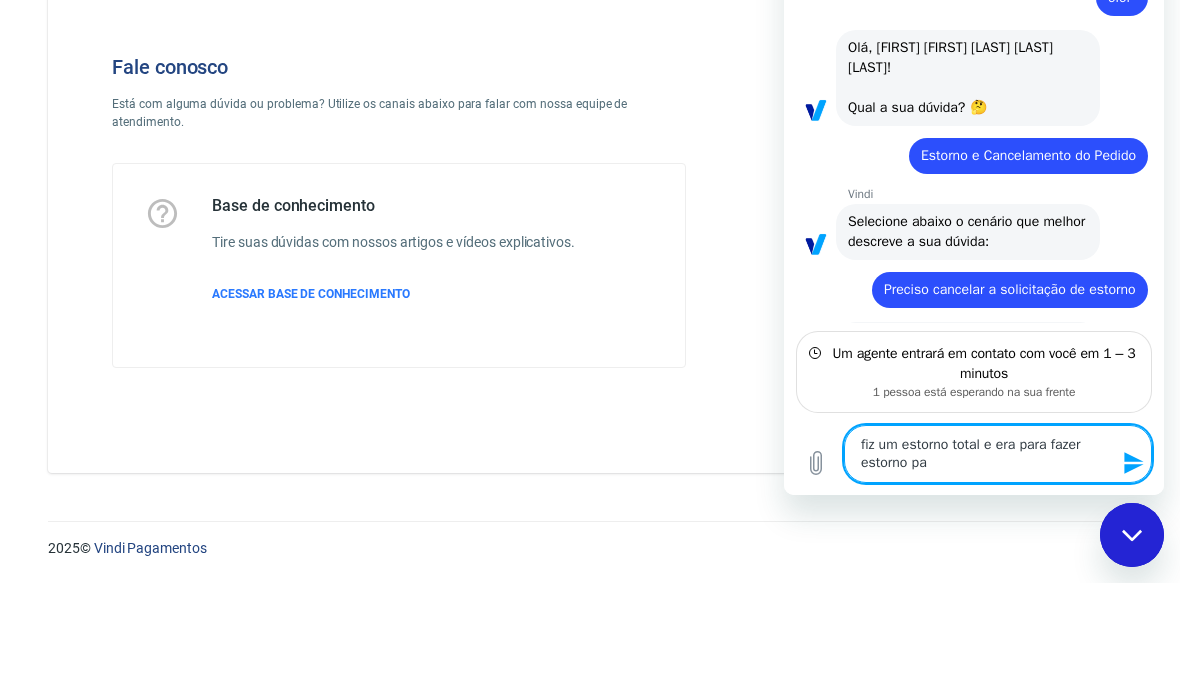 type on "fiz um estorno total e era para fazer estorno par" 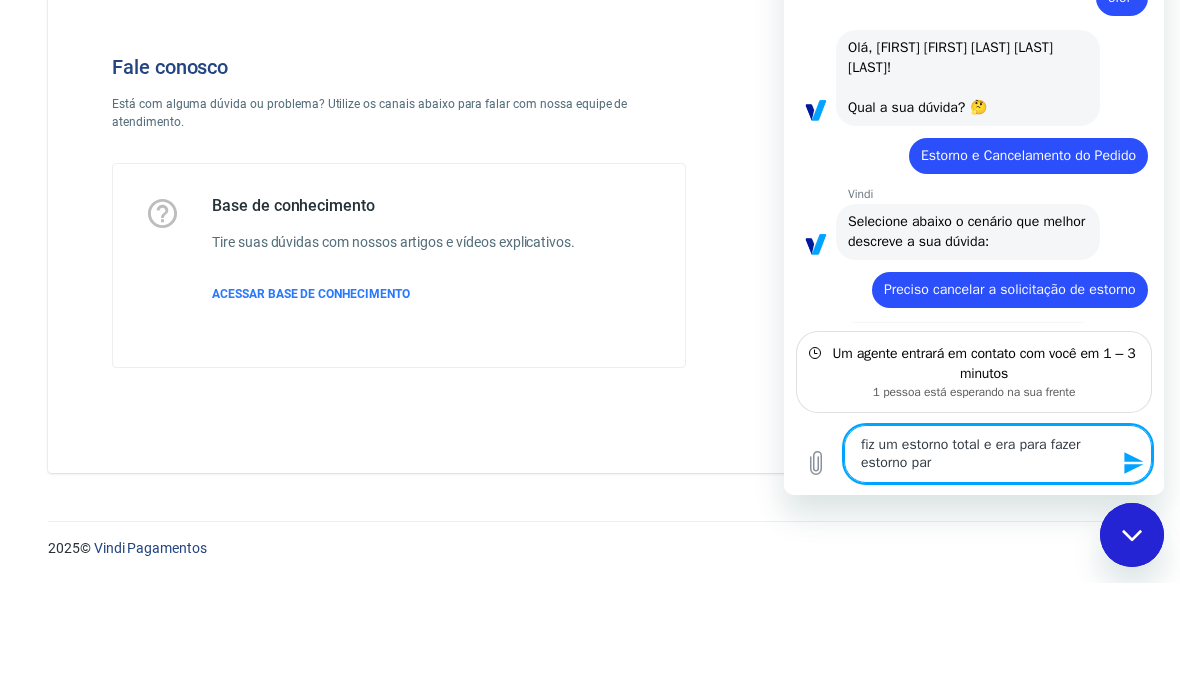 type on "fiz um estorno total e era para fazer estorno parc" 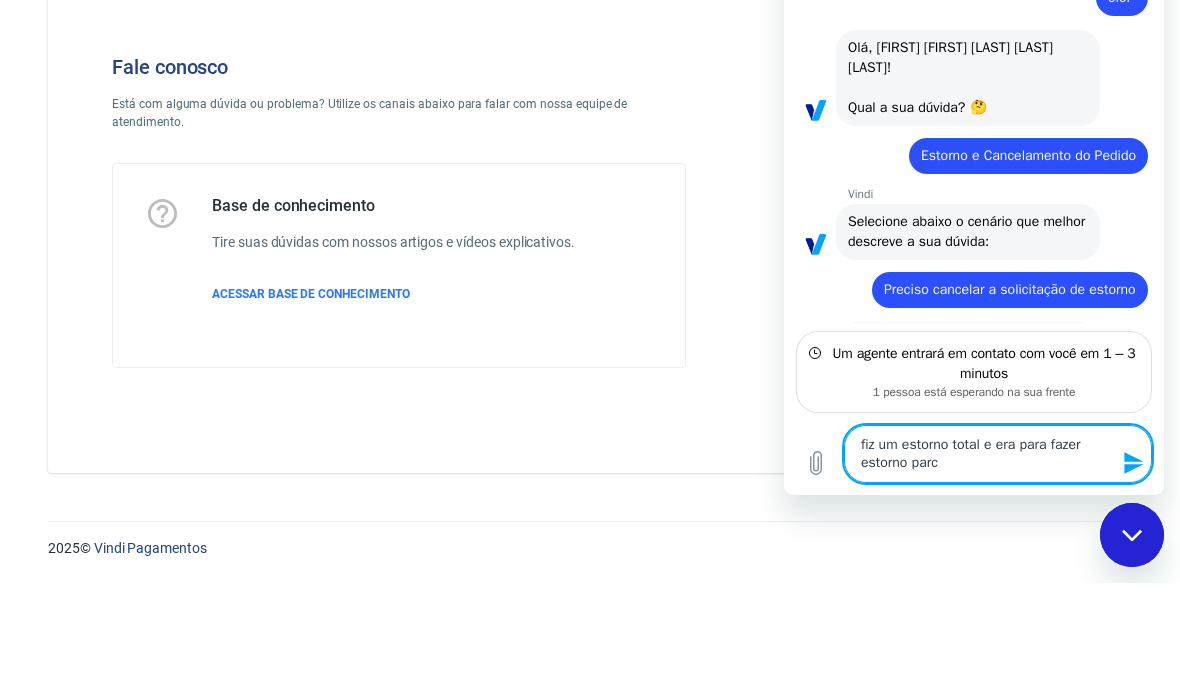 type on "fiz um estorno total e era para fazer estorno parci" 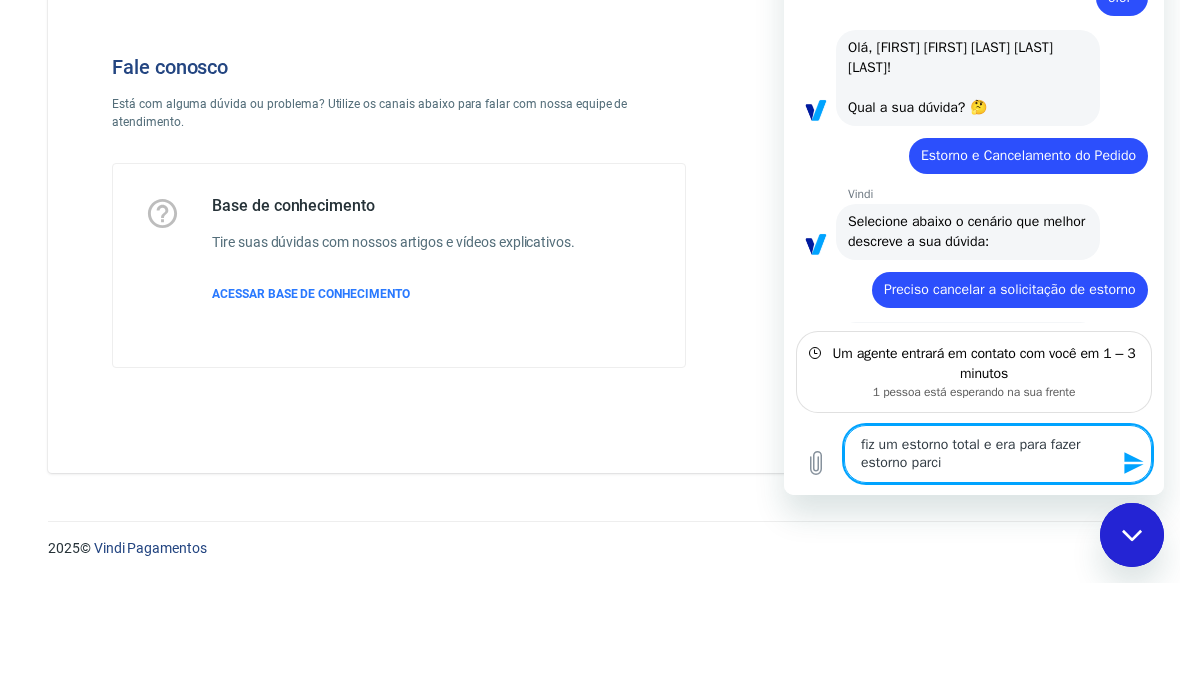 type on "fiz um estorno total e era para fazer estorno parcia" 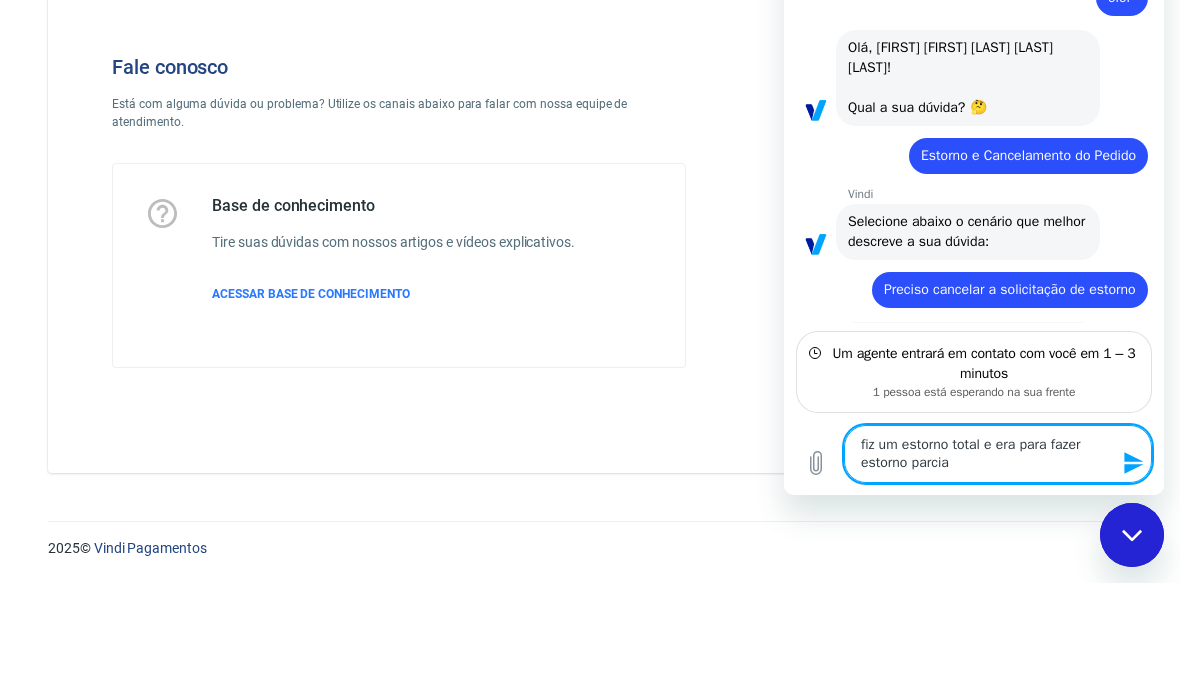 type on "fiz um estorno total e era para fazer estorno parcial" 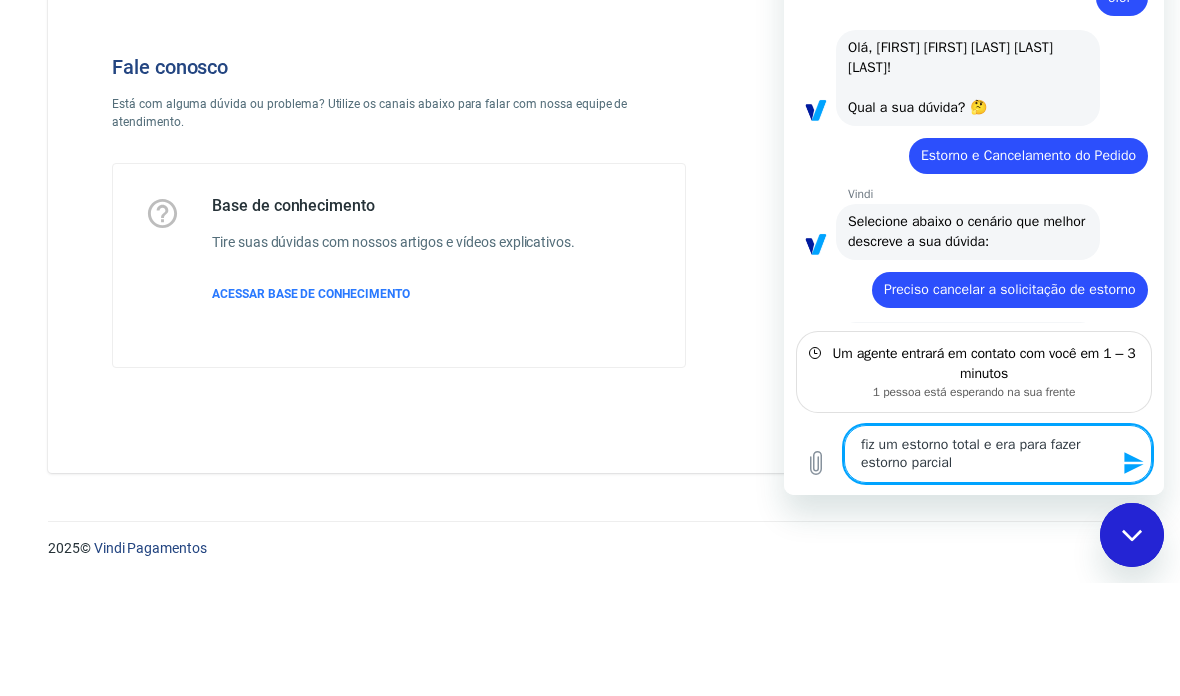 type on "fiz um estorno total e era para fazer estorno parcial" 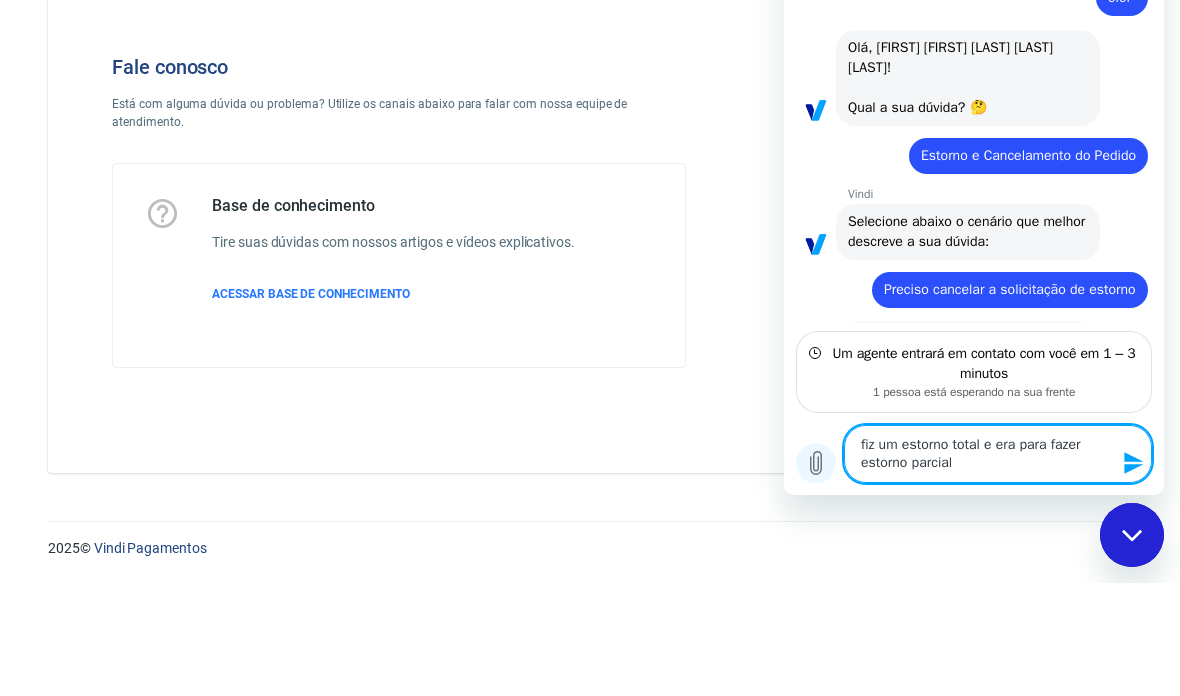 type on "fiz um estorno total e era para fazer estorno parcial" 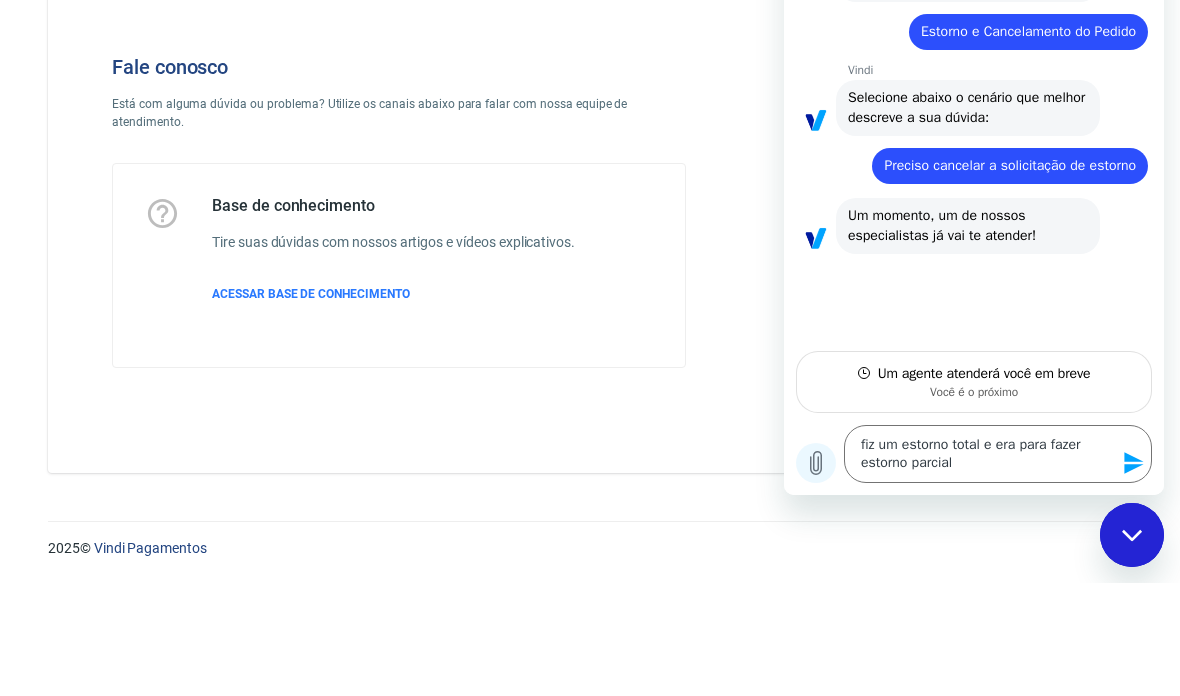 scroll, scrollTop: 149, scrollLeft: 0, axis: vertical 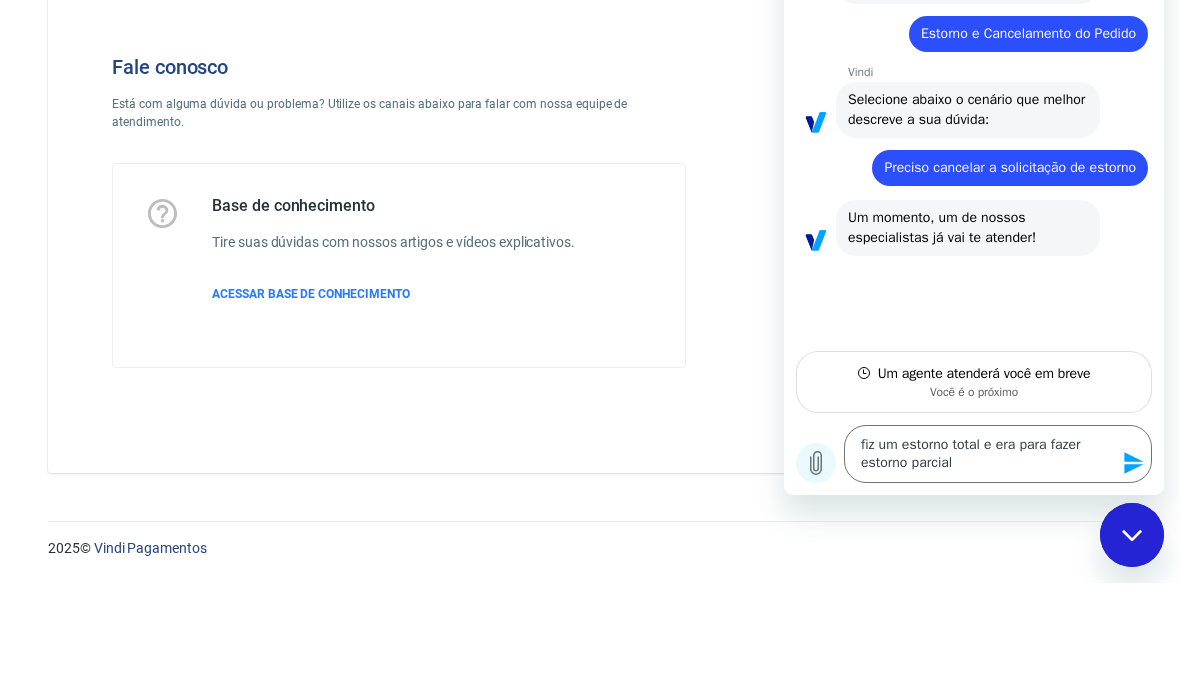 type on "x" 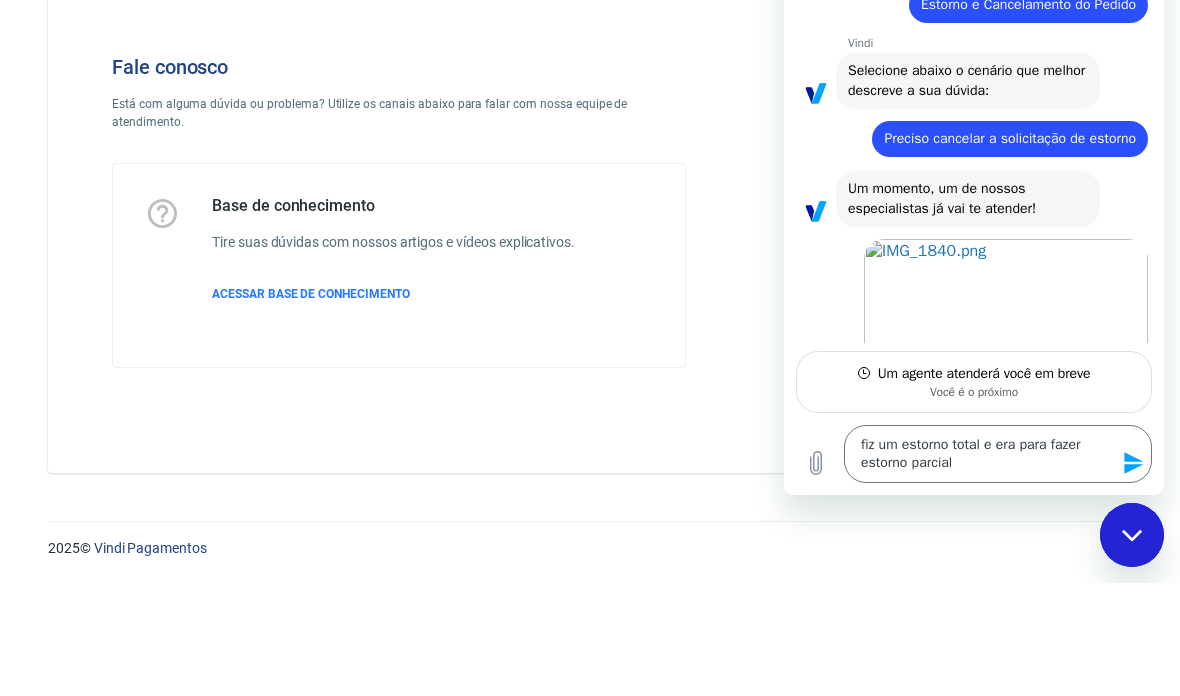click 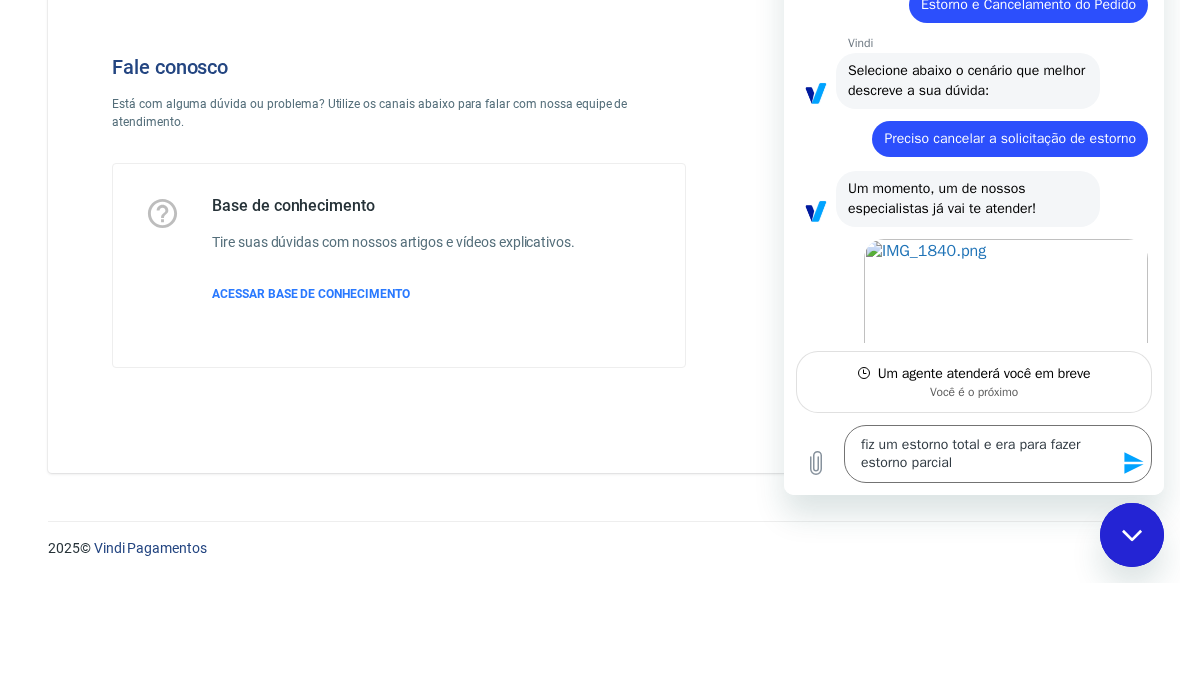 type 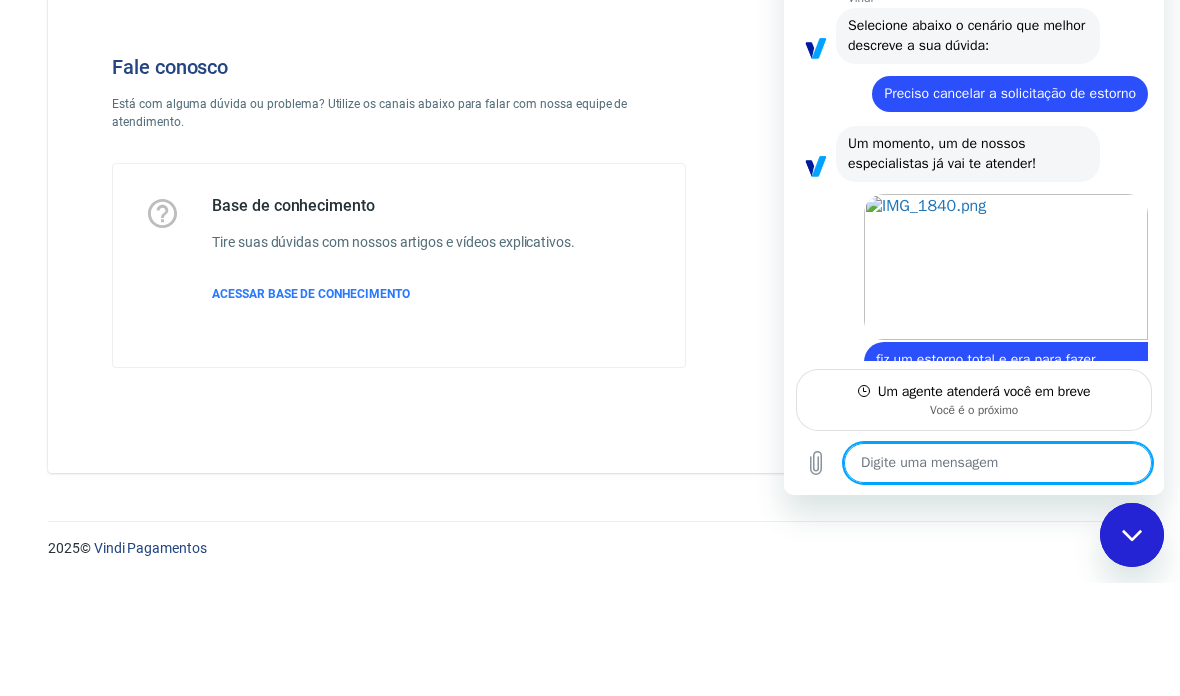 scroll, scrollTop: 223, scrollLeft: 0, axis: vertical 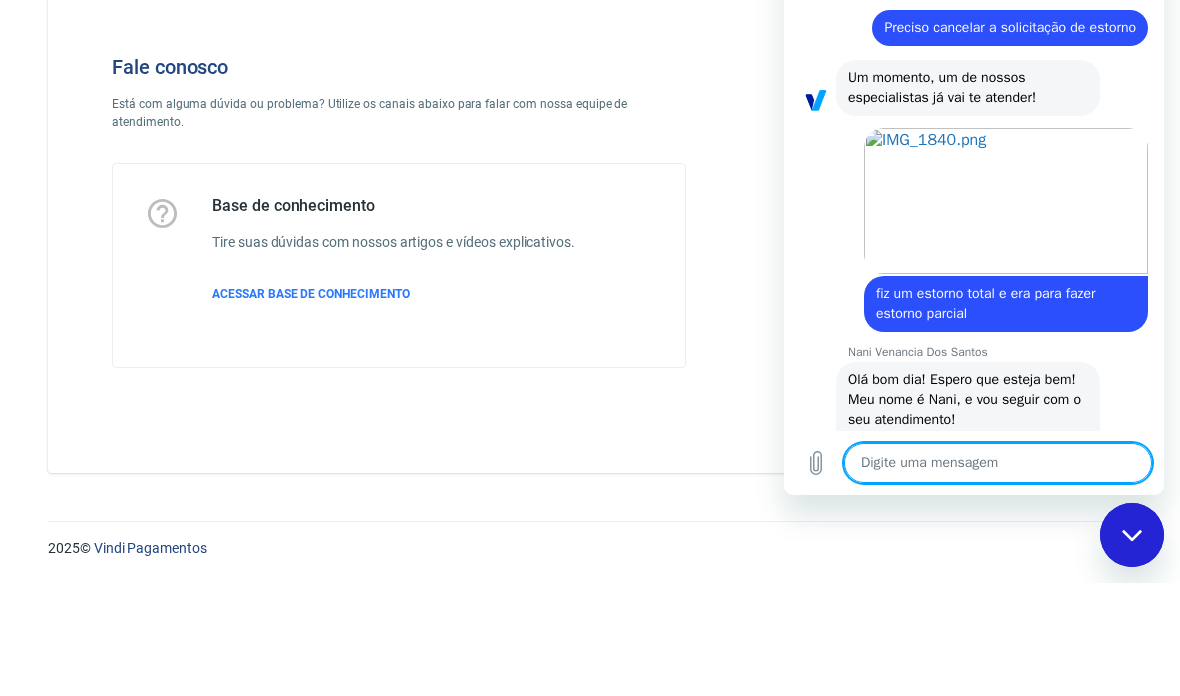 type on "x" 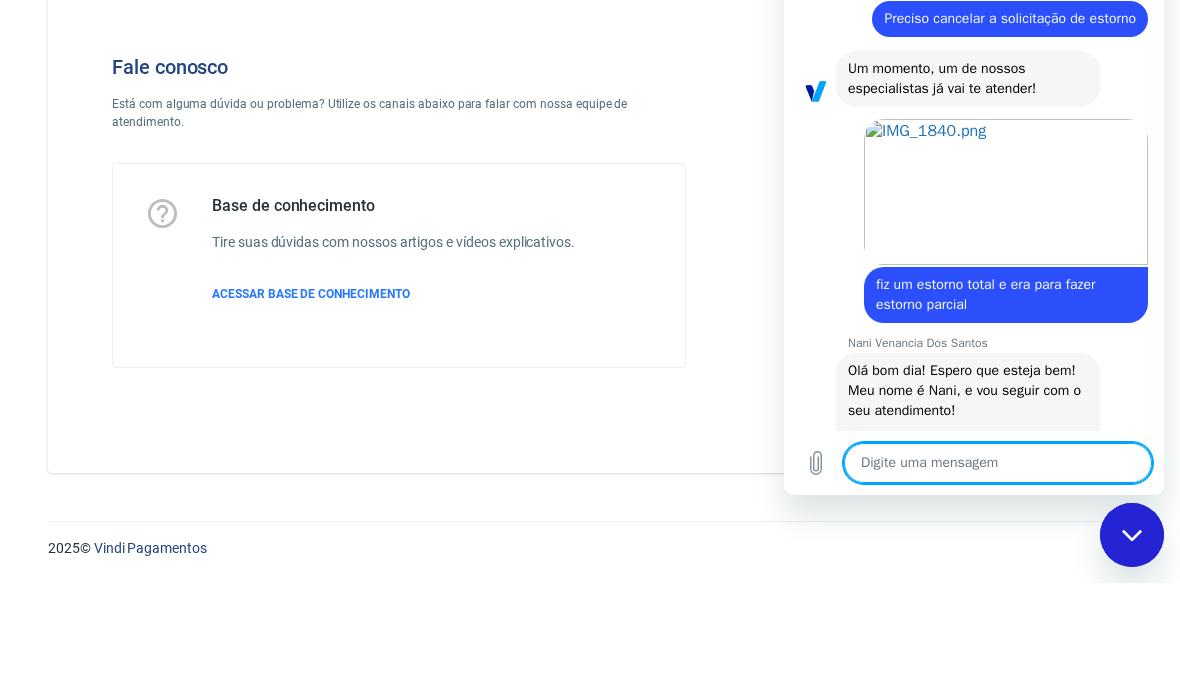 scroll, scrollTop: 299, scrollLeft: 0, axis: vertical 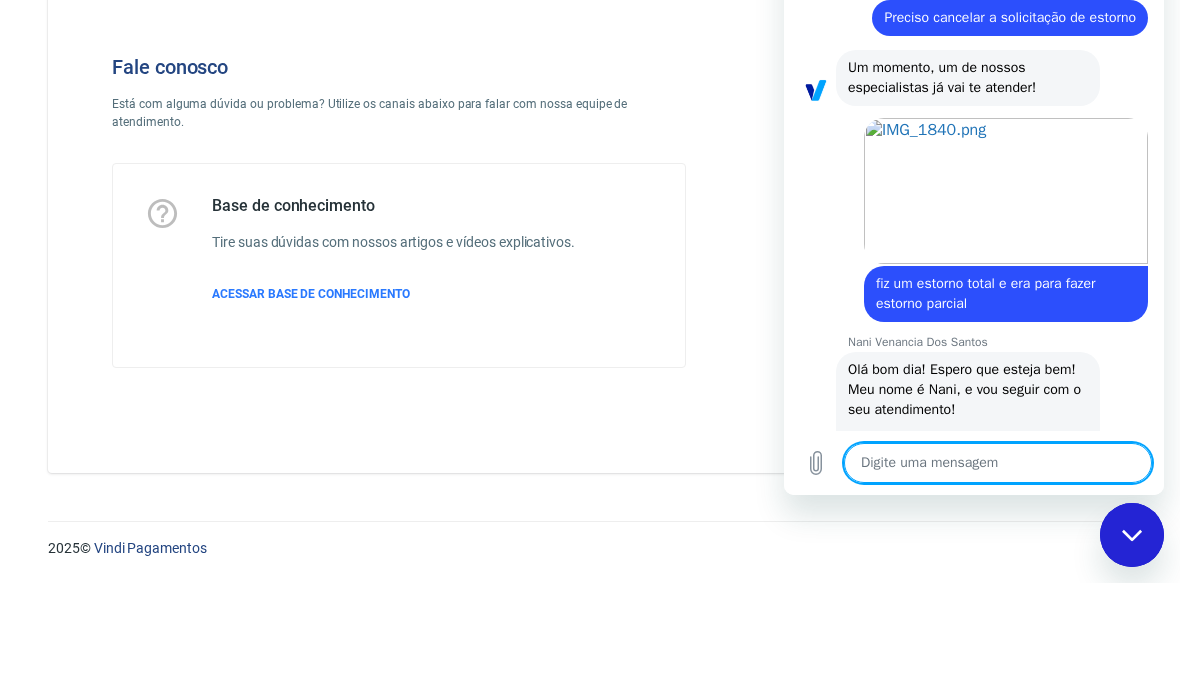 click at bounding box center (998, 463) 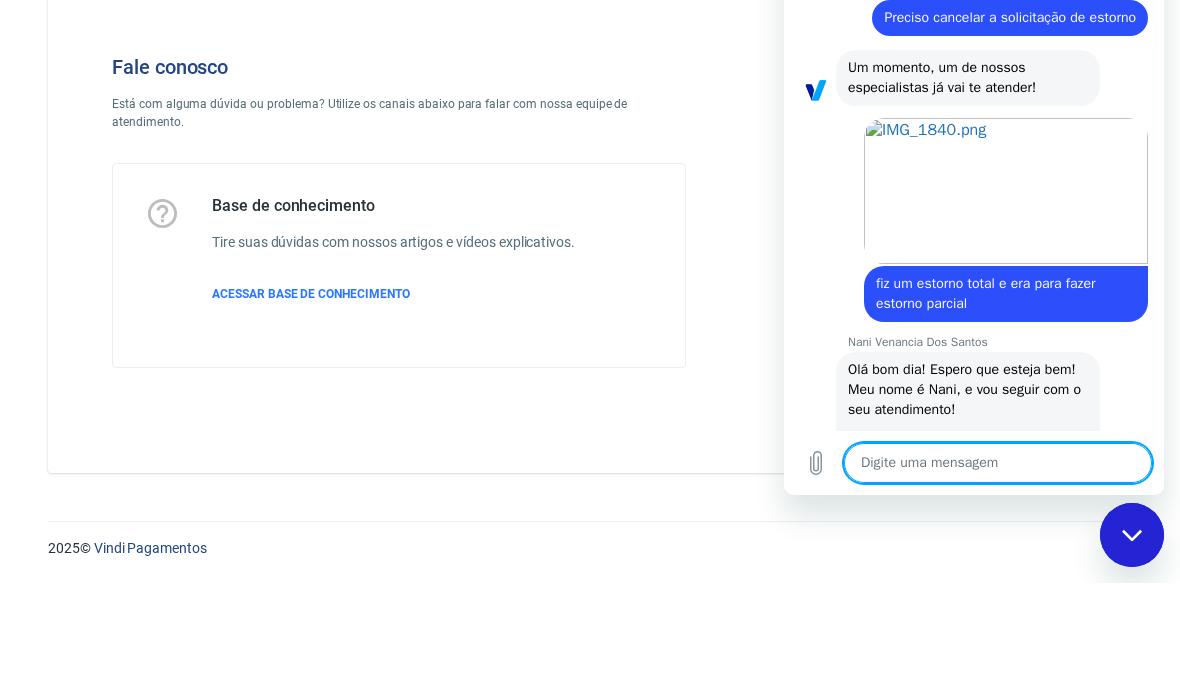 paste on "23280" 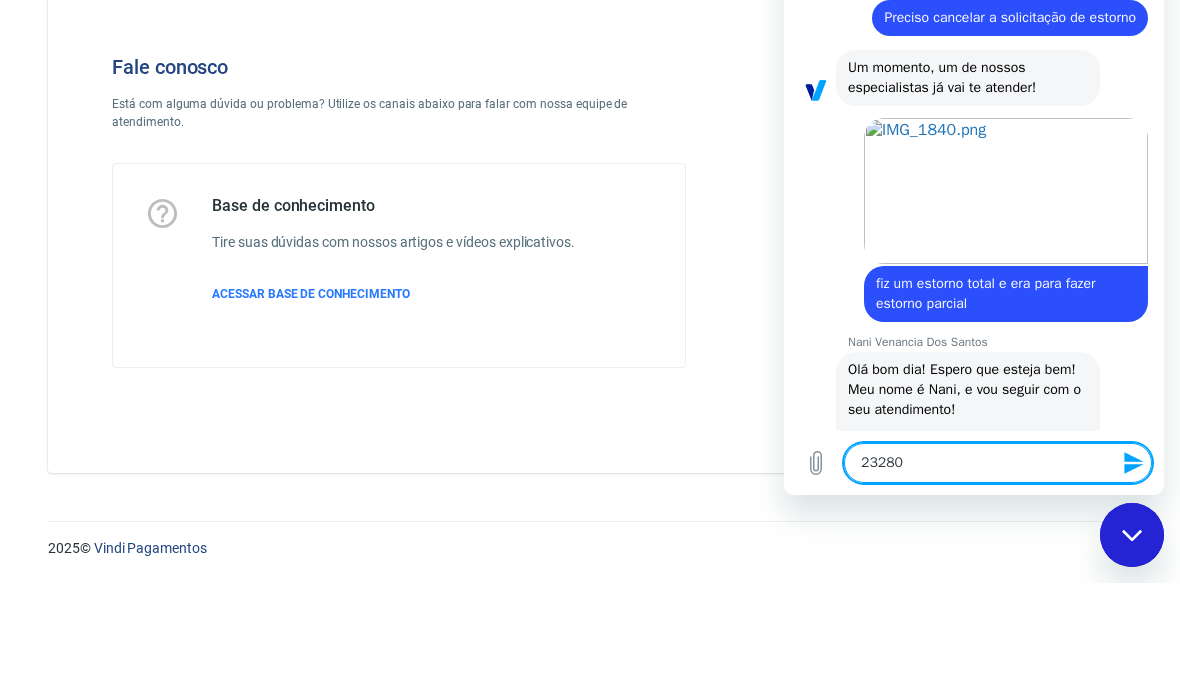type on "23280" 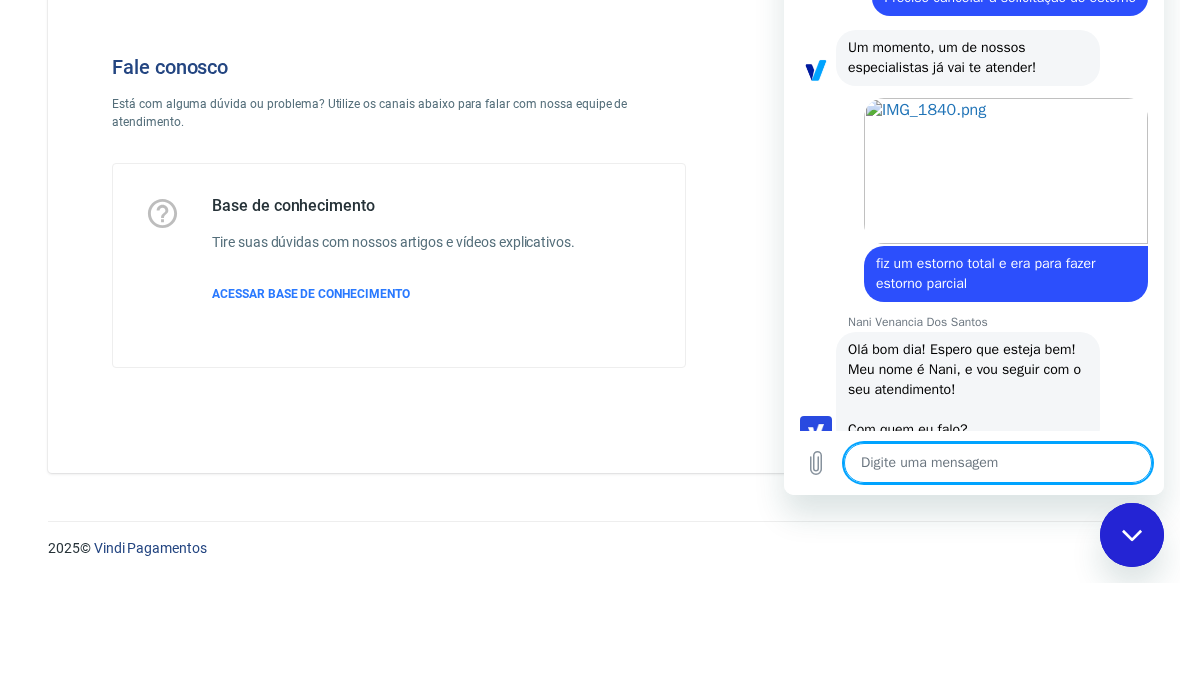 type on "x" 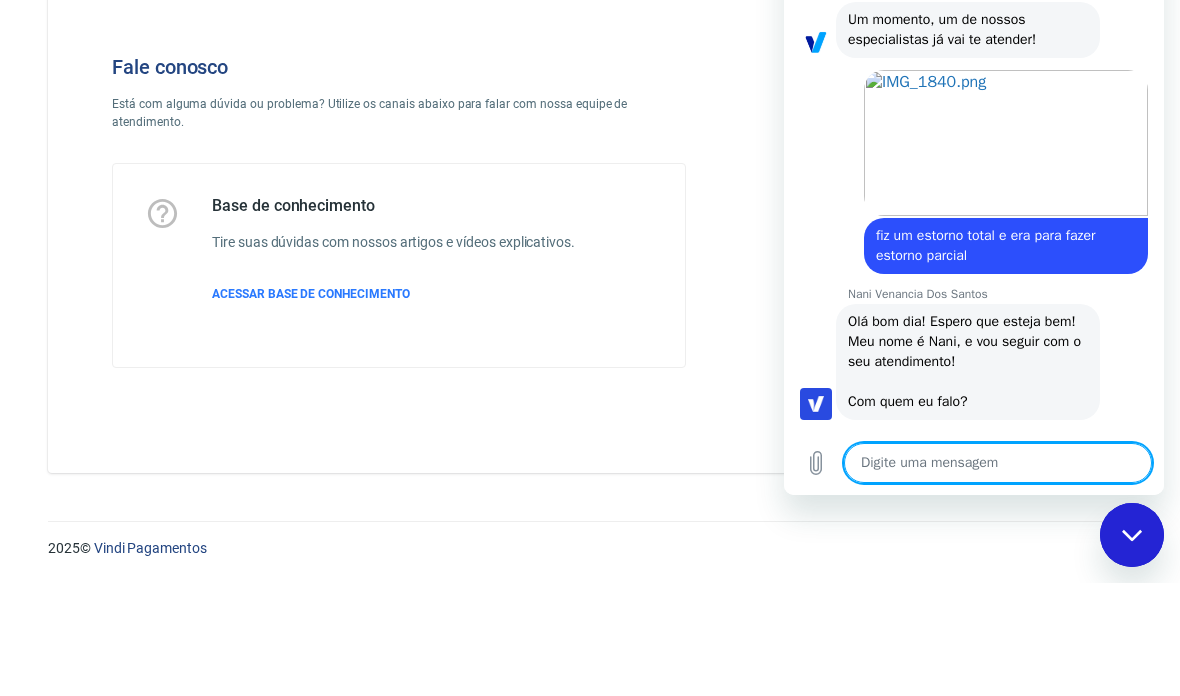 scroll, scrollTop: 347, scrollLeft: 0, axis: vertical 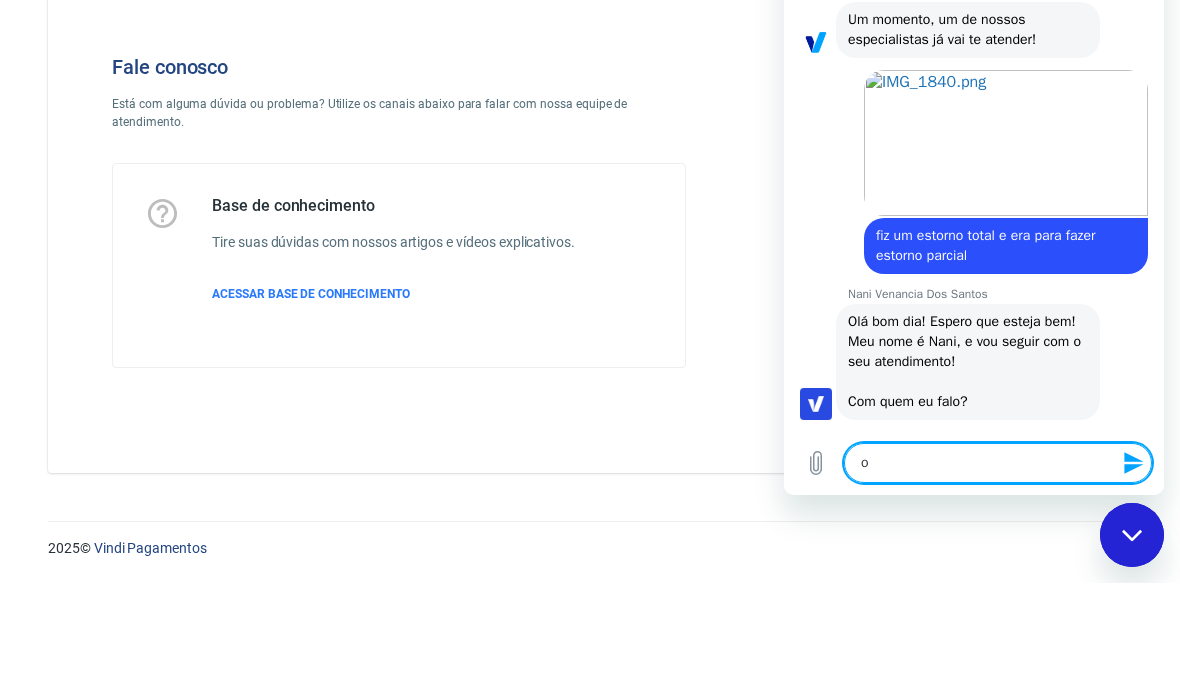type on "ol" 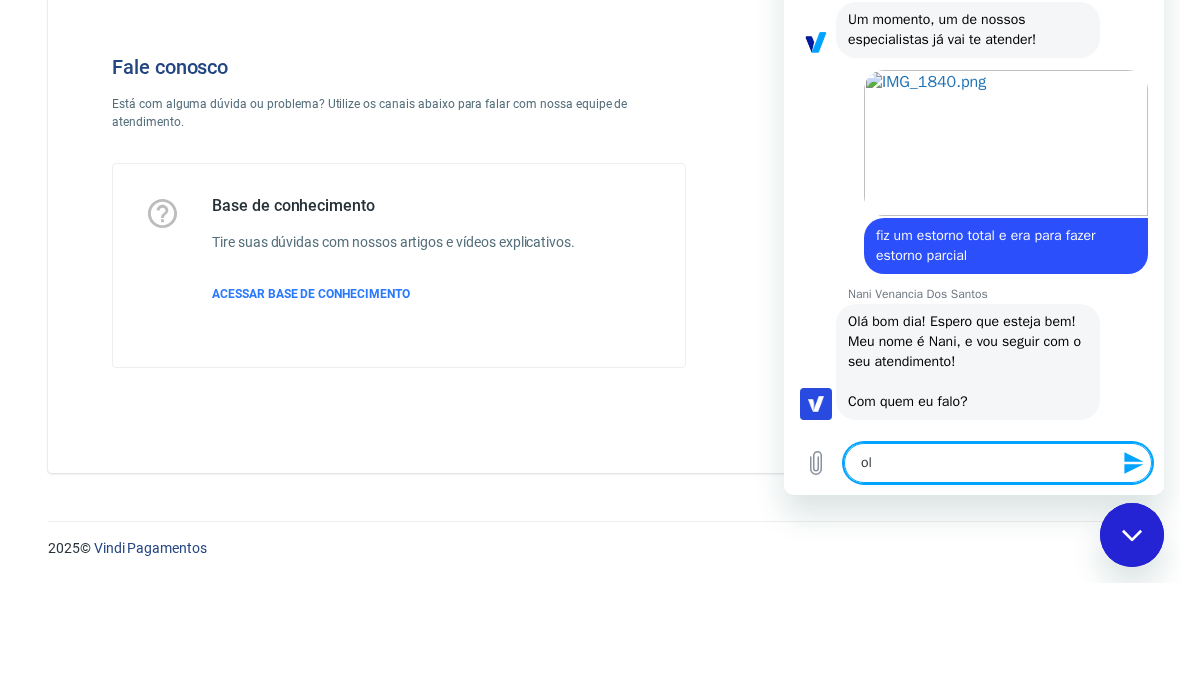 type on "[FIRST]" 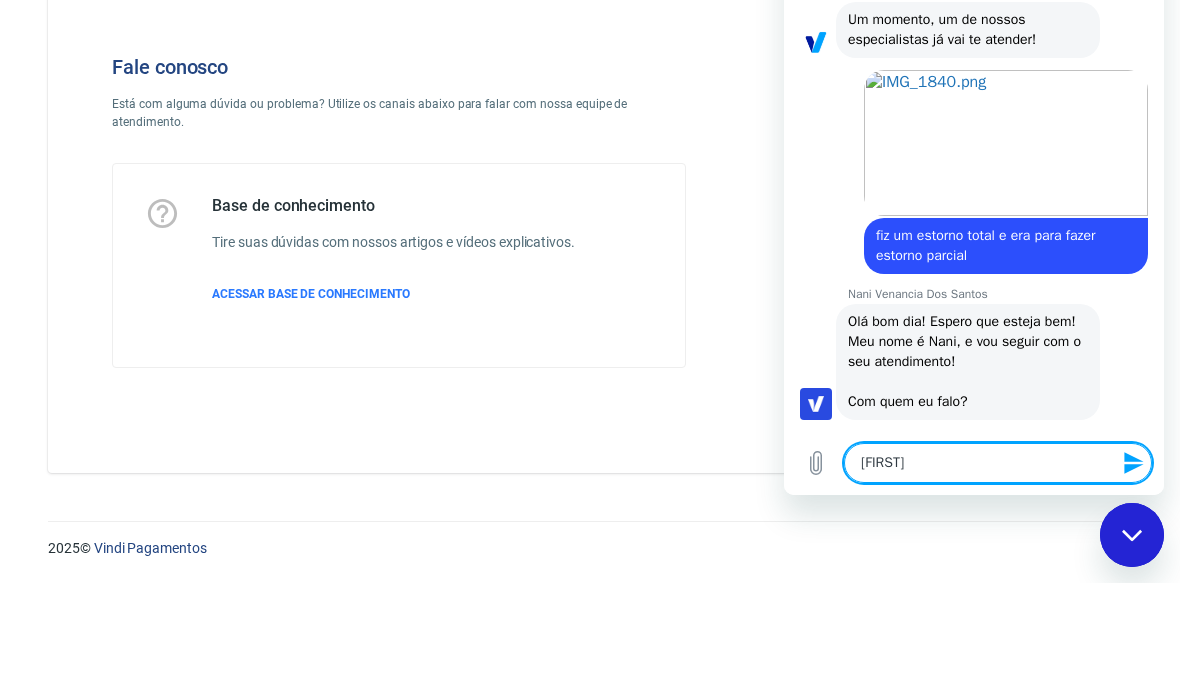 type on "[FIRST]" 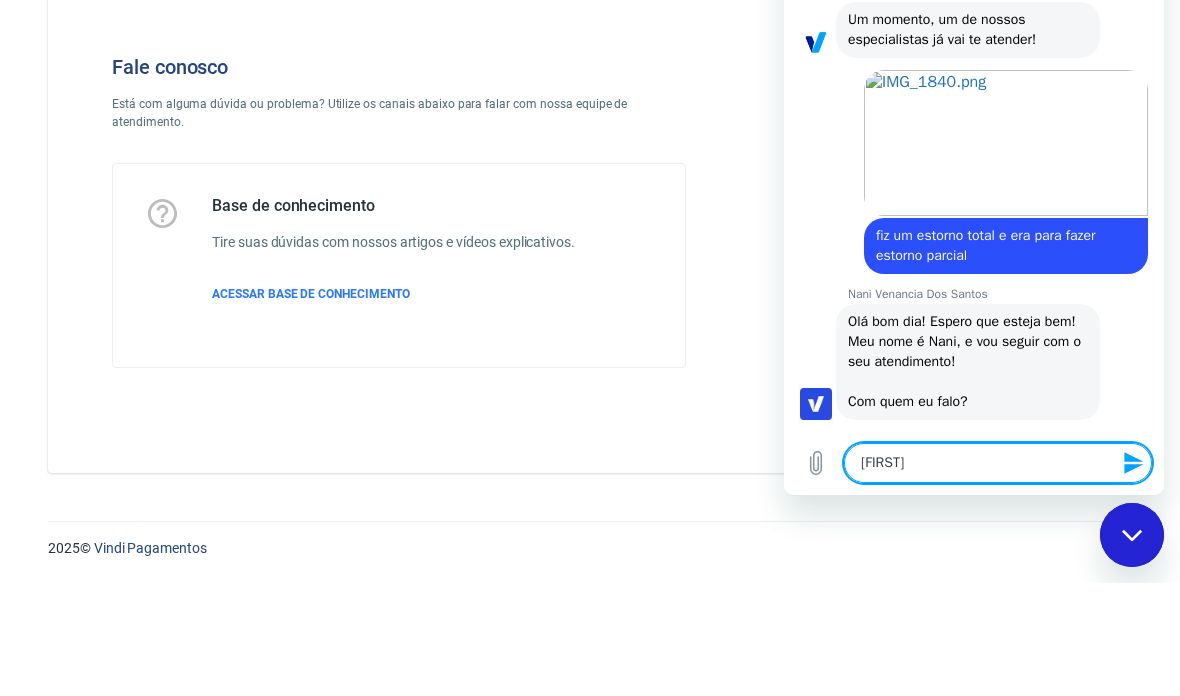 type on "olha" 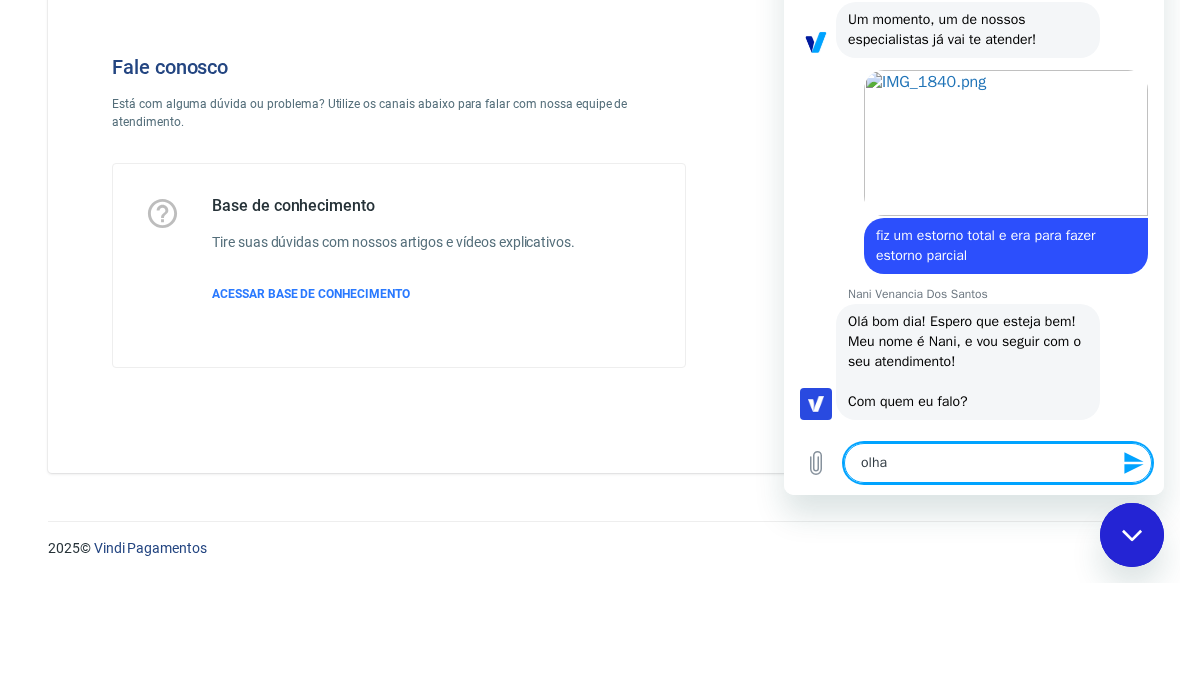 type on "olha" 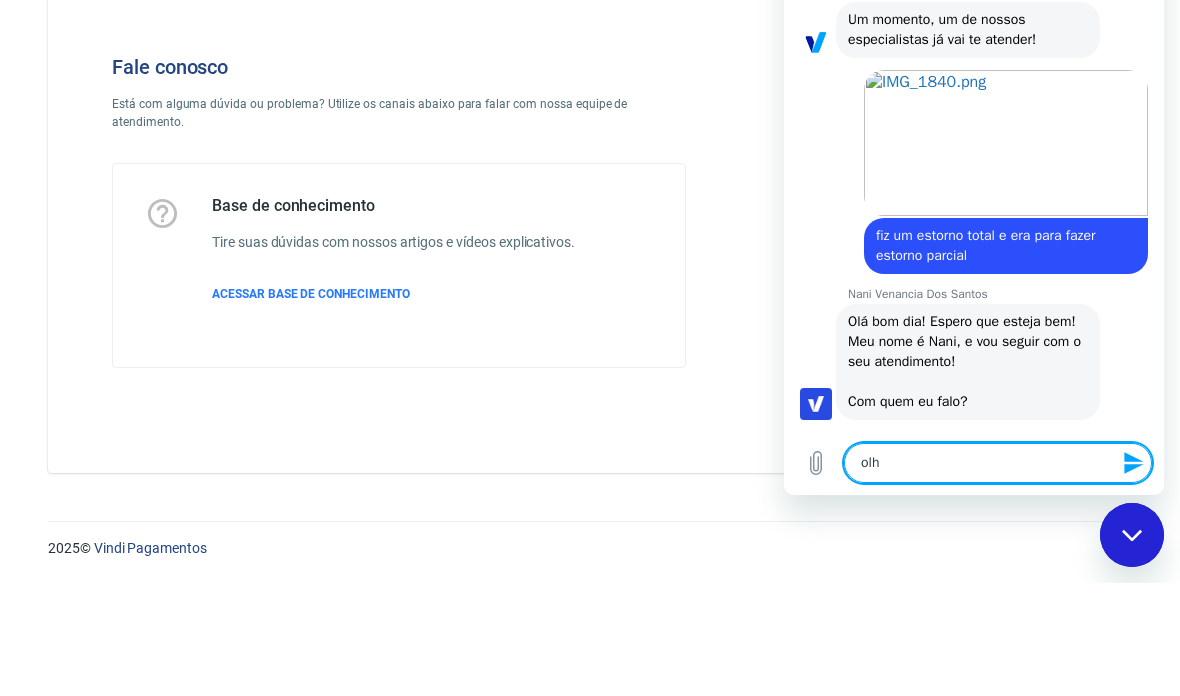 type on "ol" 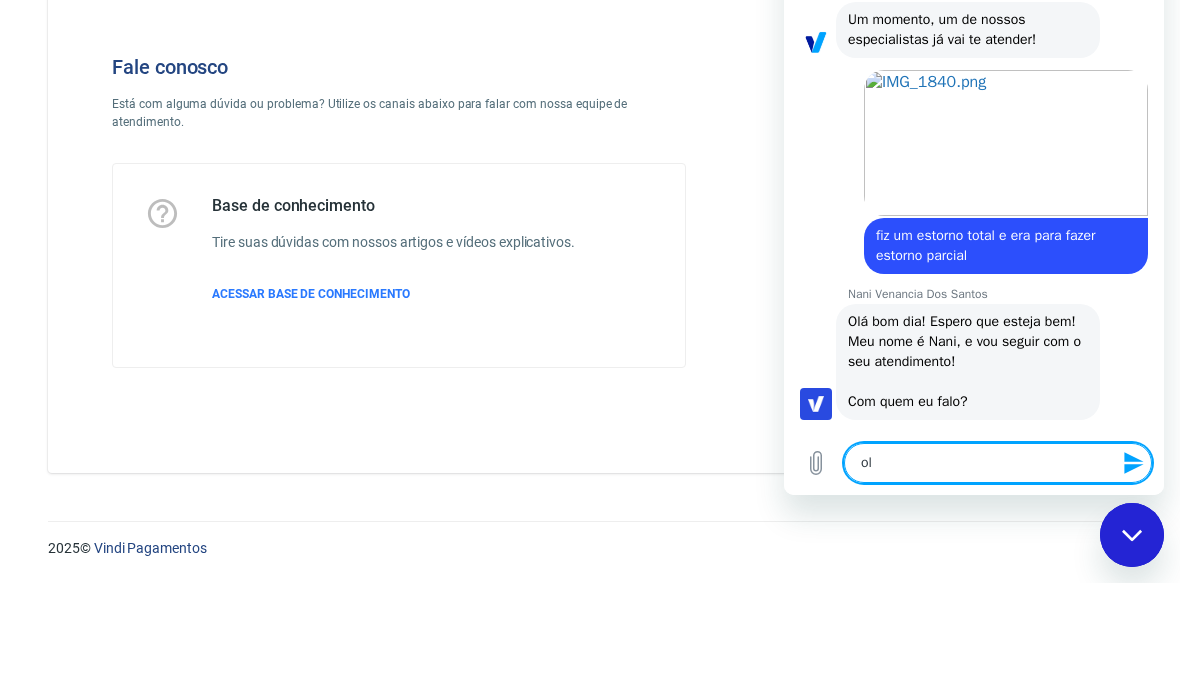 type on "[FIRST]" 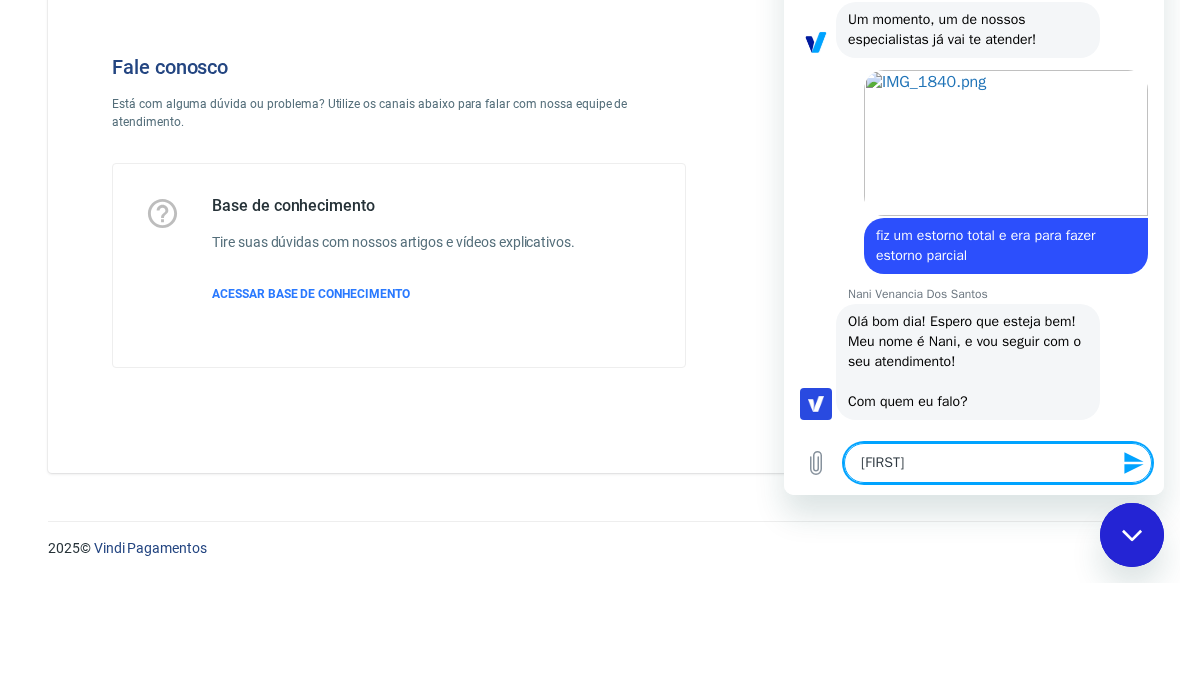 type on "[FIRST]" 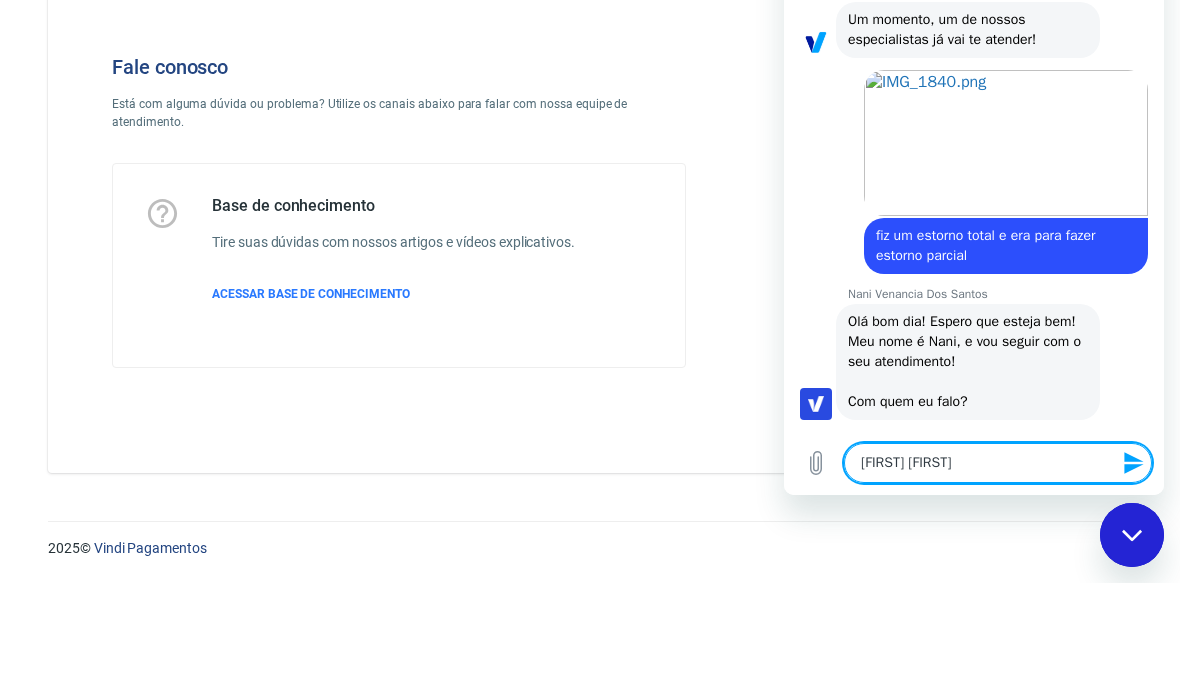 type on "[FIRST] [FIRST]" 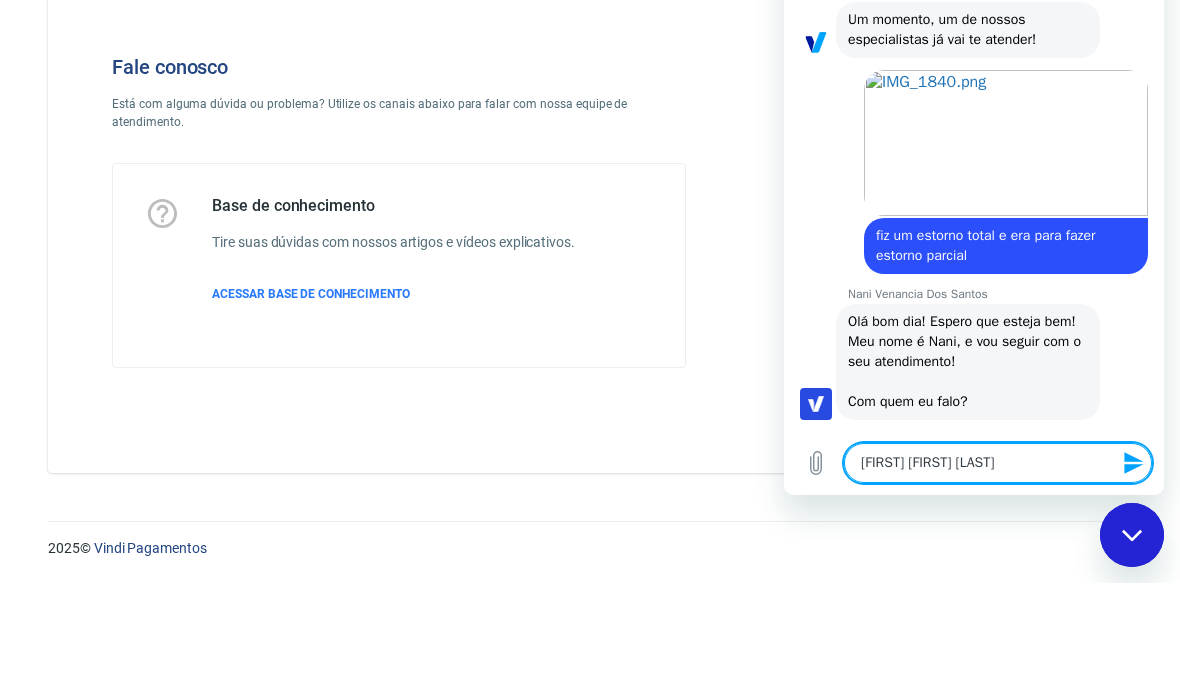 type on "[FIRST] [FIRST]" 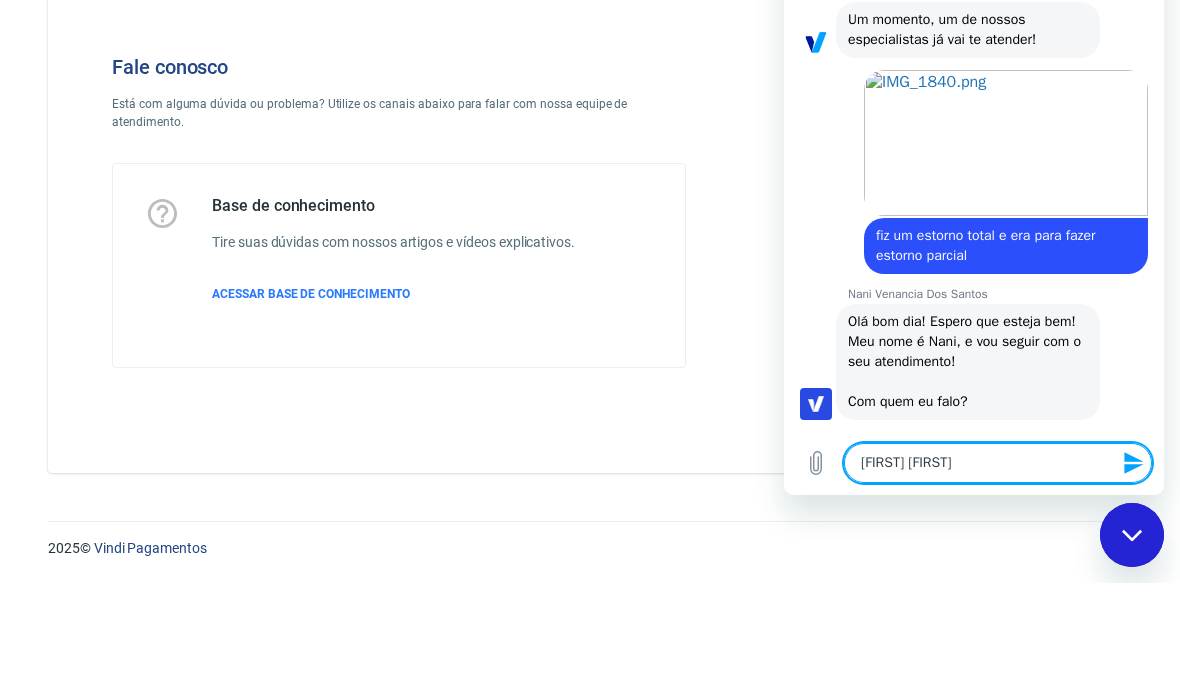 type on "[FIRST] [FIRST] [LAST]" 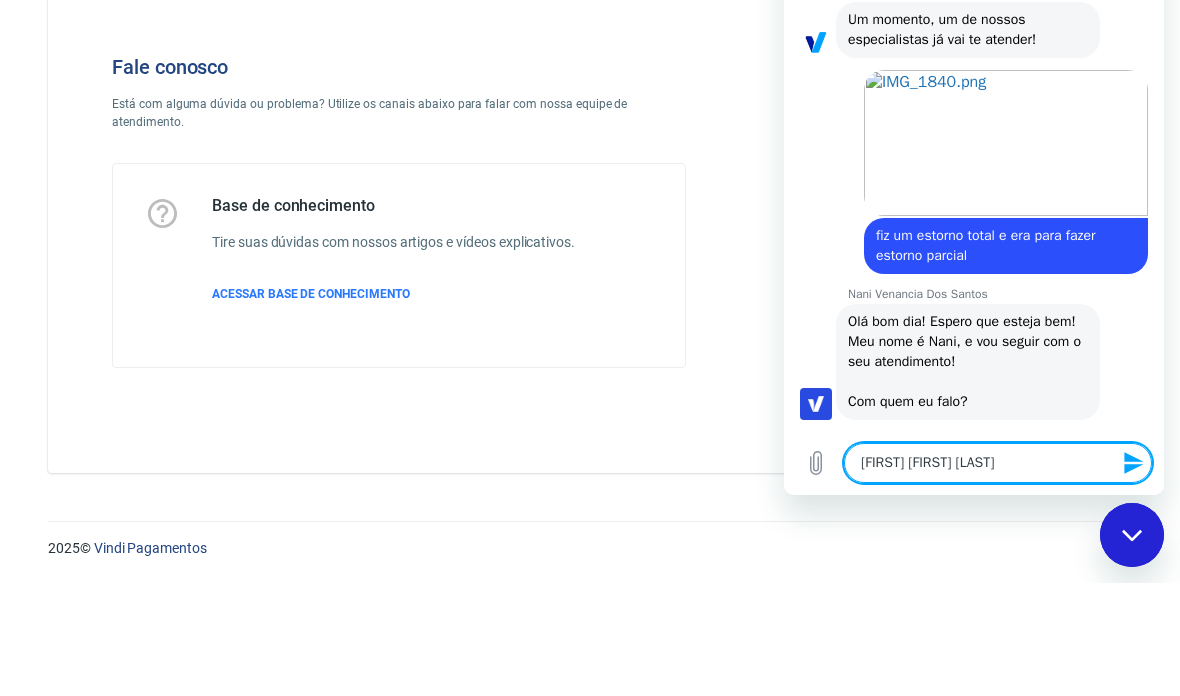 type on "[FIRST] [FIRST] [LAST]" 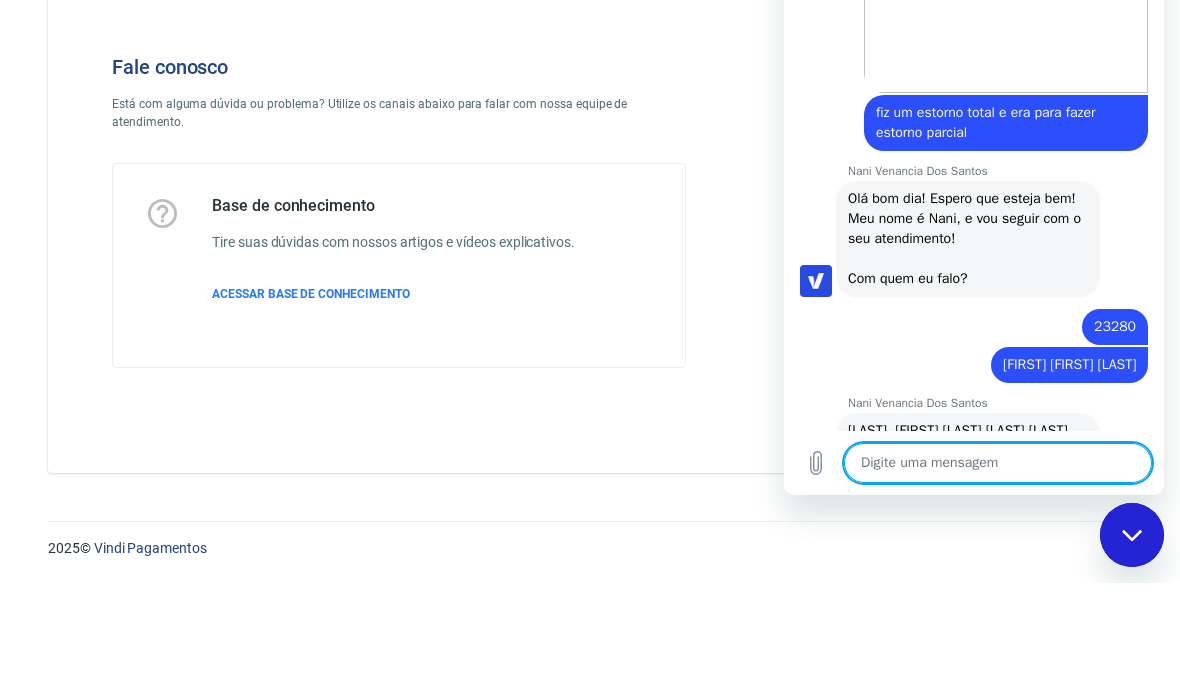 scroll, scrollTop: 471, scrollLeft: 0, axis: vertical 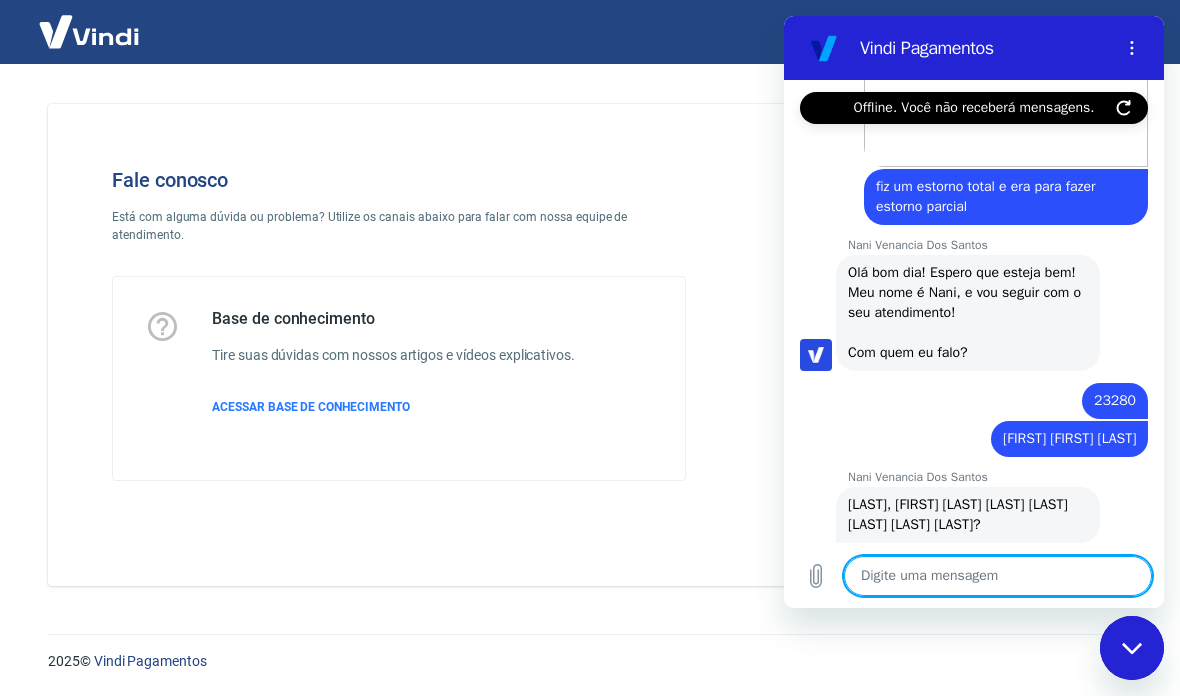 type on "x" 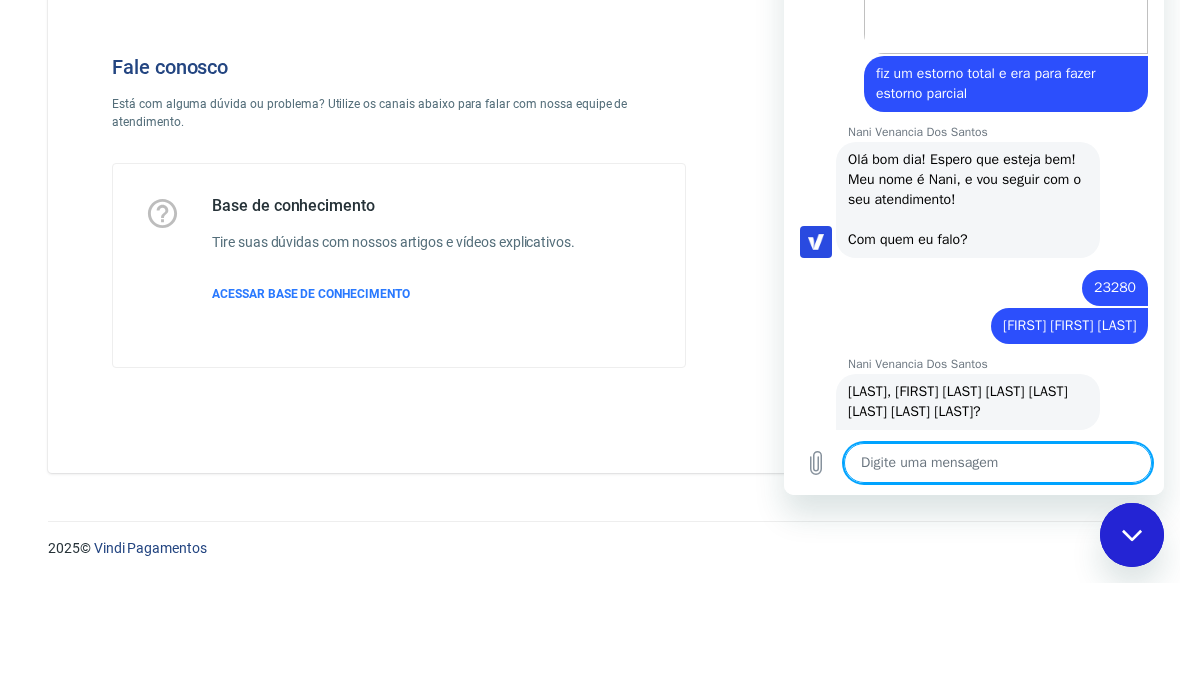 click at bounding box center [998, 463] 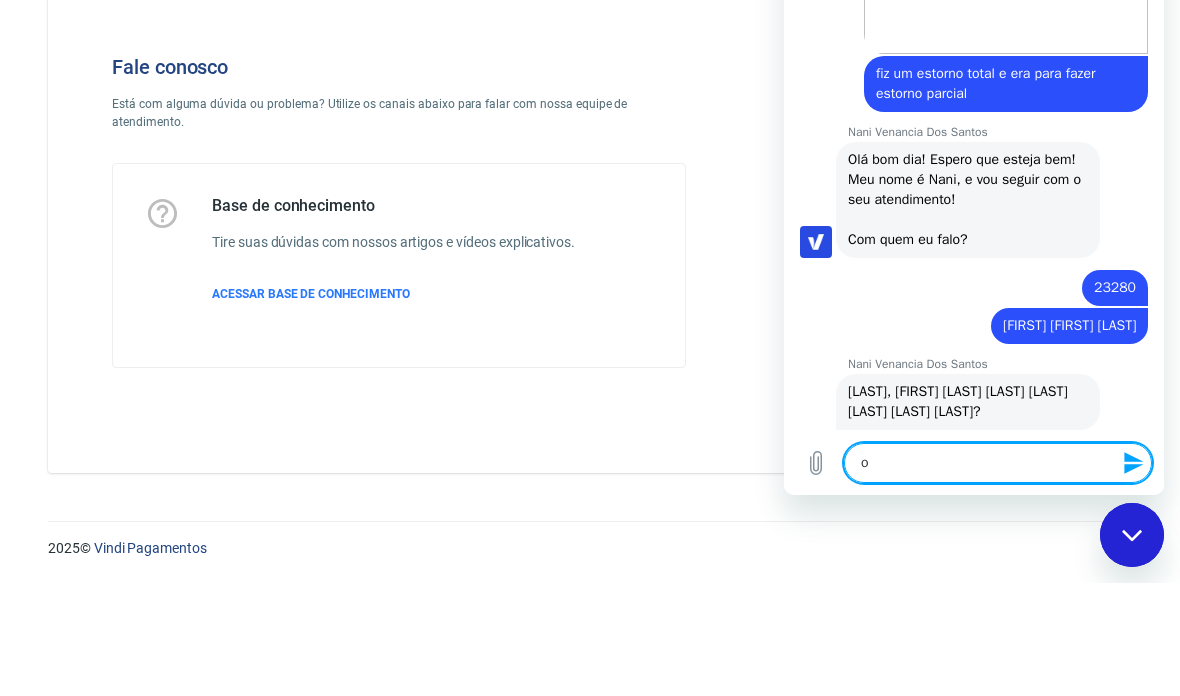 type on "oi" 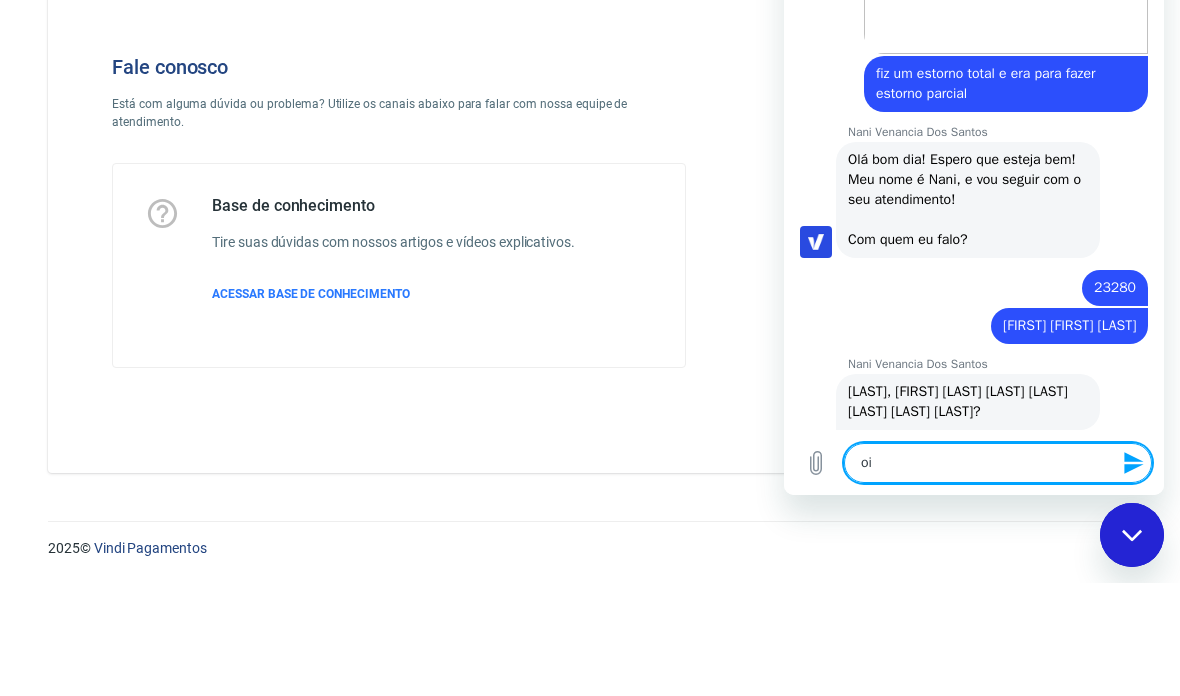 type on "x" 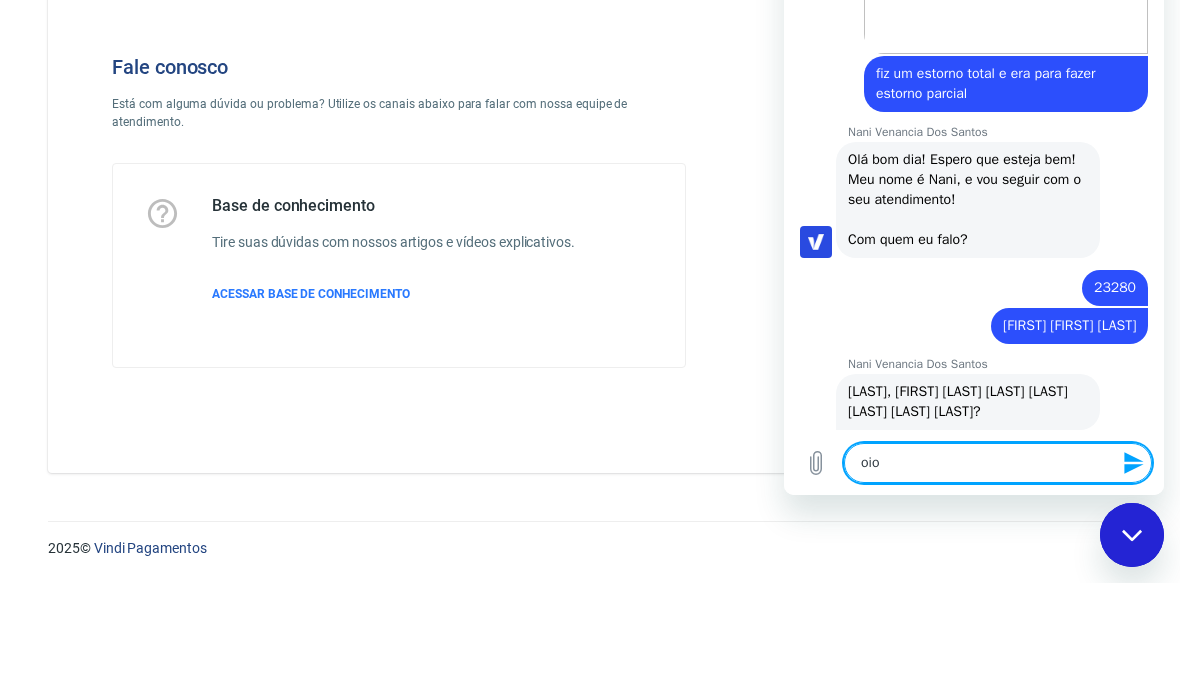 type on "oioi" 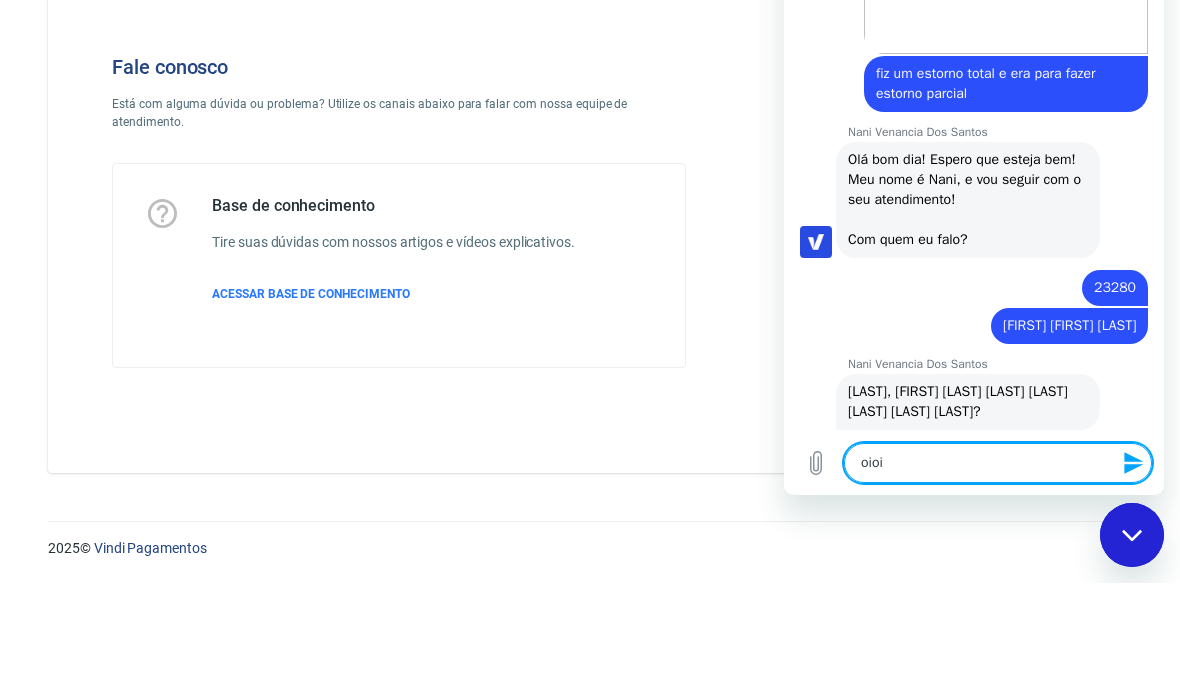 type on "oioi" 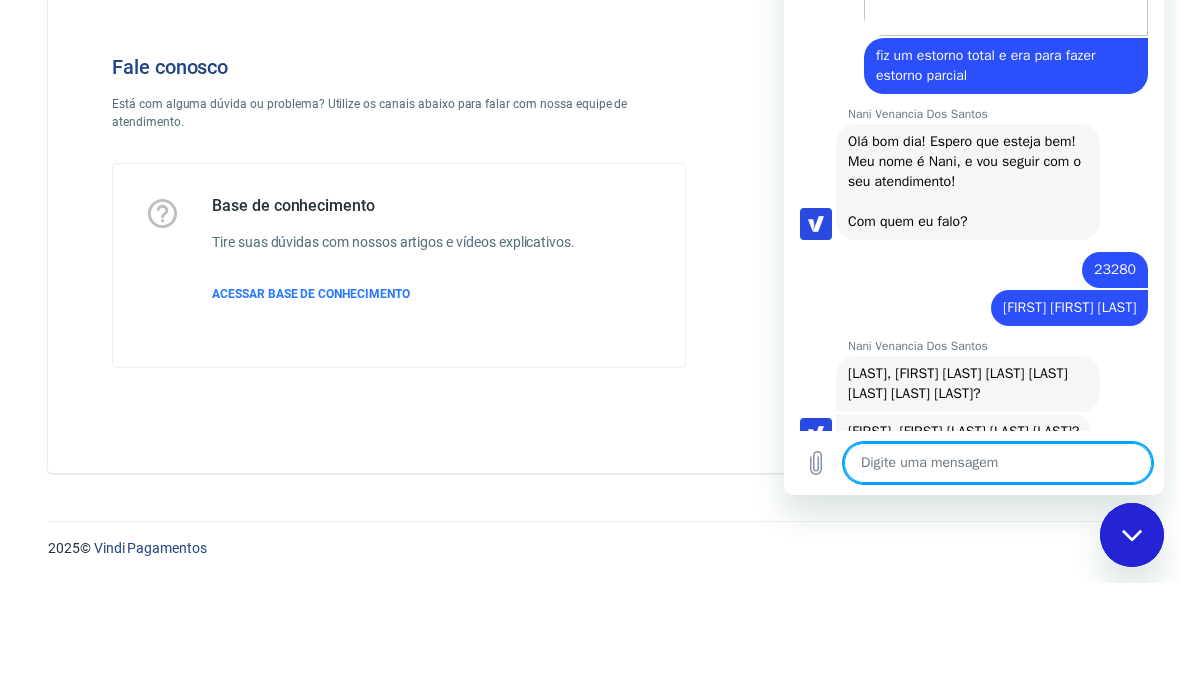 type on "x" 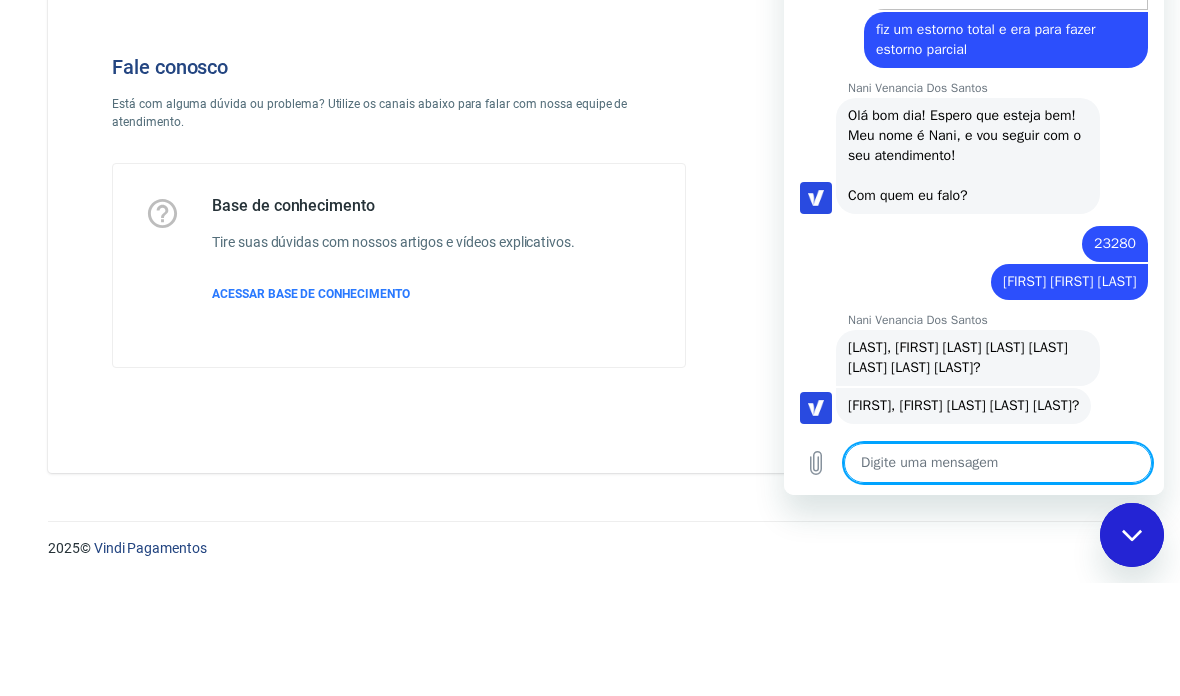 scroll, scrollTop: 557, scrollLeft: 0, axis: vertical 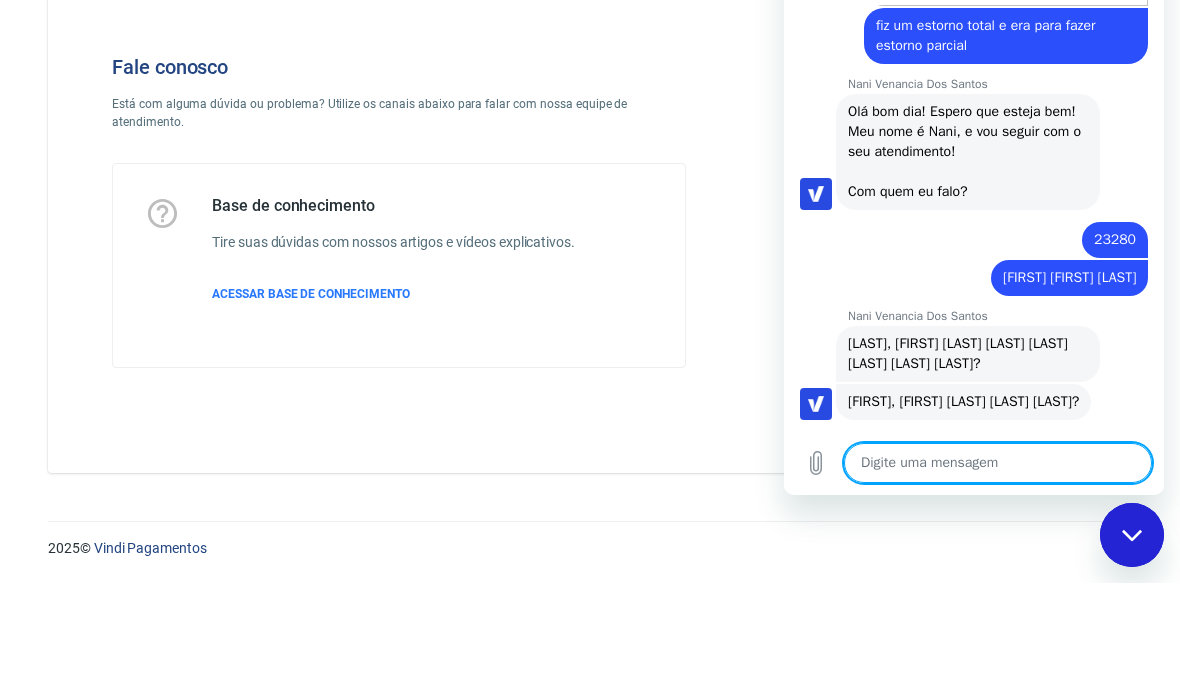type on "q" 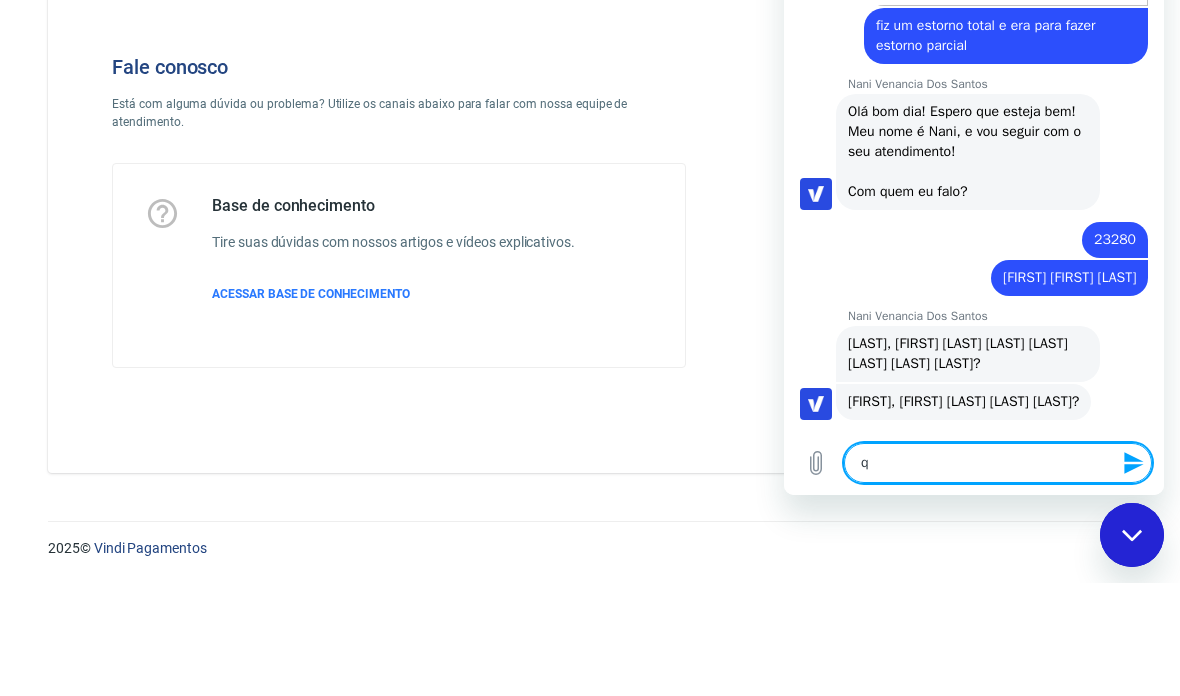 type on "qu" 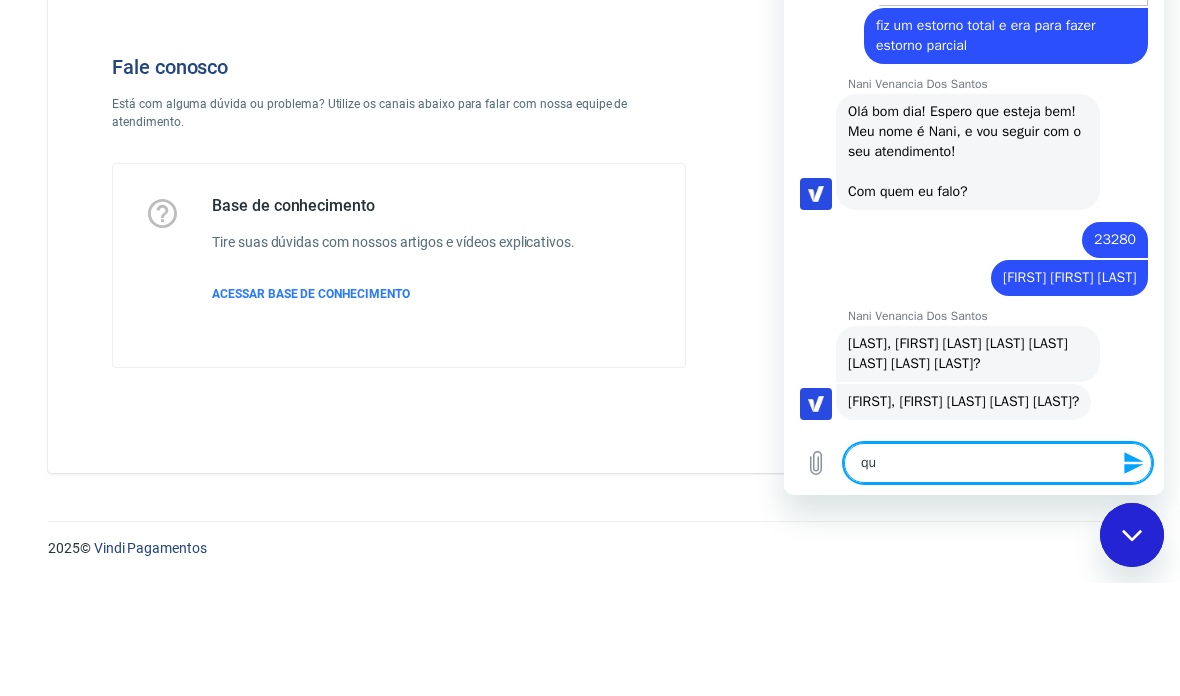 type on "que" 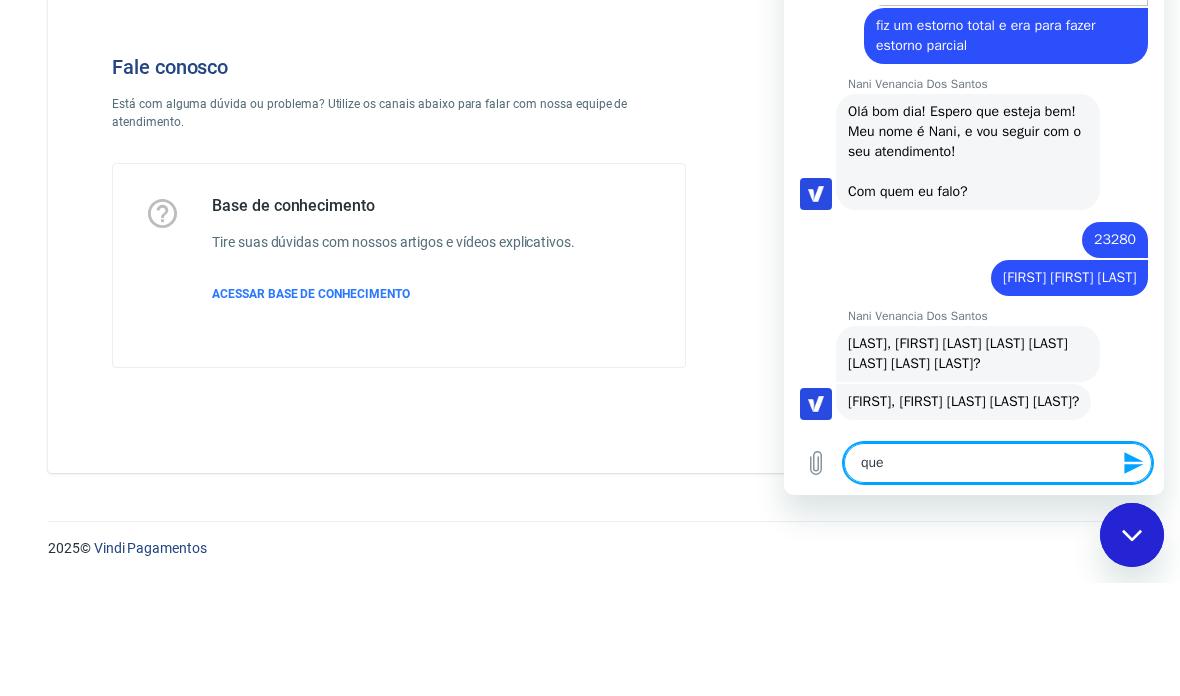 type on "quer" 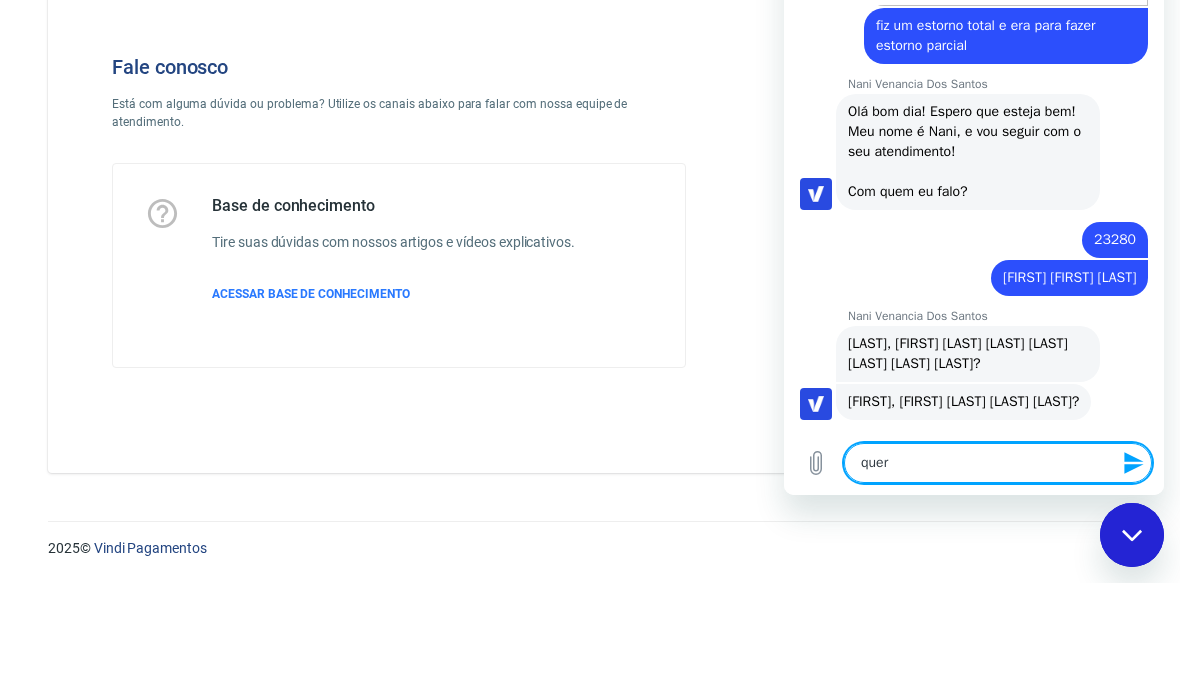 type on "queri" 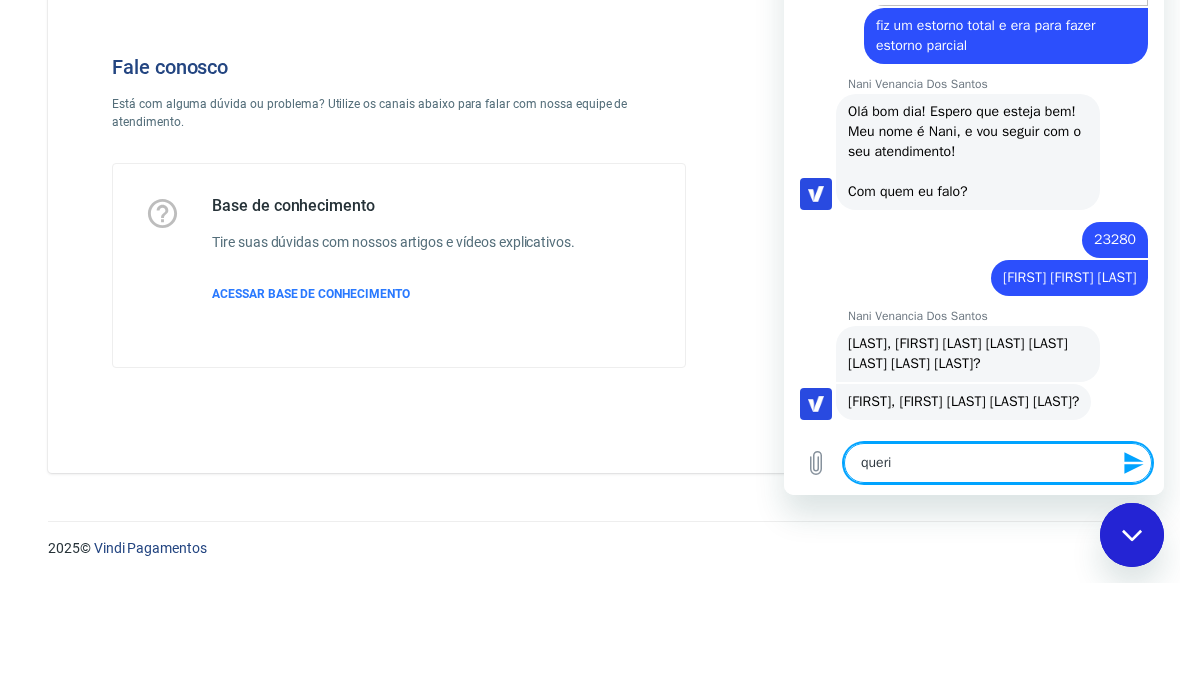 type on "queria" 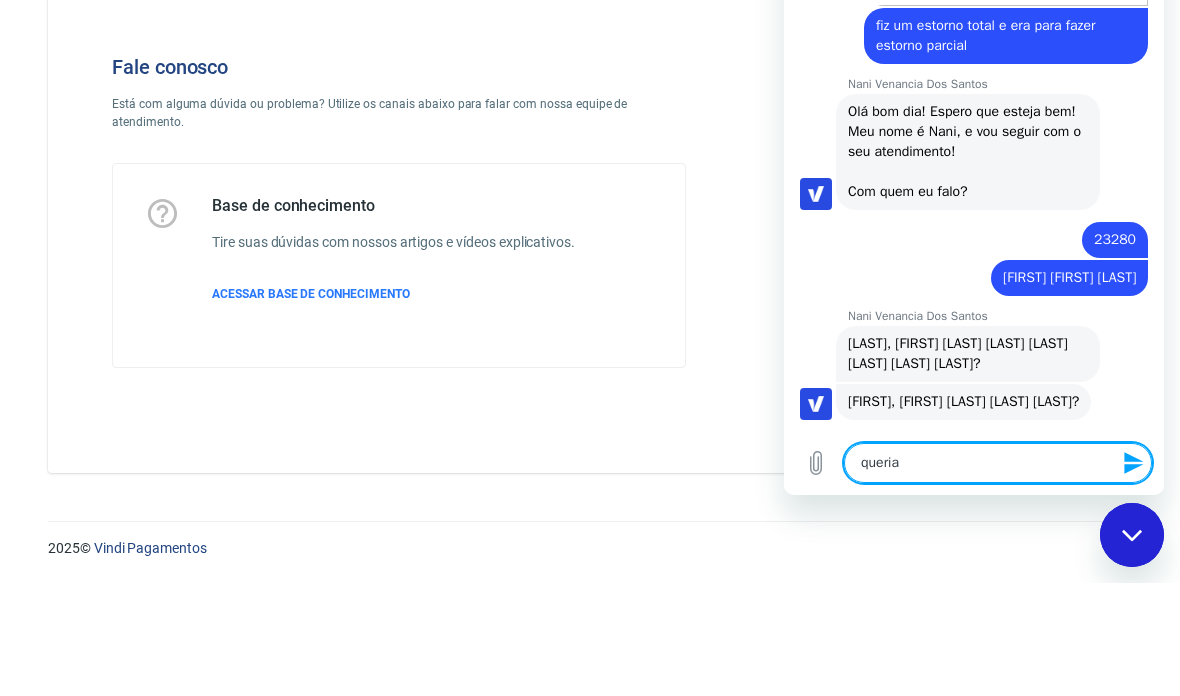 type on "queria" 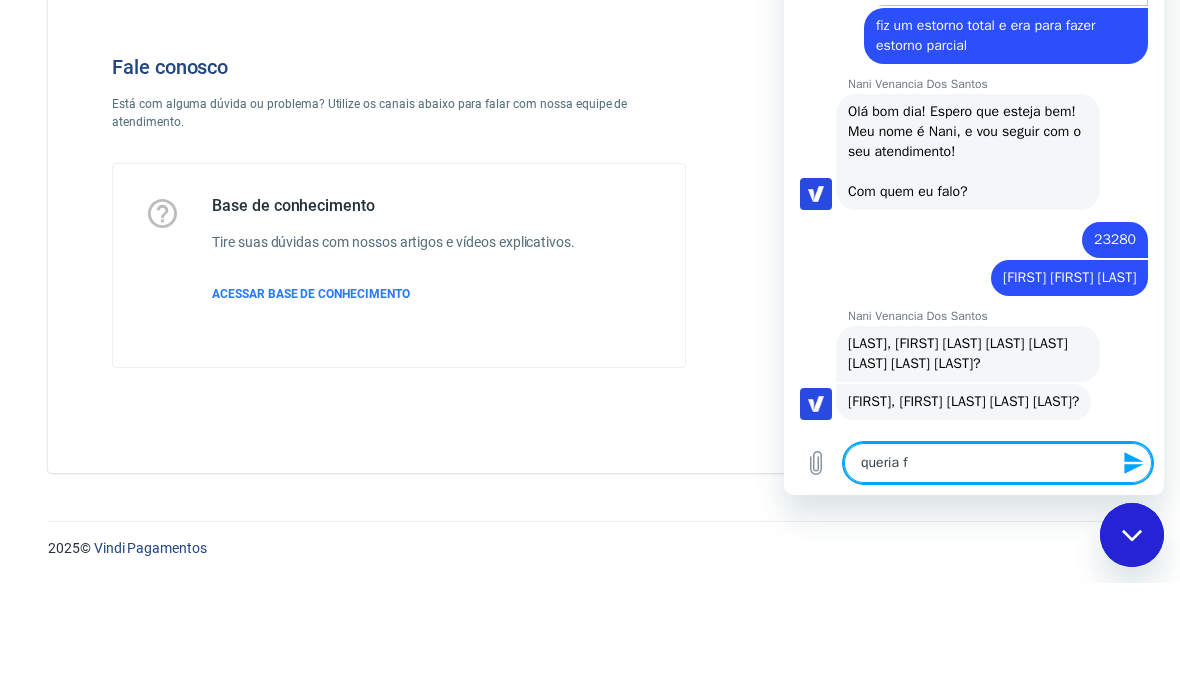 type on "queria fa" 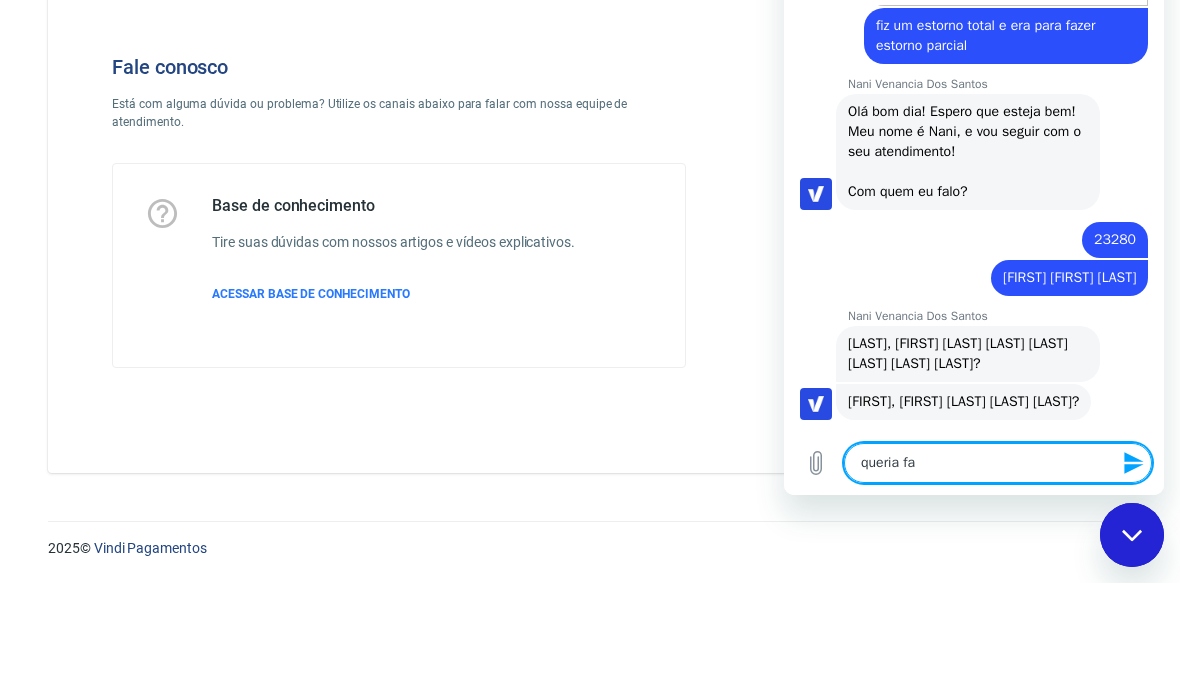 type on "queria faz" 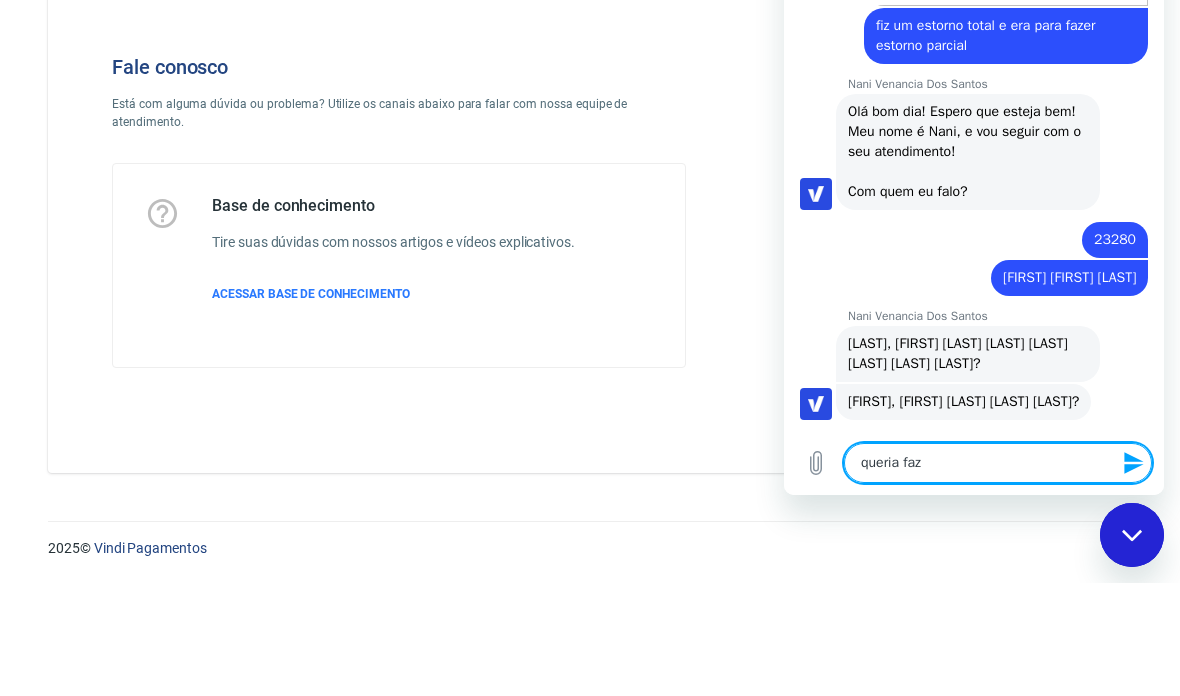 type on "queria faze" 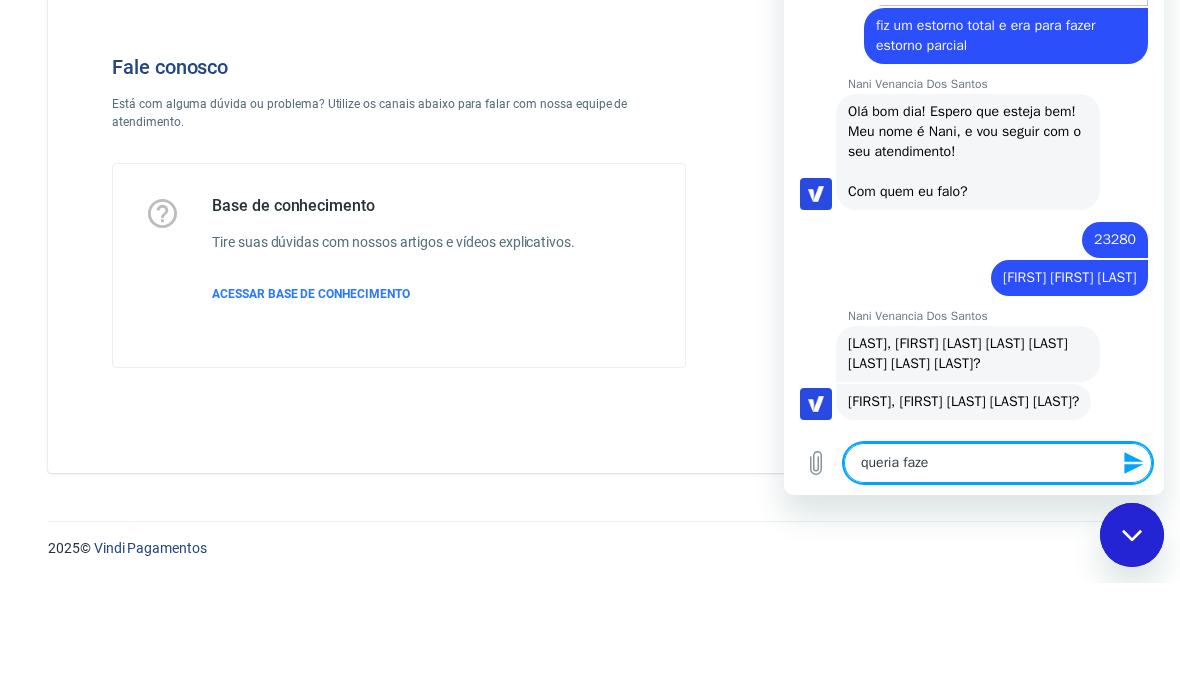 type 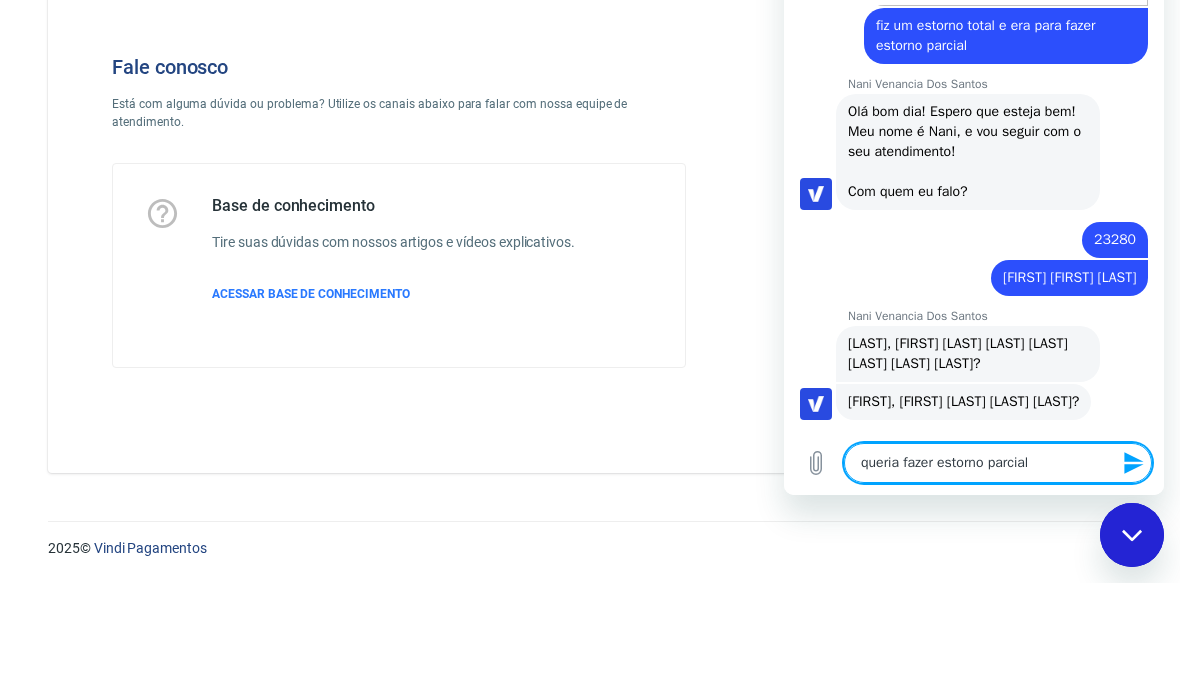 click at bounding box center [1132, 463] 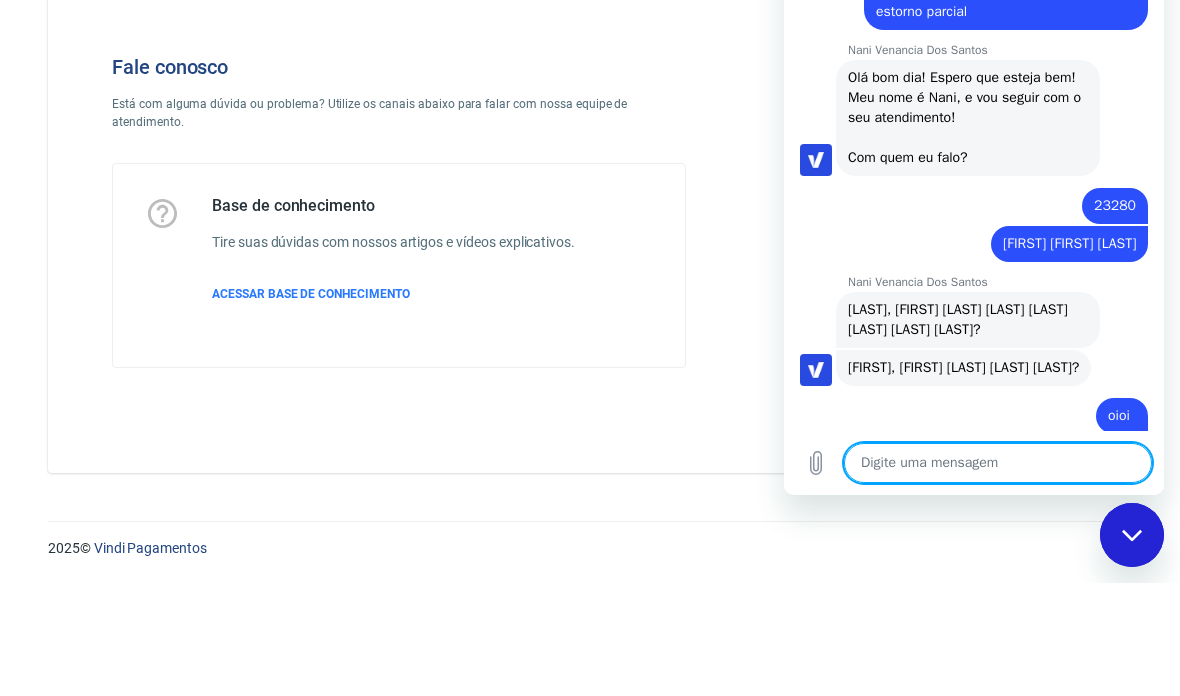 scroll, scrollTop: 595, scrollLeft: 0, axis: vertical 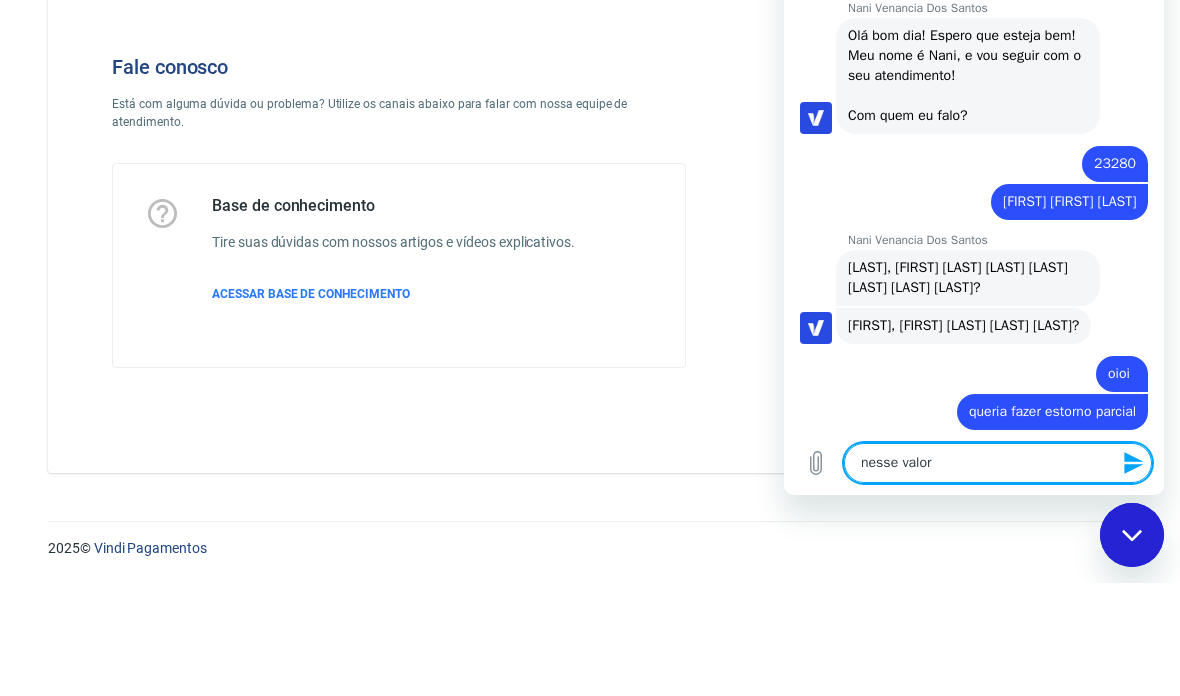 click on "nesse valor" at bounding box center (998, 463) 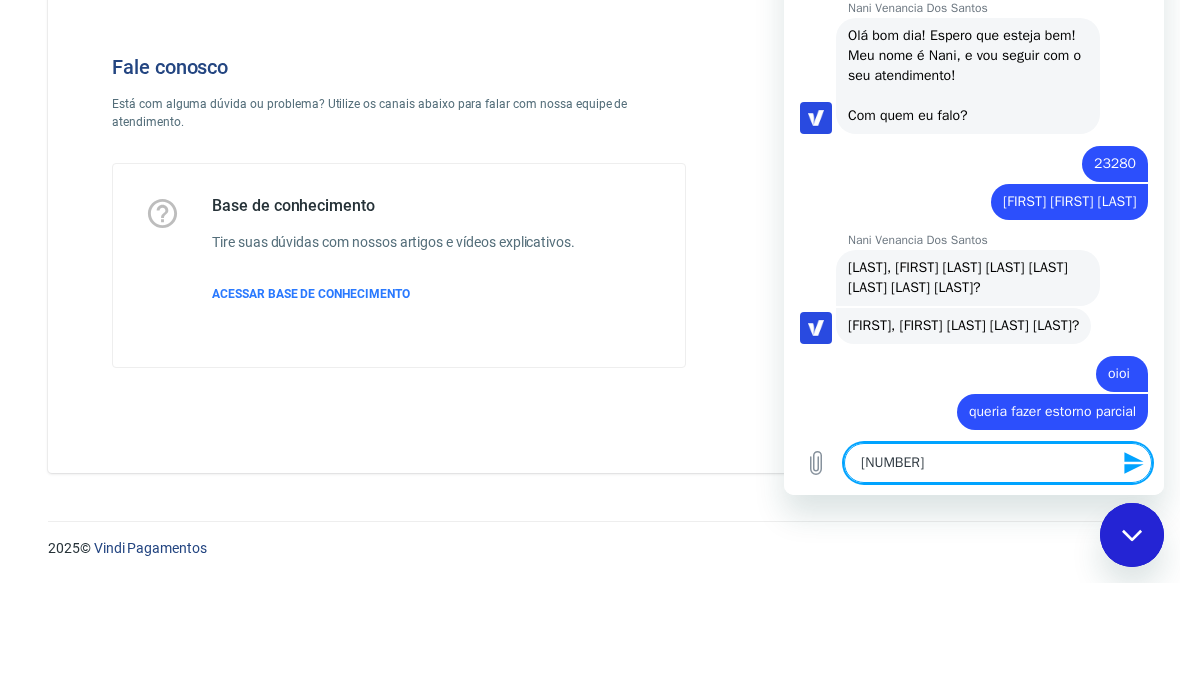 click 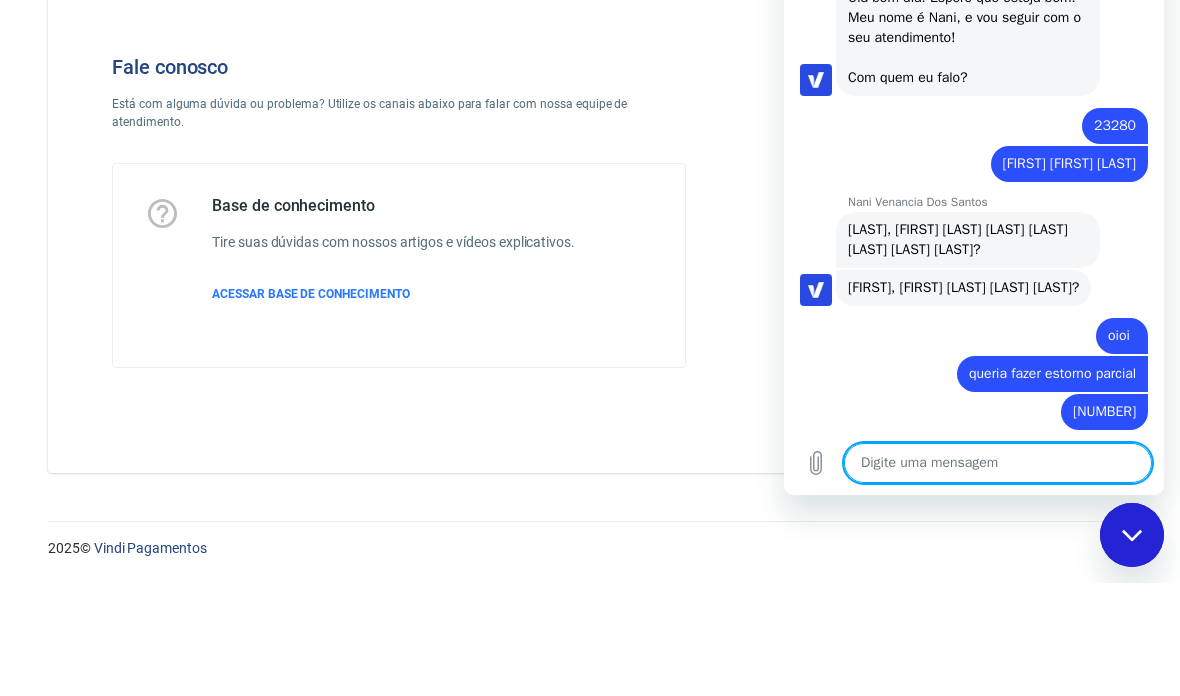 scroll, scrollTop: 671, scrollLeft: 0, axis: vertical 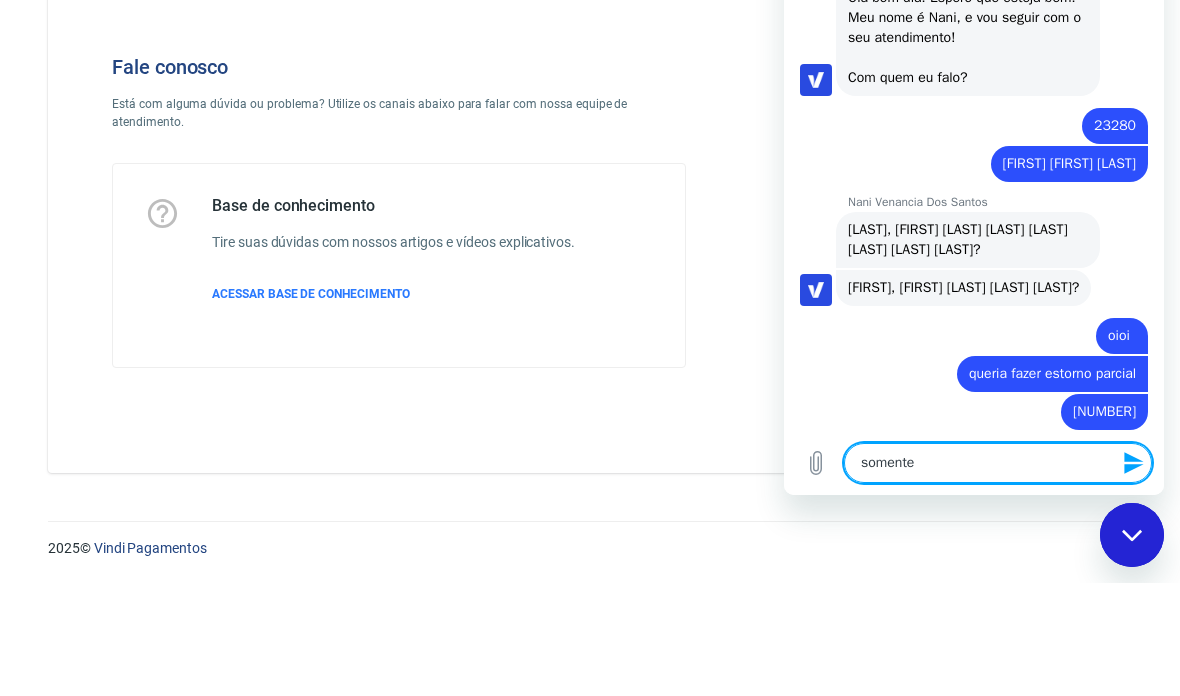 click 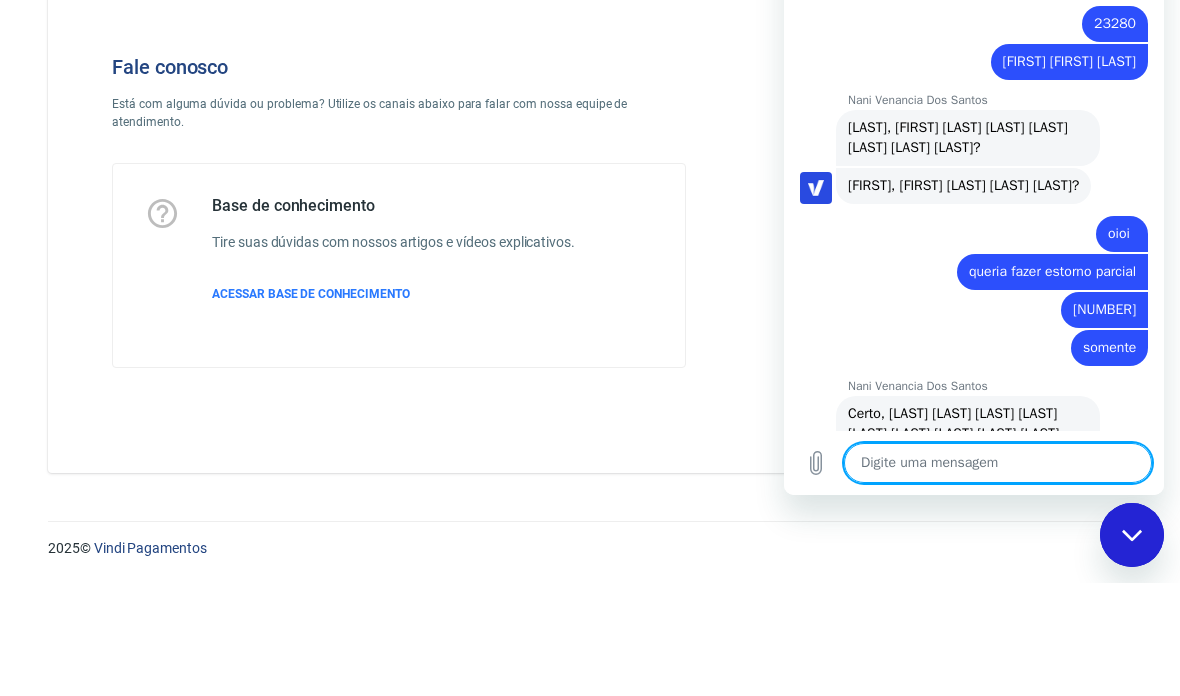 scroll, scrollTop: 777, scrollLeft: 0, axis: vertical 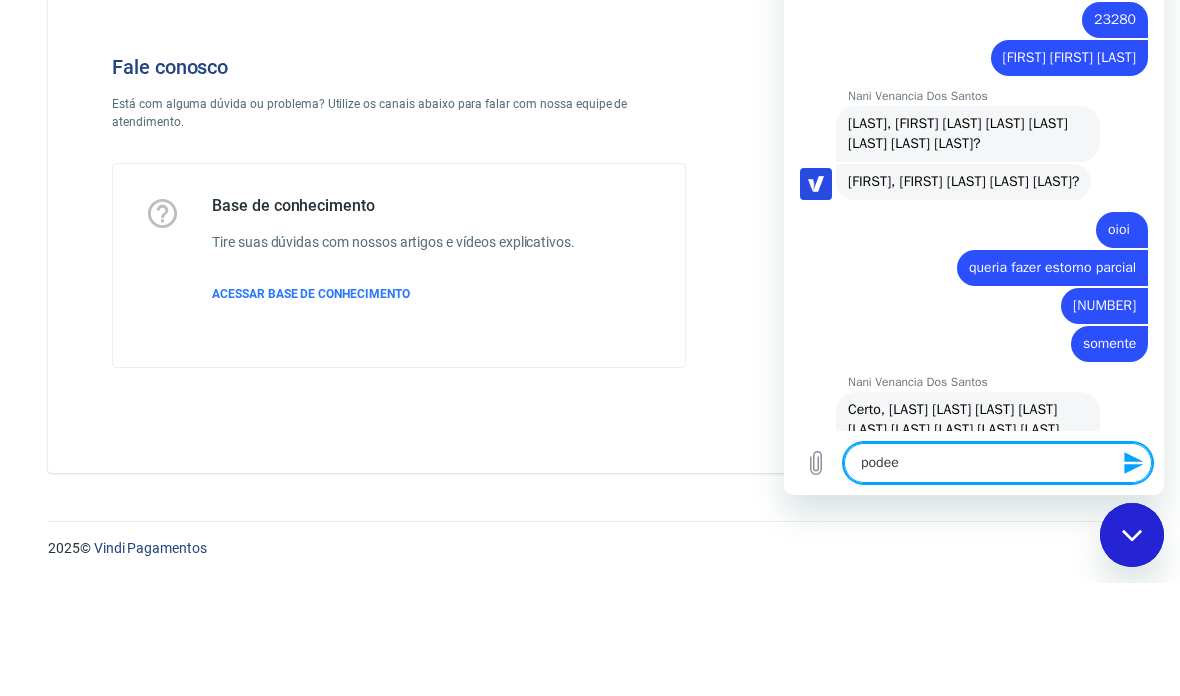 click 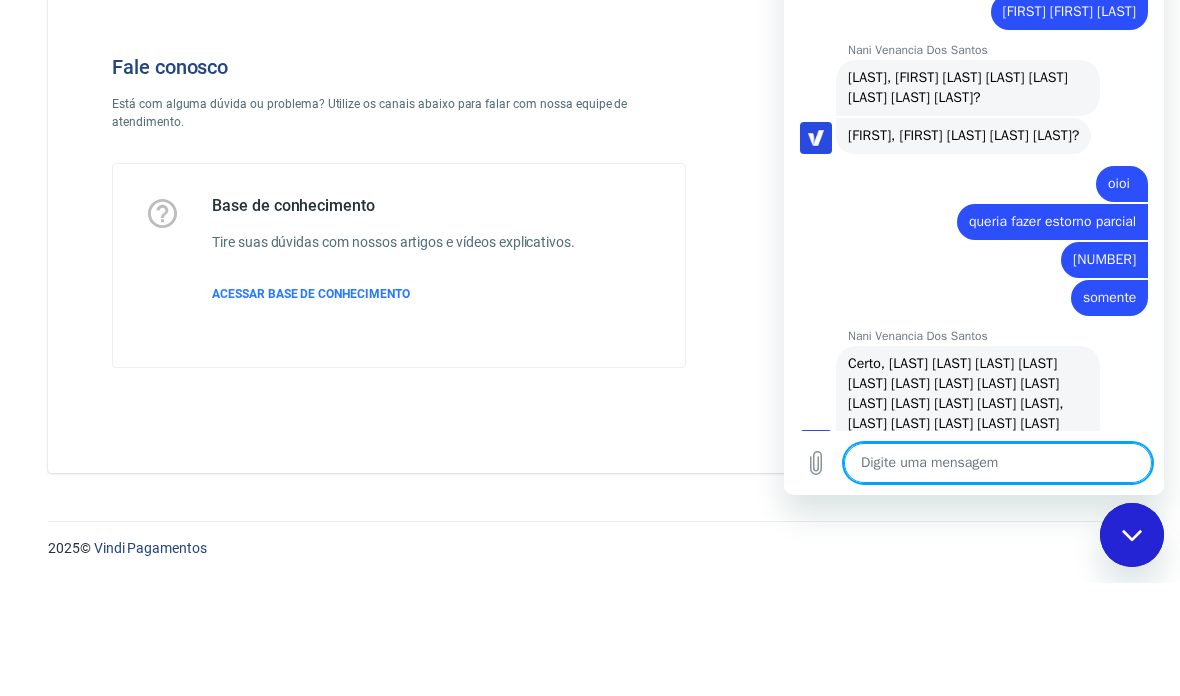 scroll, scrollTop: 825, scrollLeft: 0, axis: vertical 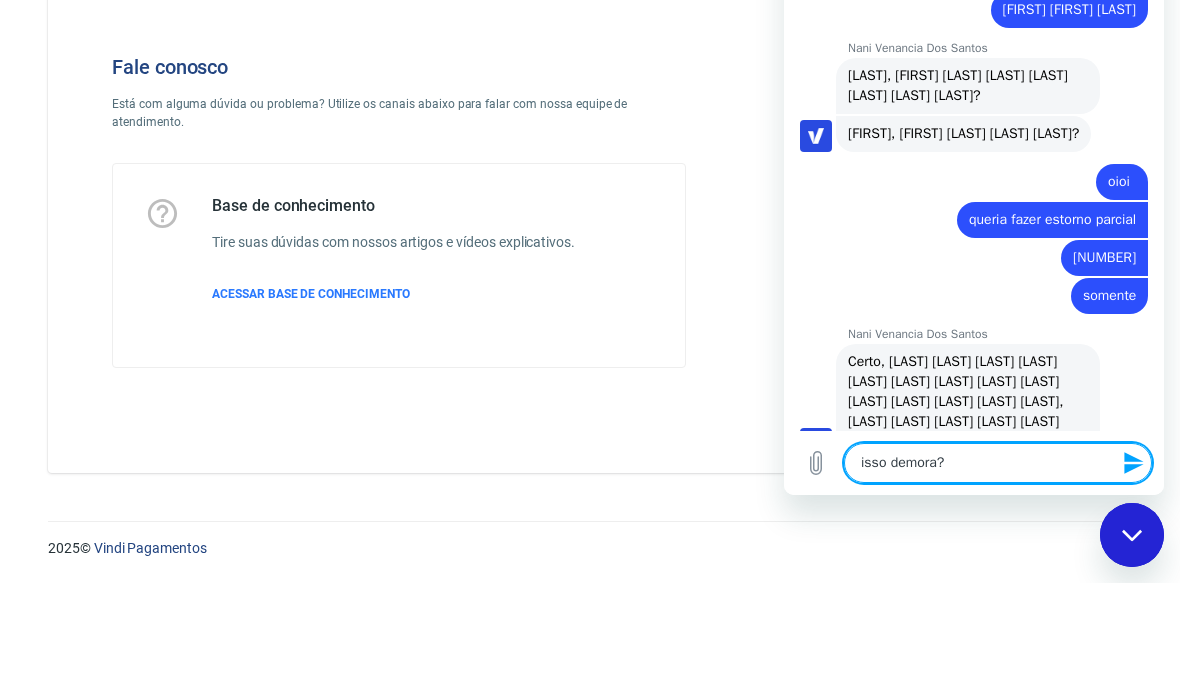 click 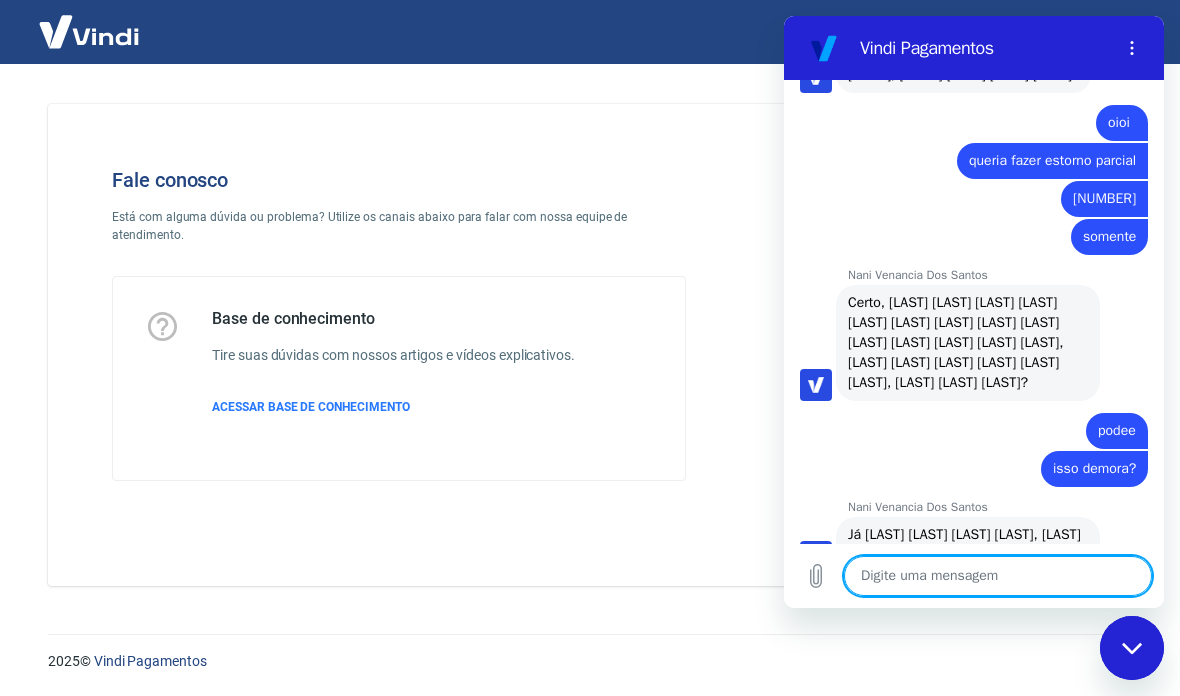 scroll, scrollTop: 997, scrollLeft: 0, axis: vertical 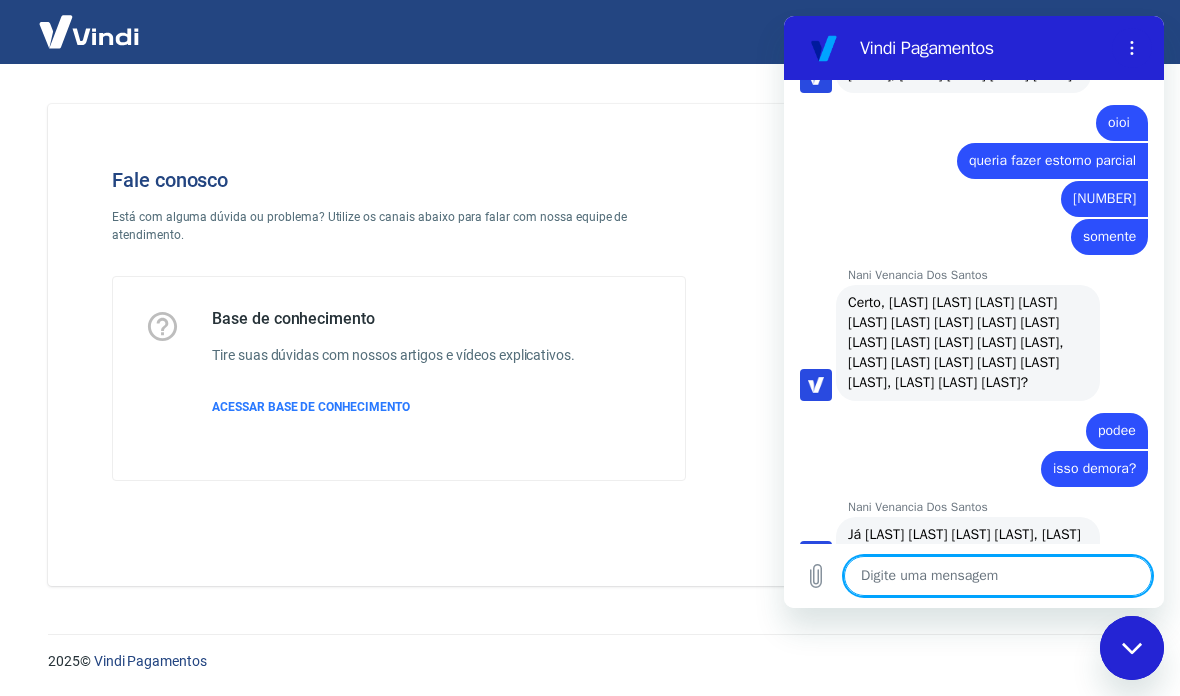 click on "Fale conosco Está com alguma dúvida ou problema? Utilize os canais abaixo para falar com nossa equipe de atendimento. Base de conhecimento Tire suas dúvidas com nossos artigos e vídeos explicativos. ACESSAR BASE DE CONHECIMENTO" at bounding box center [399, 324] 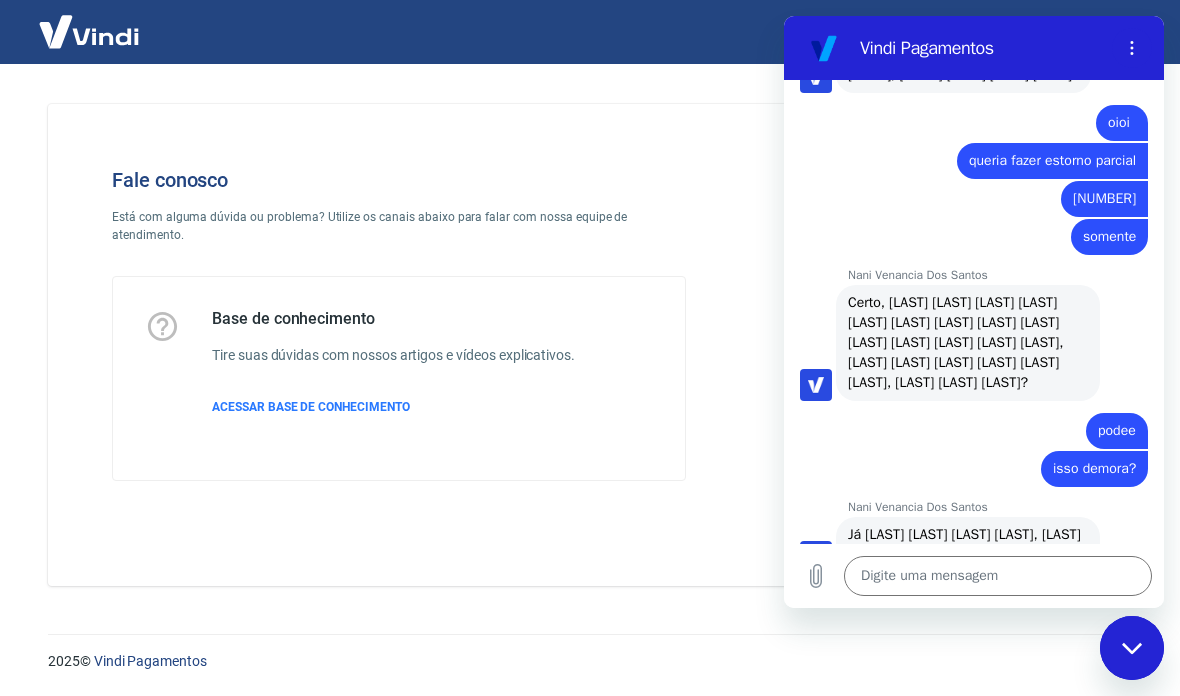 click on "2025  ©   Vindi Pagamentos" at bounding box center [590, 653] 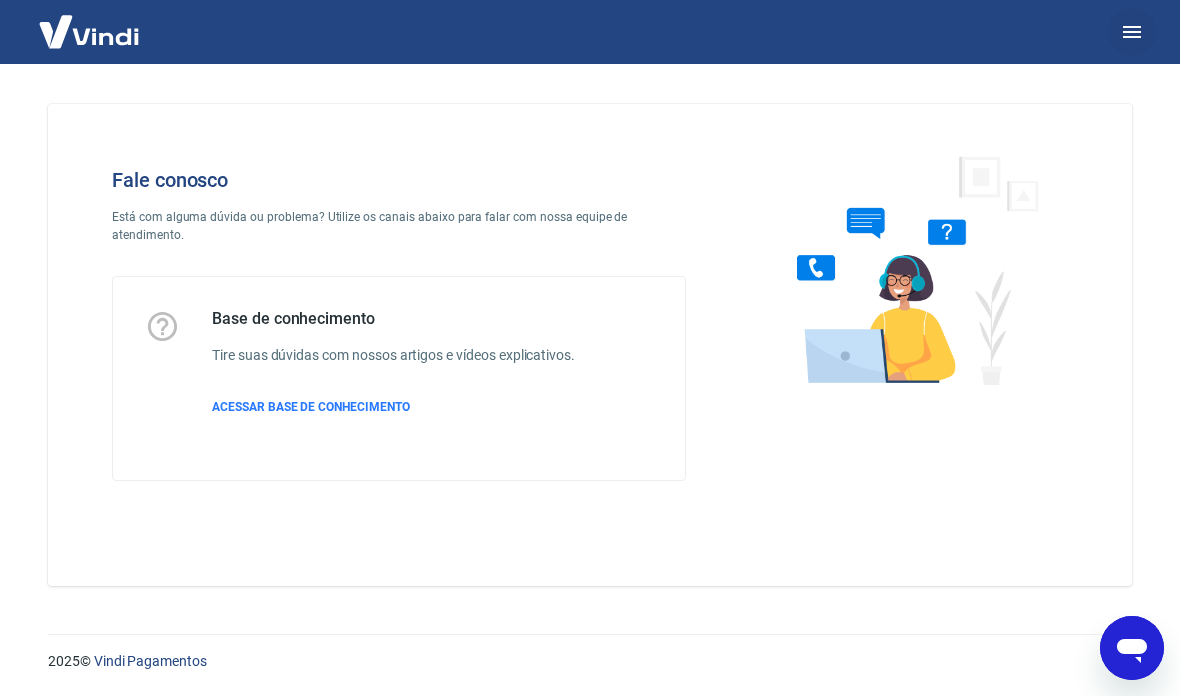 click 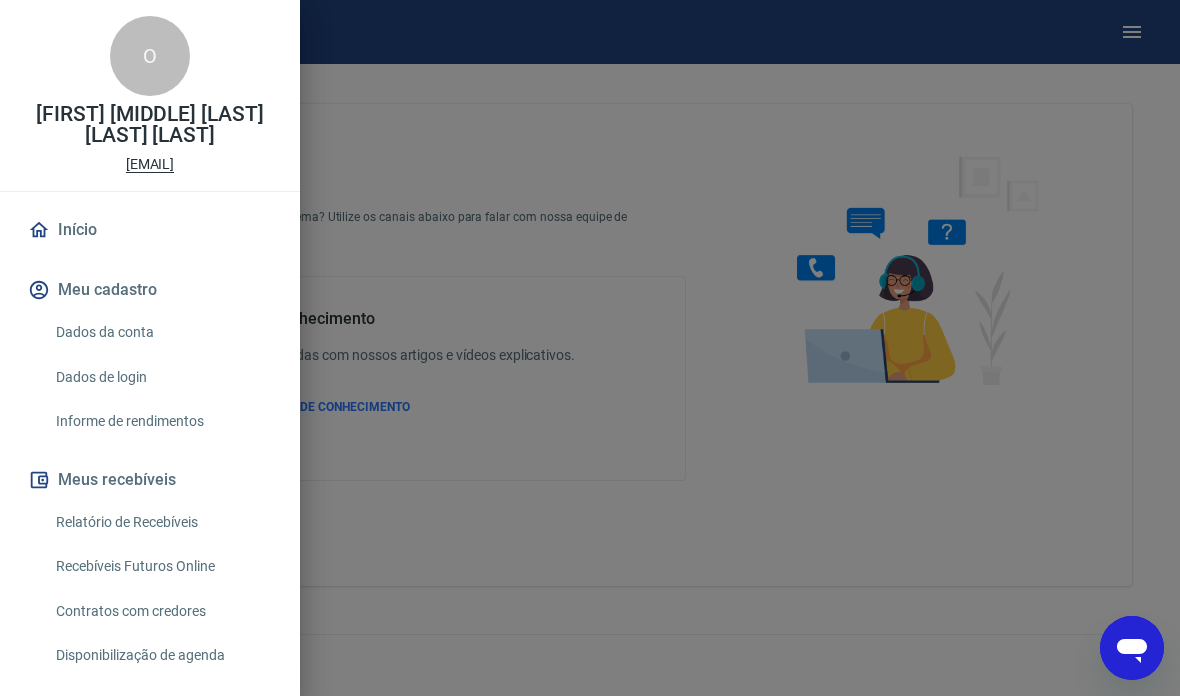 click on "Início" at bounding box center [150, 230] 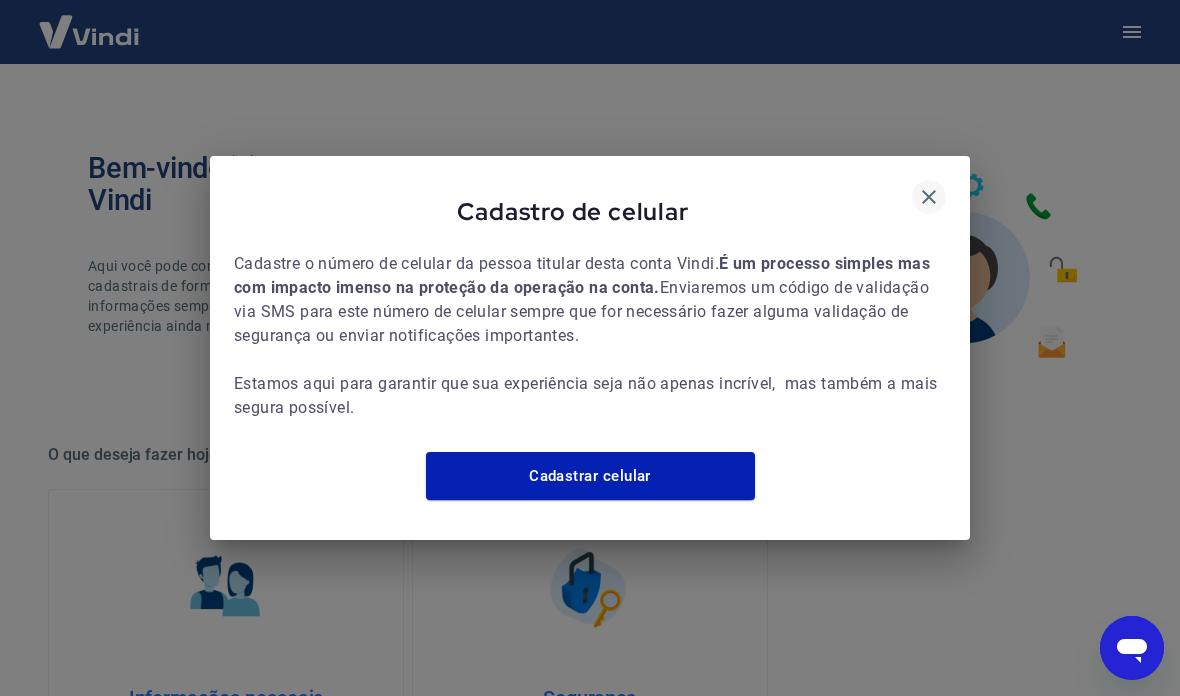 click 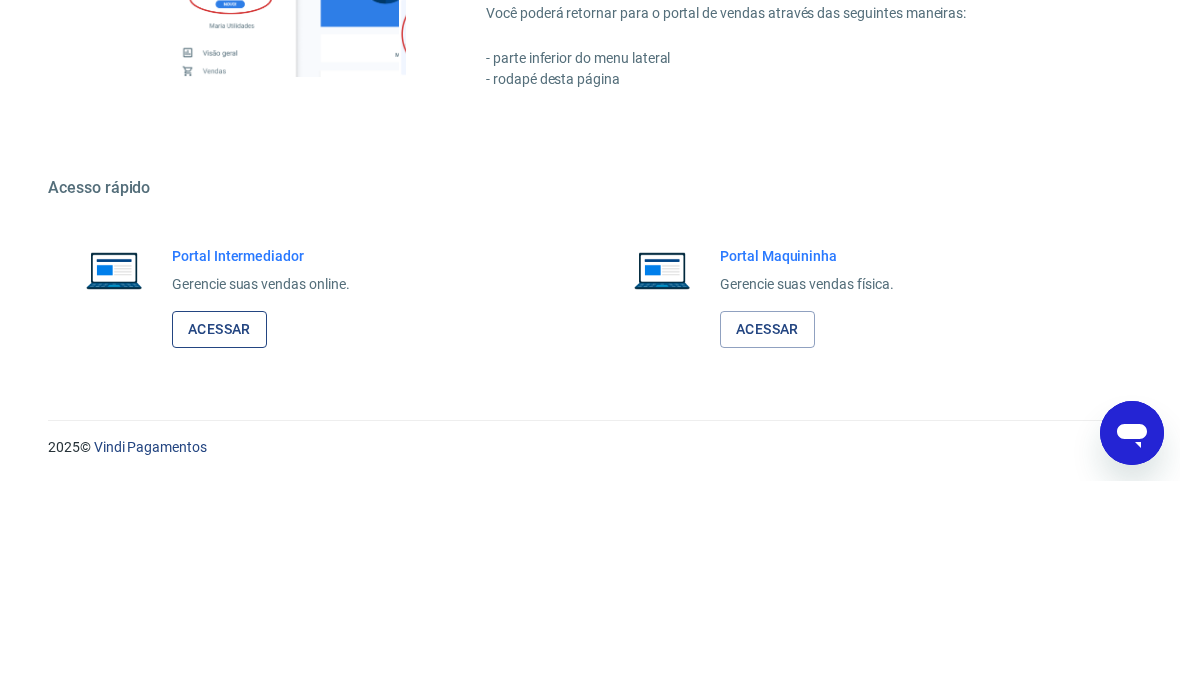 scroll, scrollTop: 903, scrollLeft: 0, axis: vertical 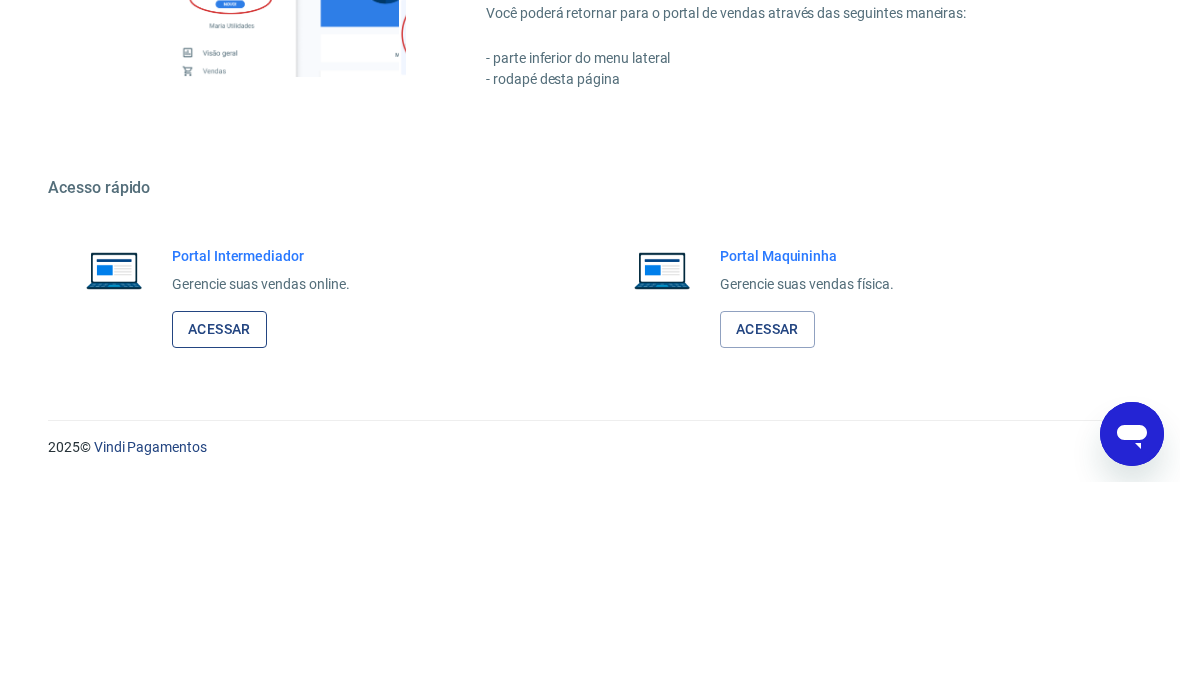 click on "Acessar" at bounding box center (219, 543) 